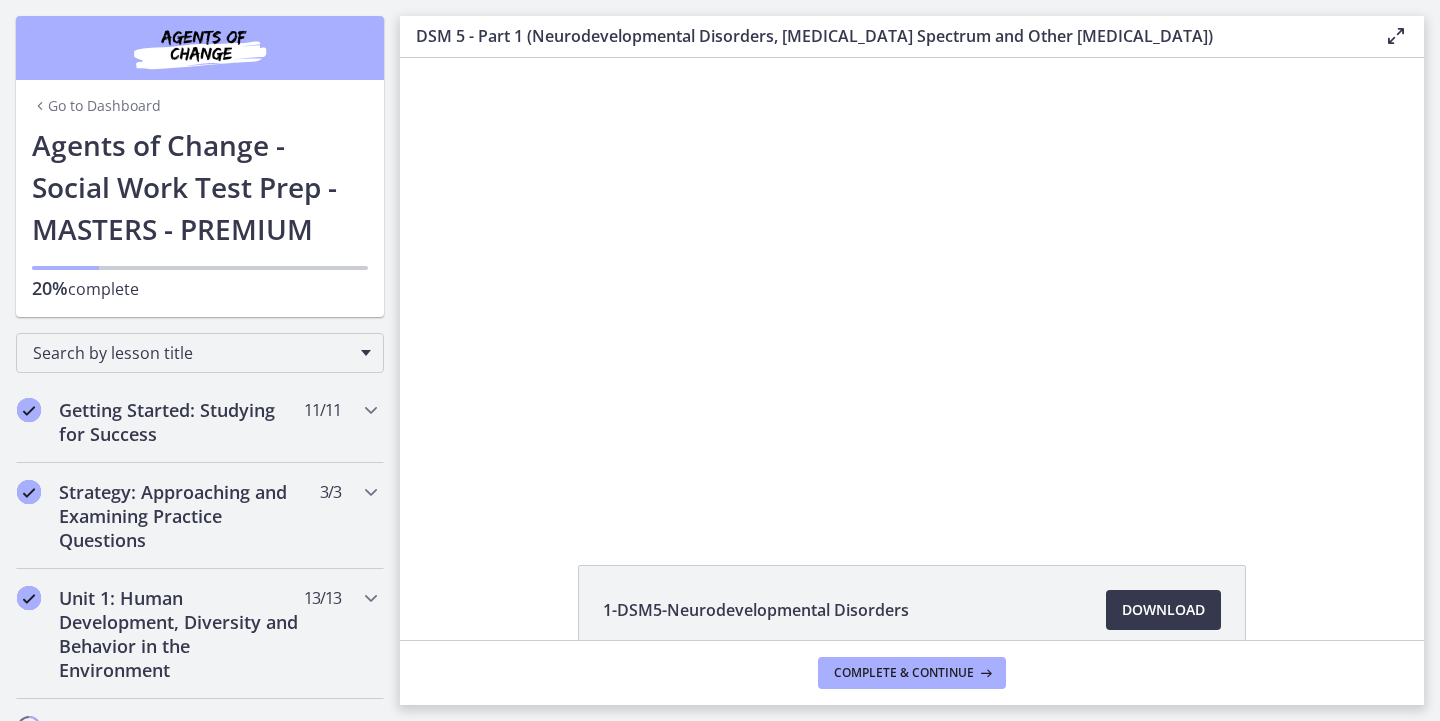 scroll, scrollTop: 0, scrollLeft: 0, axis: both 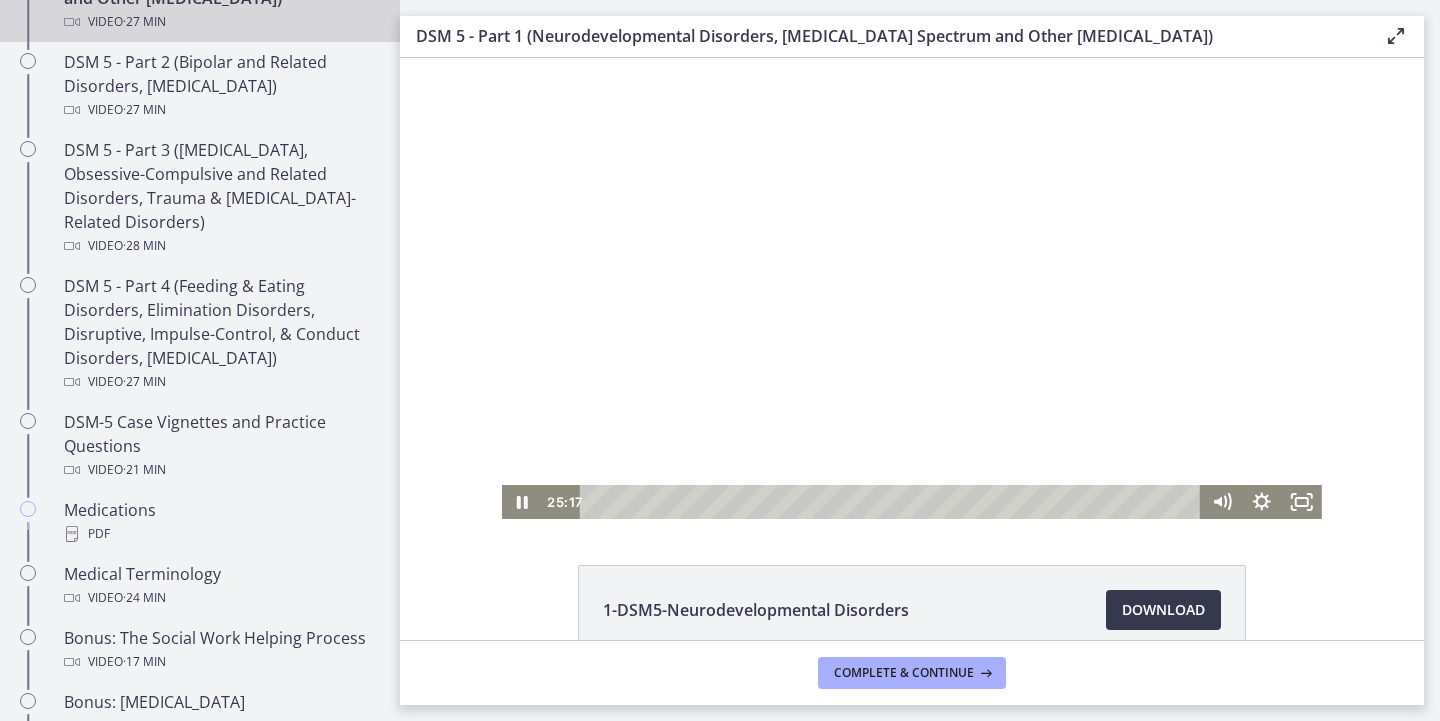 click at bounding box center (912, 288) 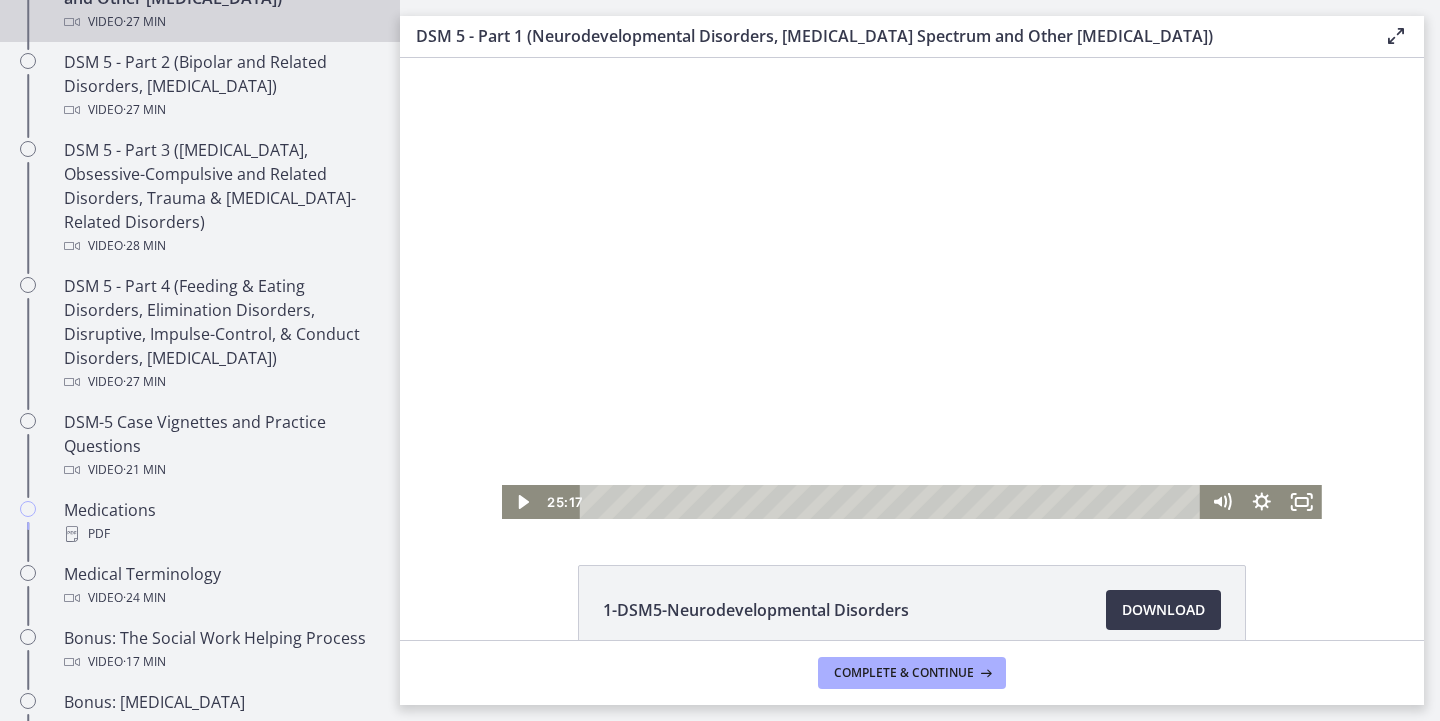 click at bounding box center (912, 288) 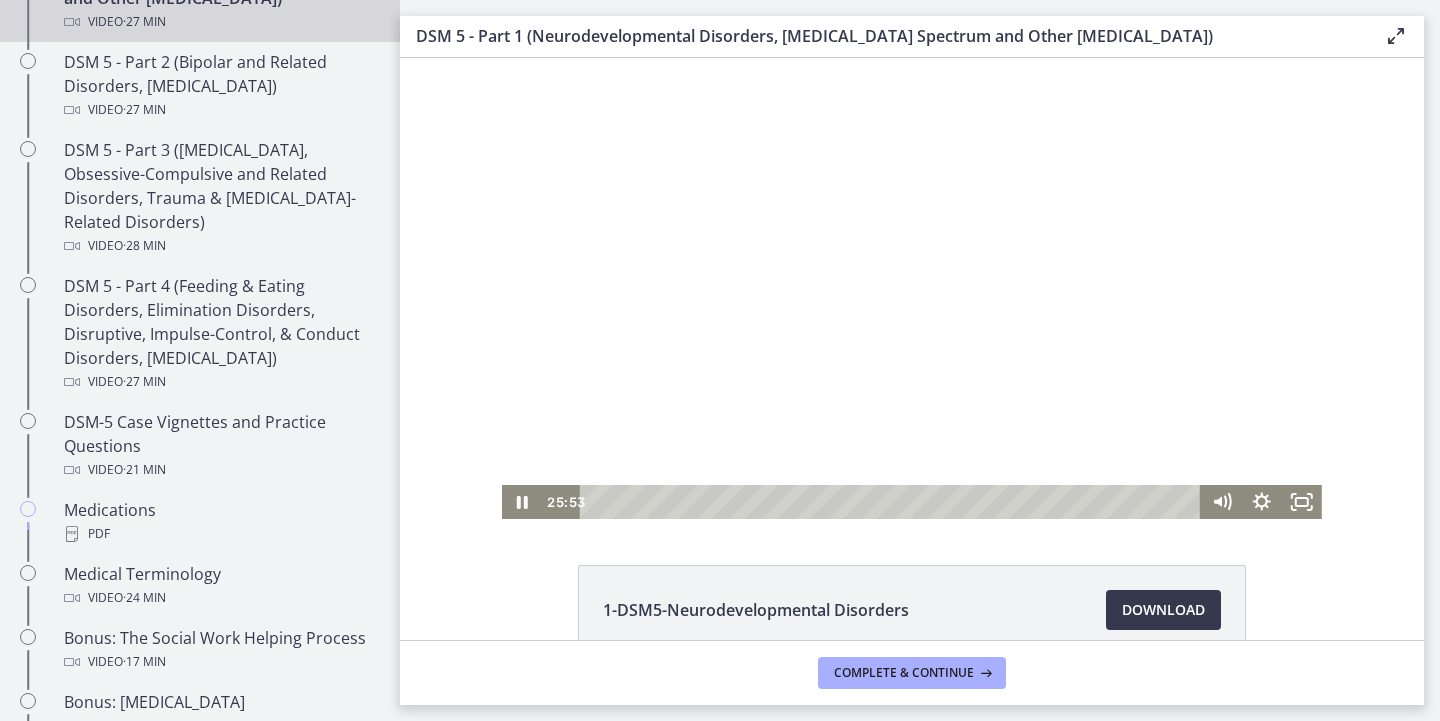 click at bounding box center [912, 288] 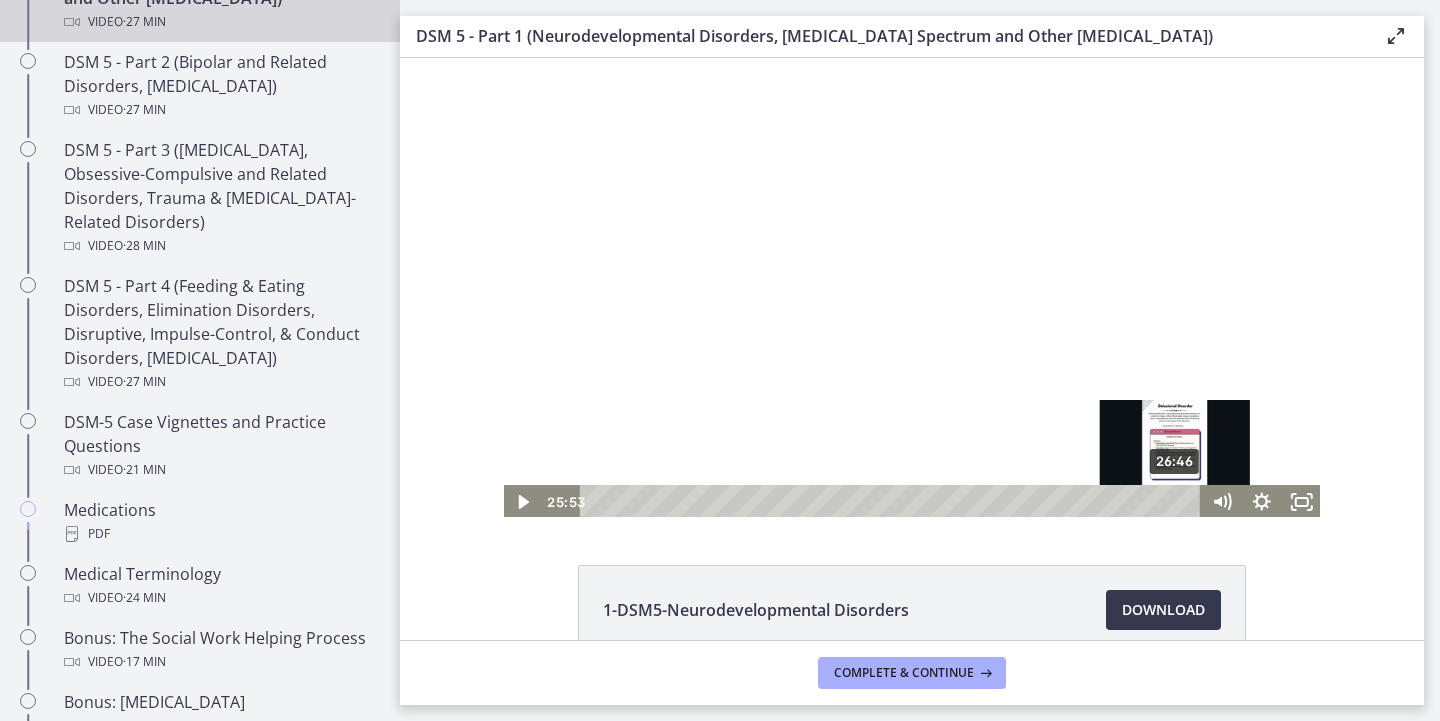 click on "26:46" at bounding box center (893, 502) 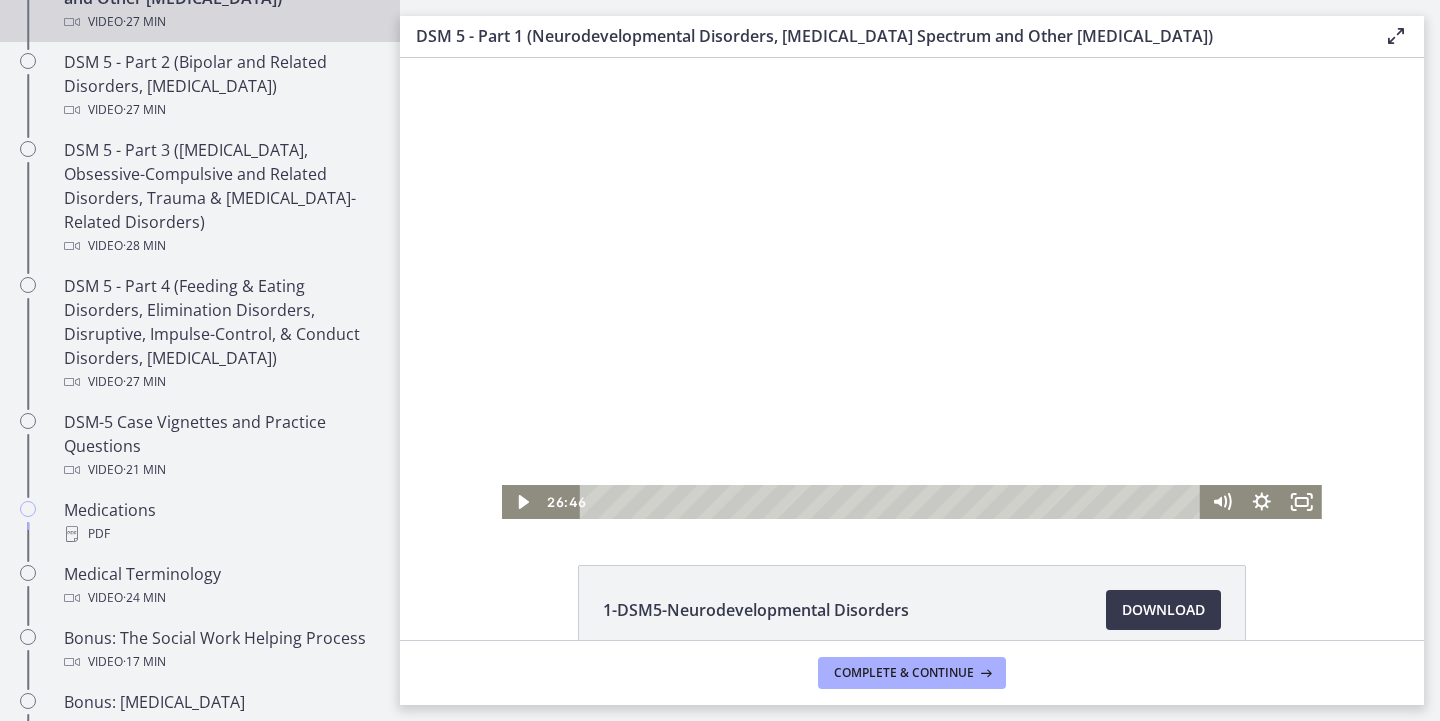 click at bounding box center (912, 288) 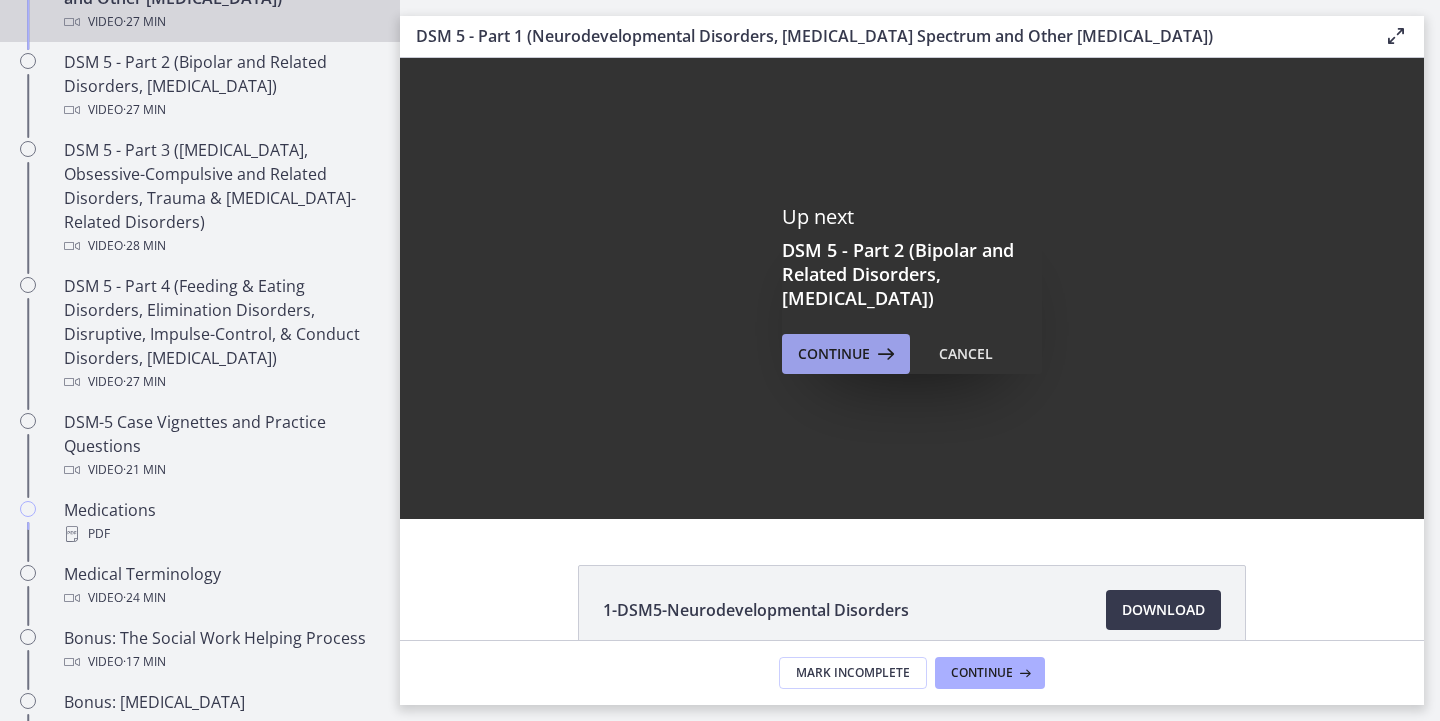click on "Continue" at bounding box center [846, 354] 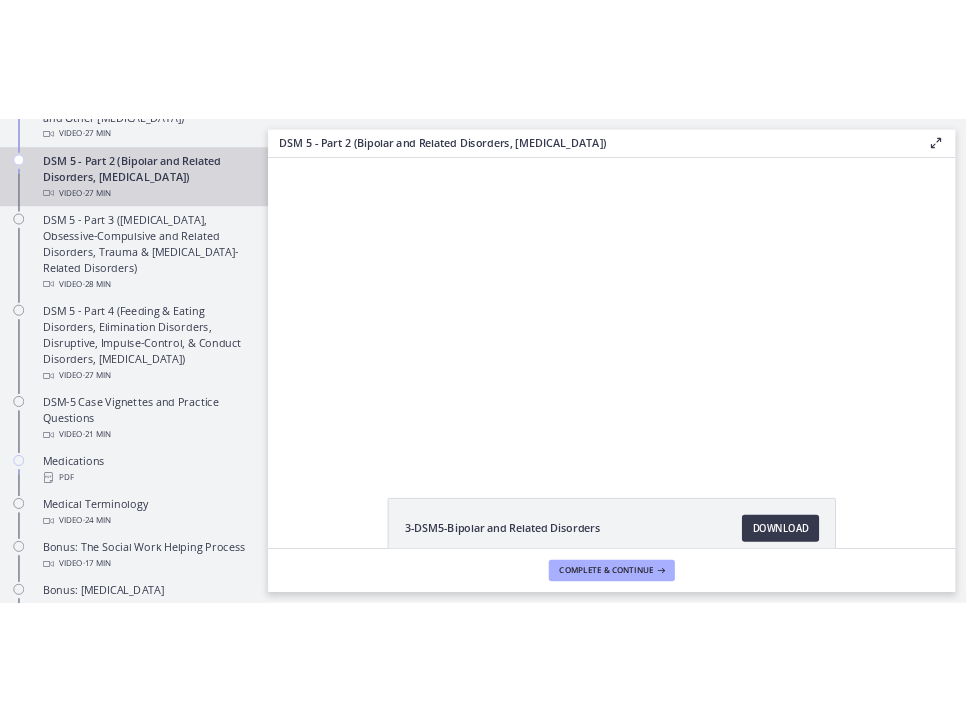 scroll, scrollTop: 0, scrollLeft: 0, axis: both 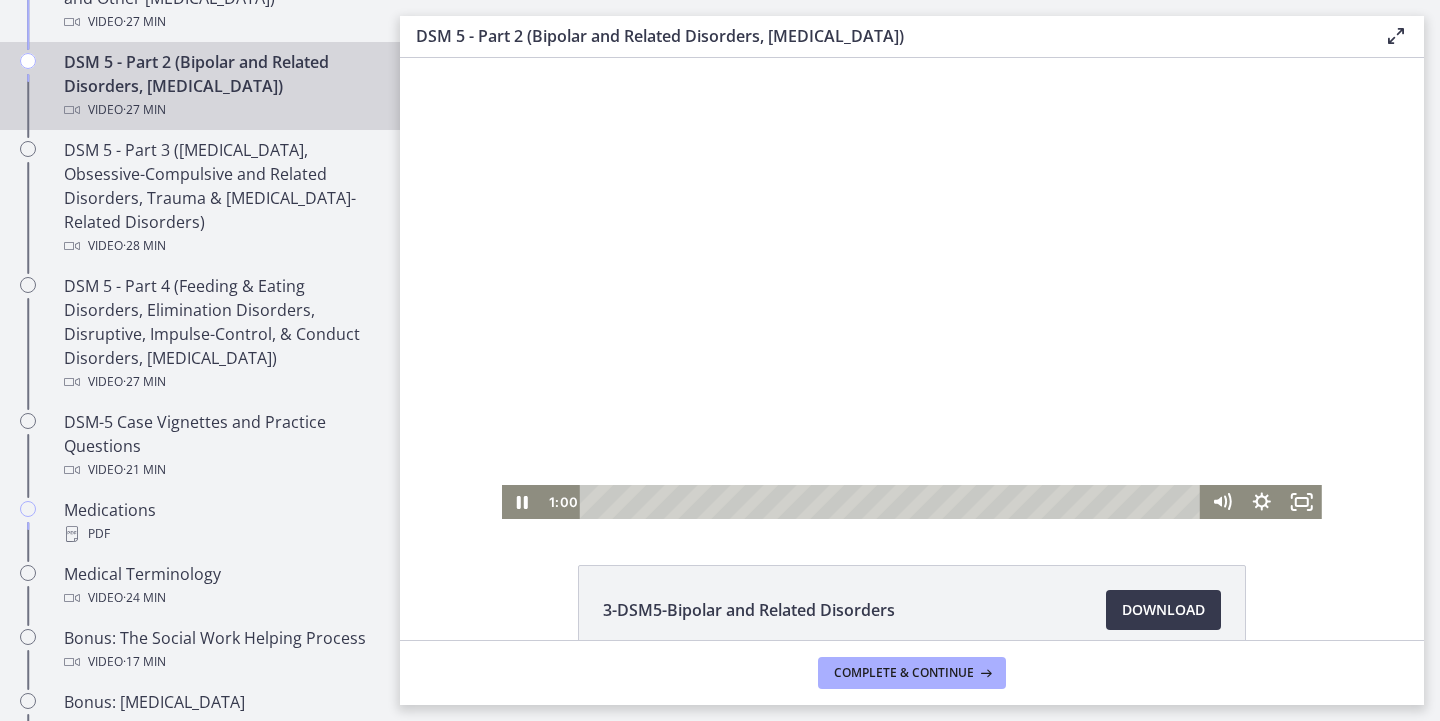 click at bounding box center [912, 288] 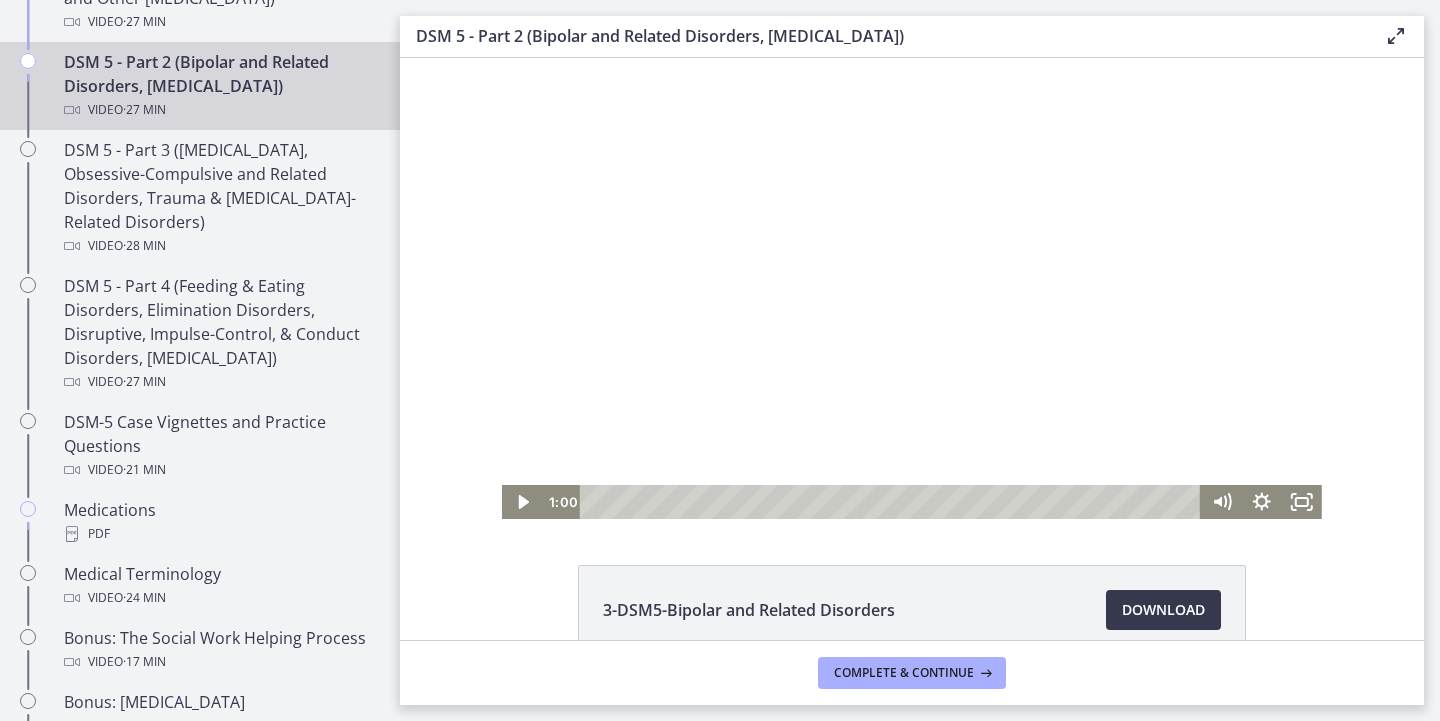 click at bounding box center (893, 502) 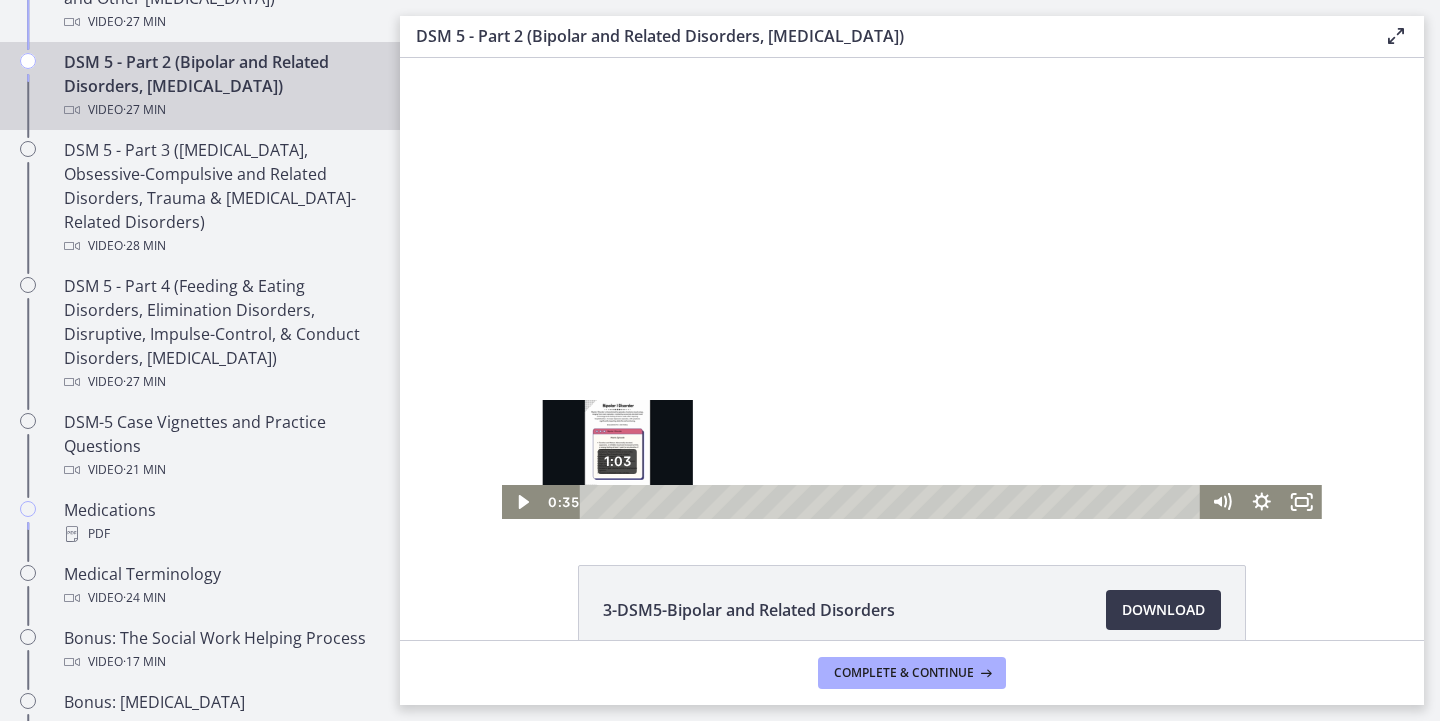 click on "1:03" at bounding box center [893, 502] 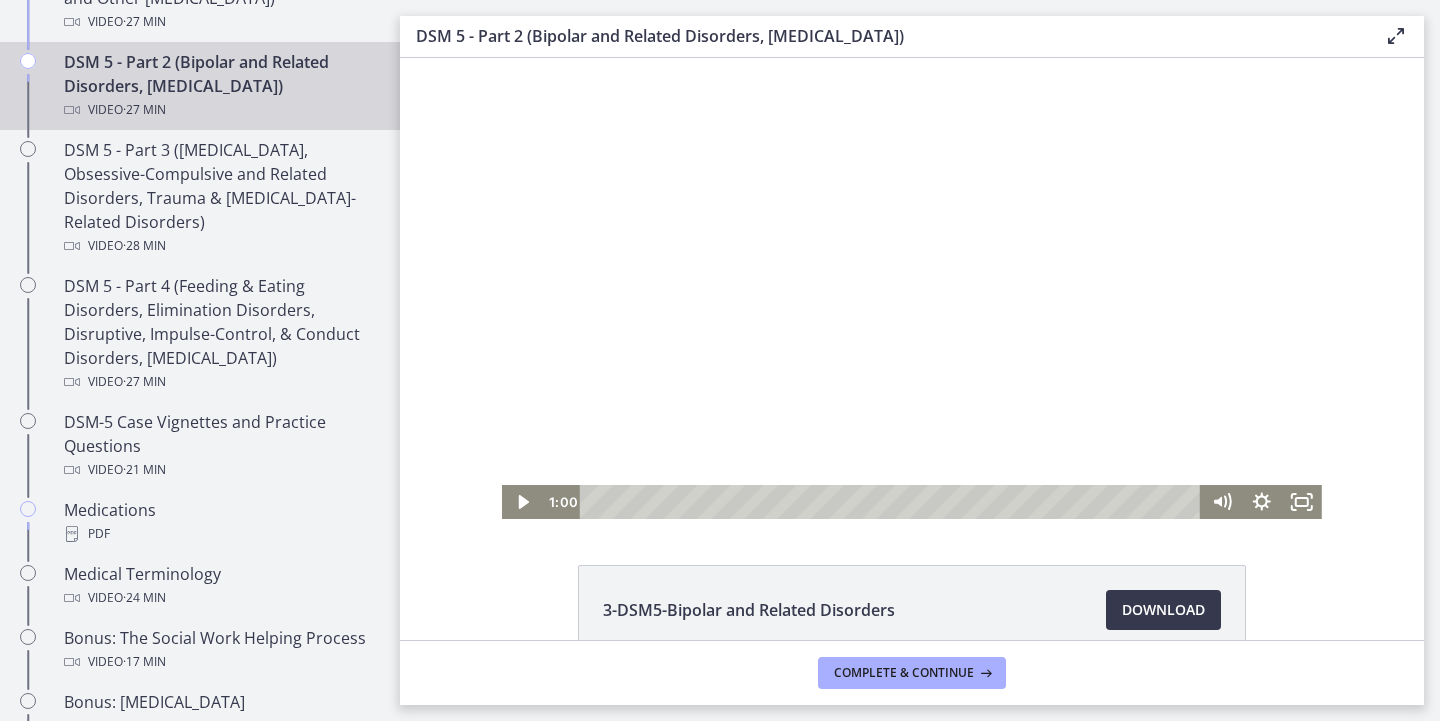 click at bounding box center [912, 288] 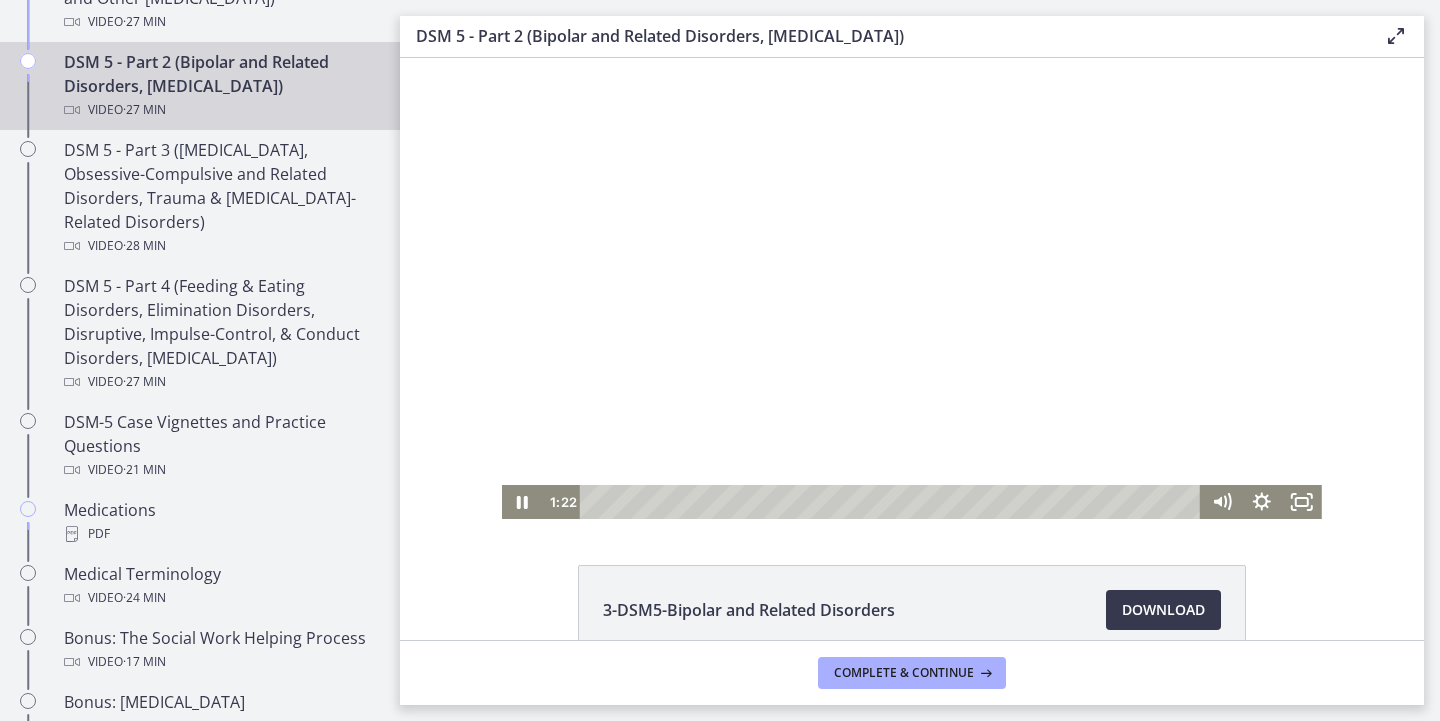 click at bounding box center (912, 288) 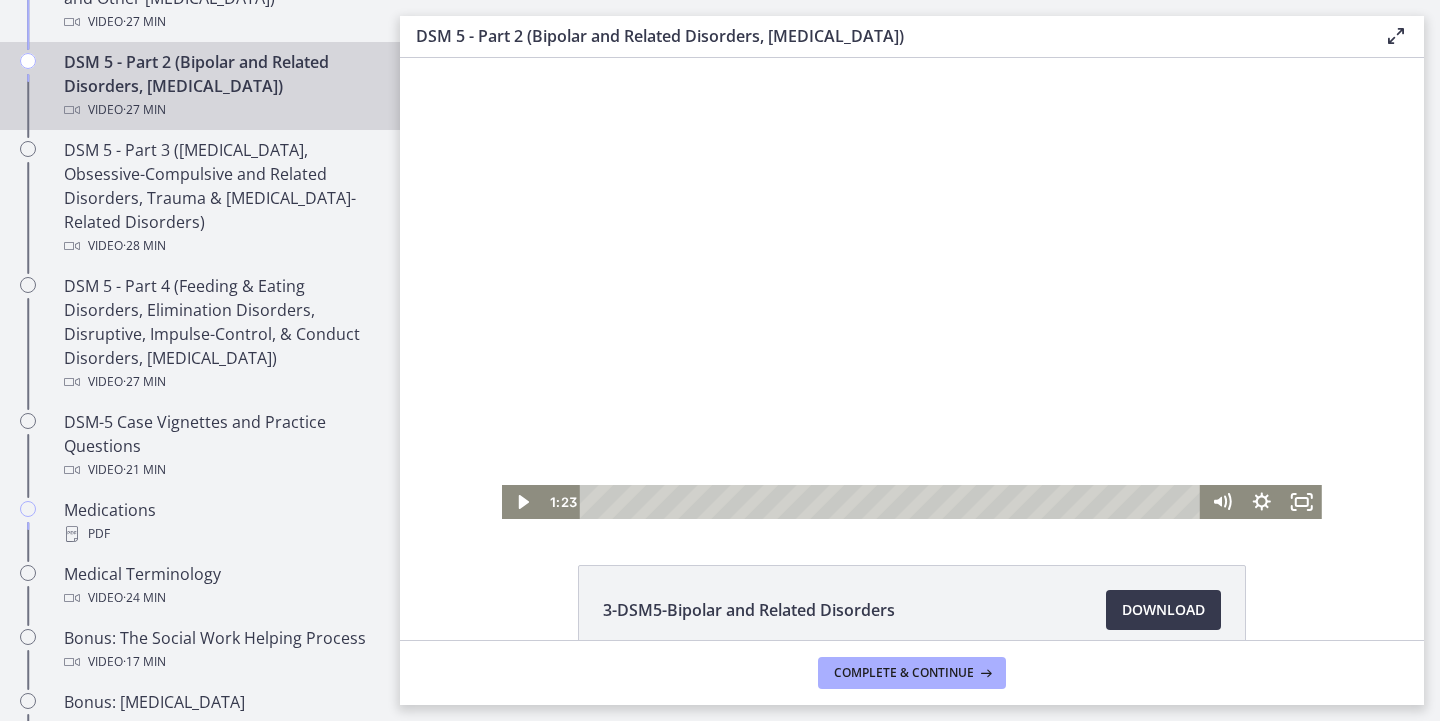 click at bounding box center [912, 288] 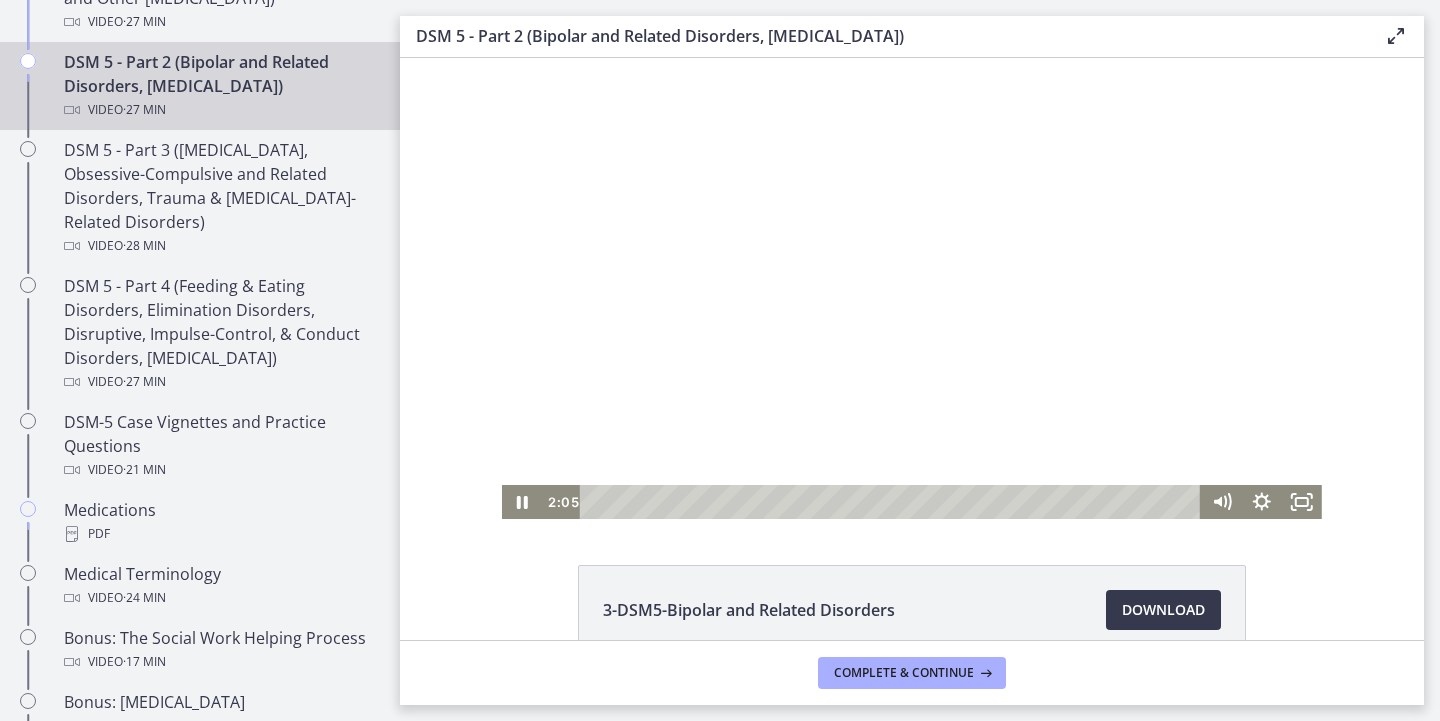 click at bounding box center [912, 288] 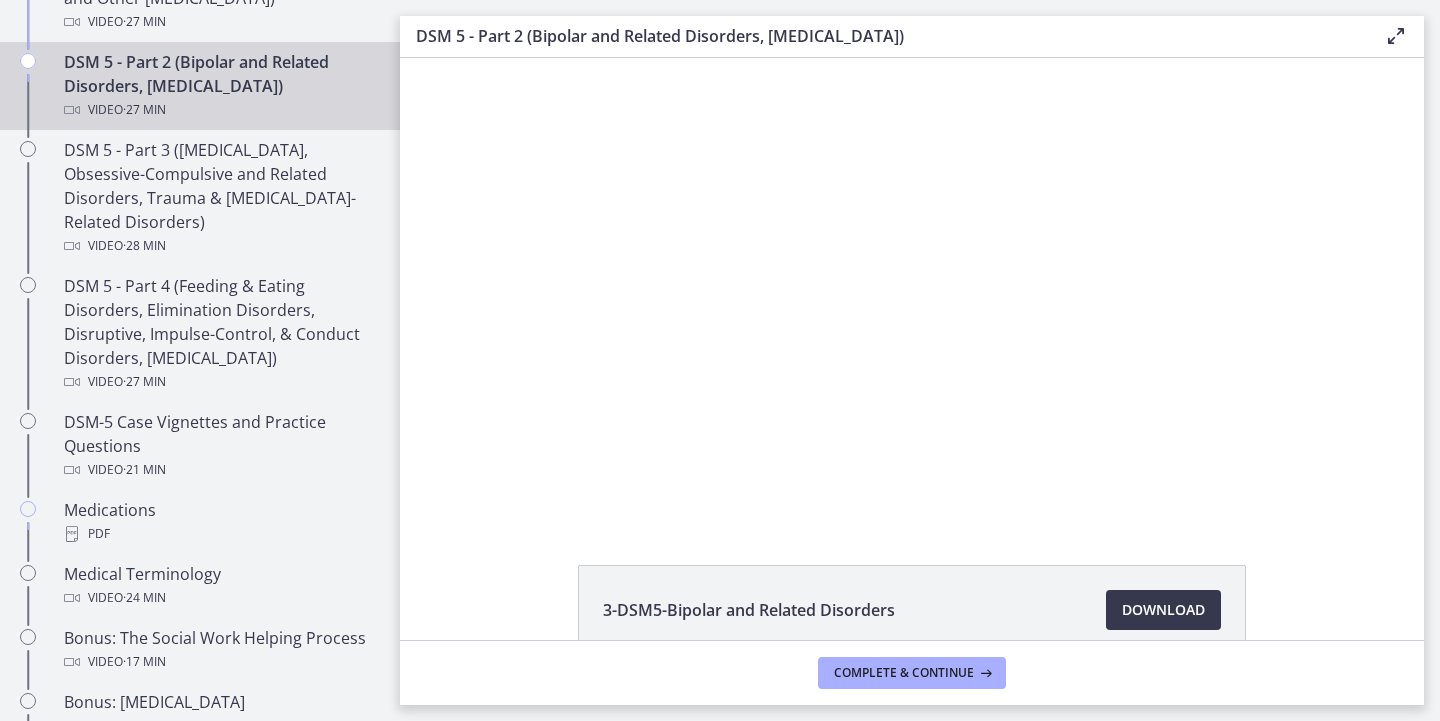 click at bounding box center [912, 288] 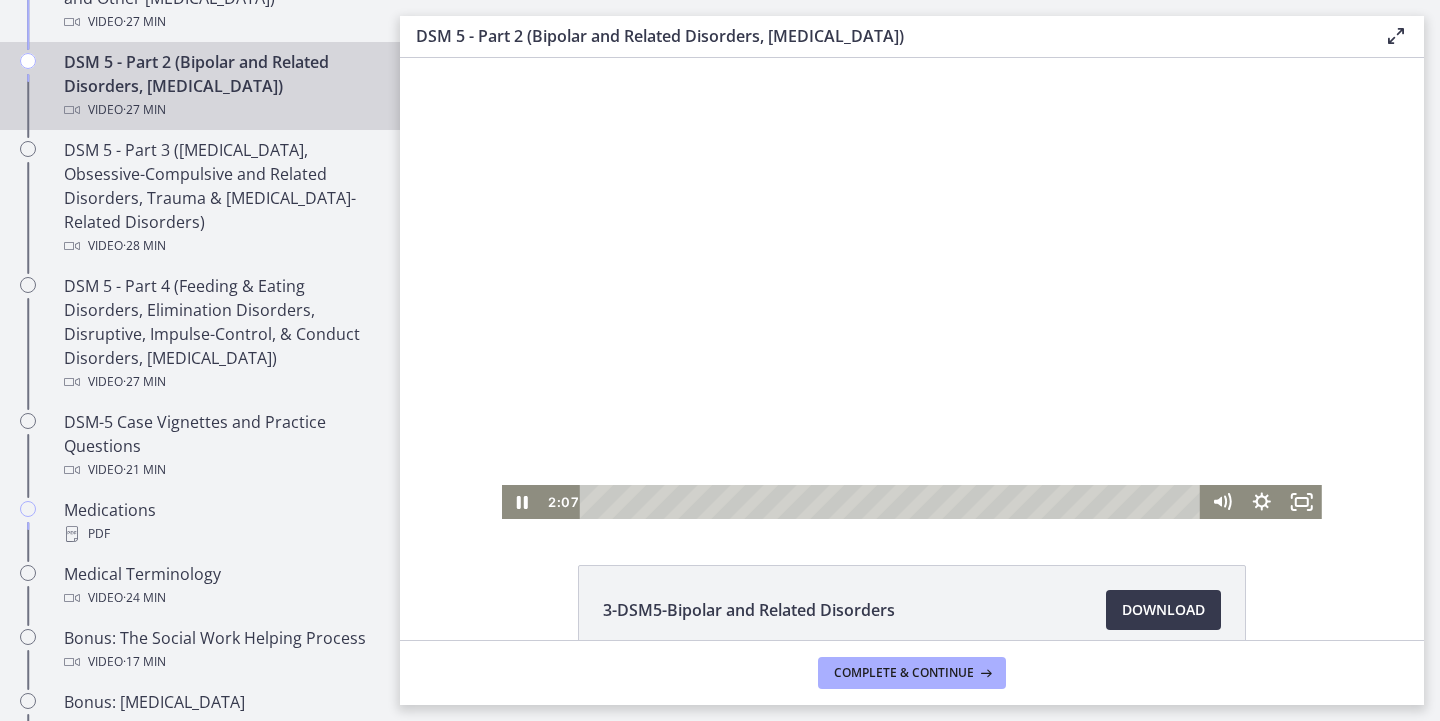click at bounding box center [912, 288] 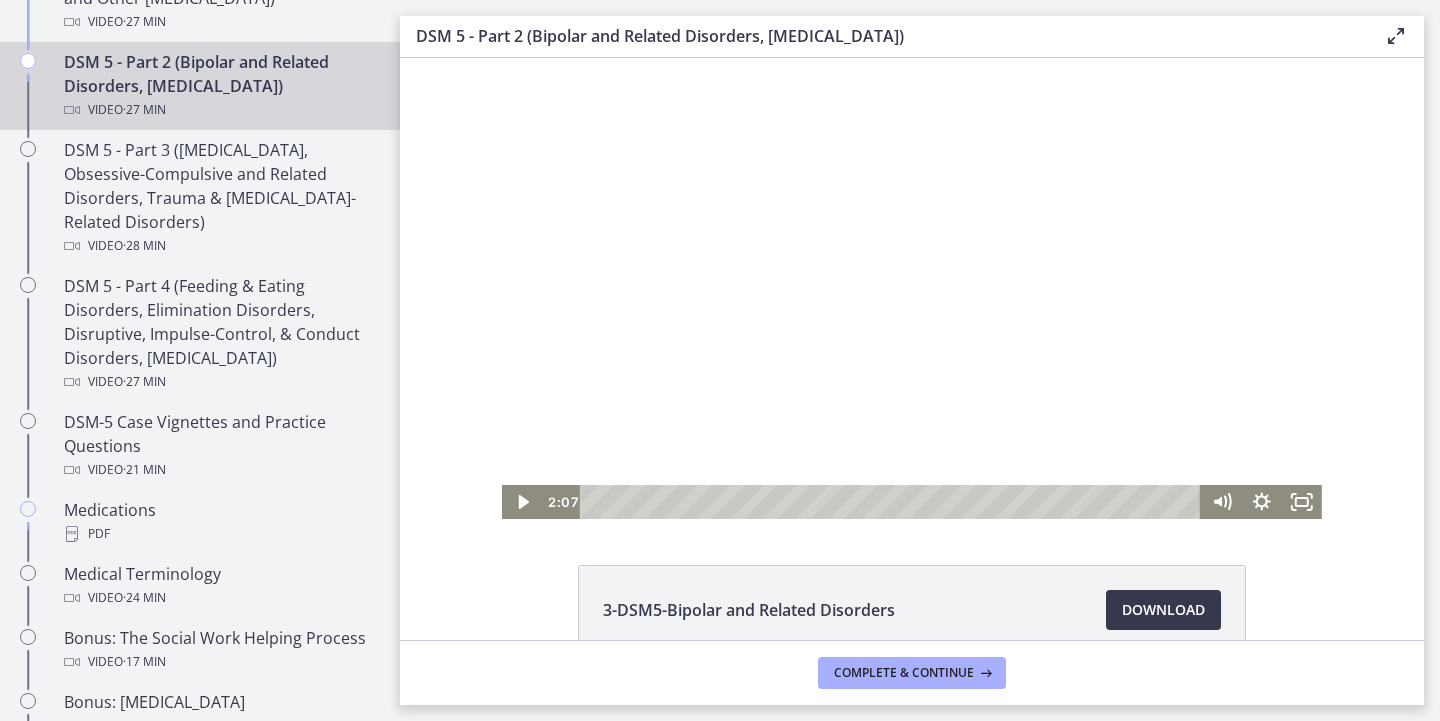 click at bounding box center (912, 288) 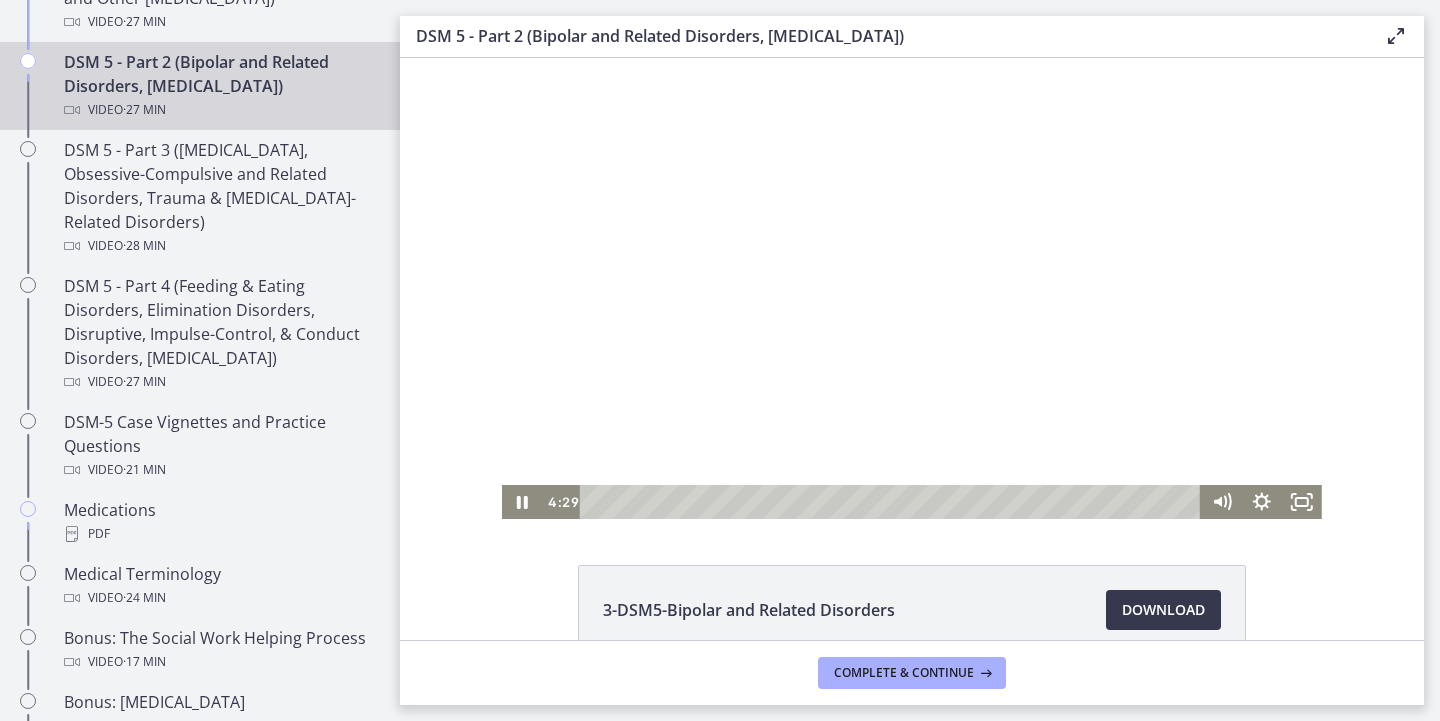 click at bounding box center (912, 288) 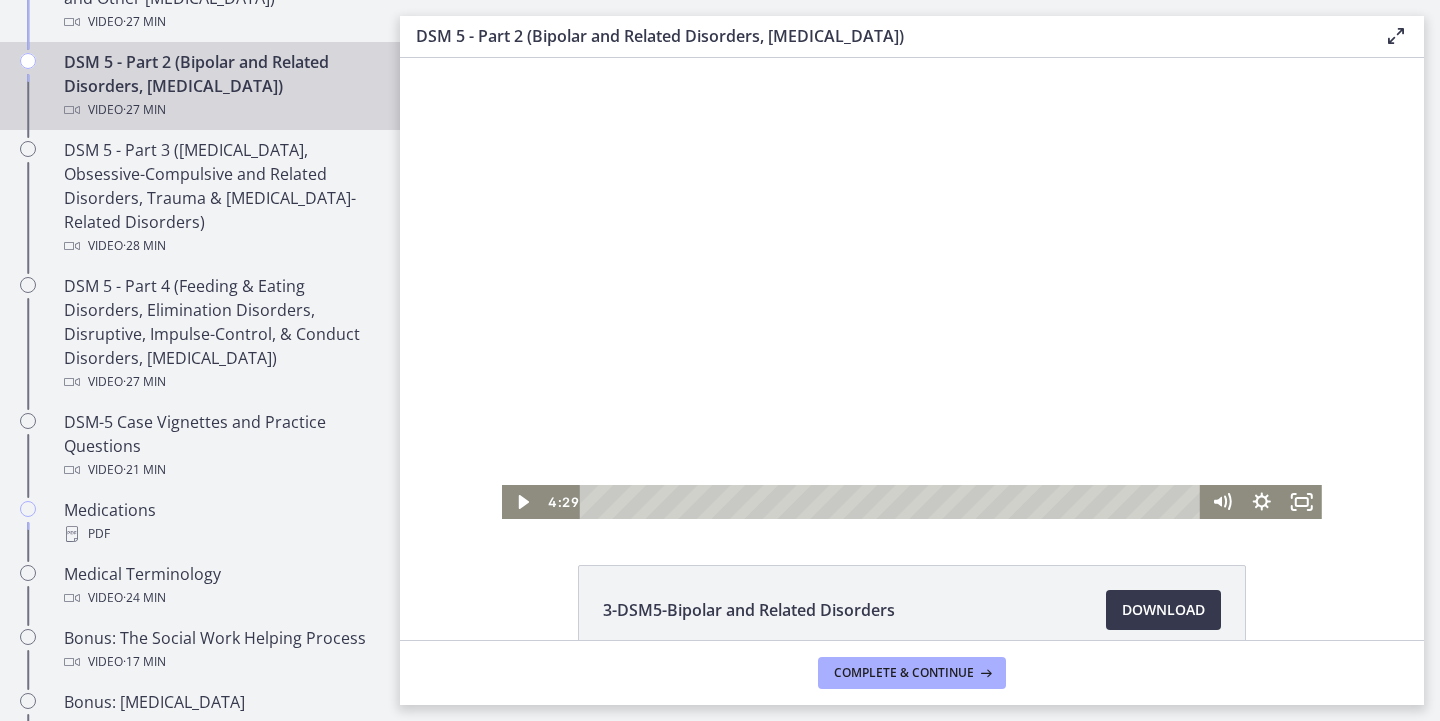 click at bounding box center [912, 288] 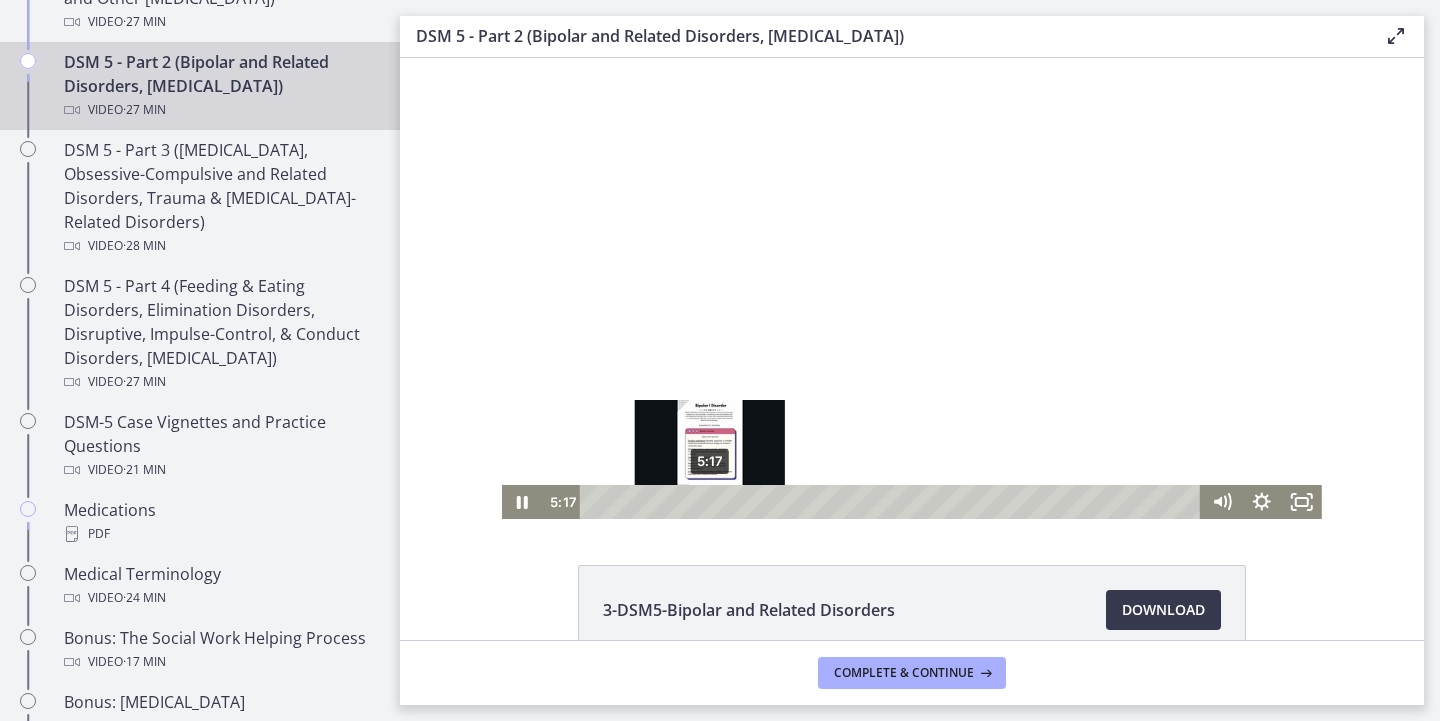 click on "5:17" at bounding box center (893, 502) 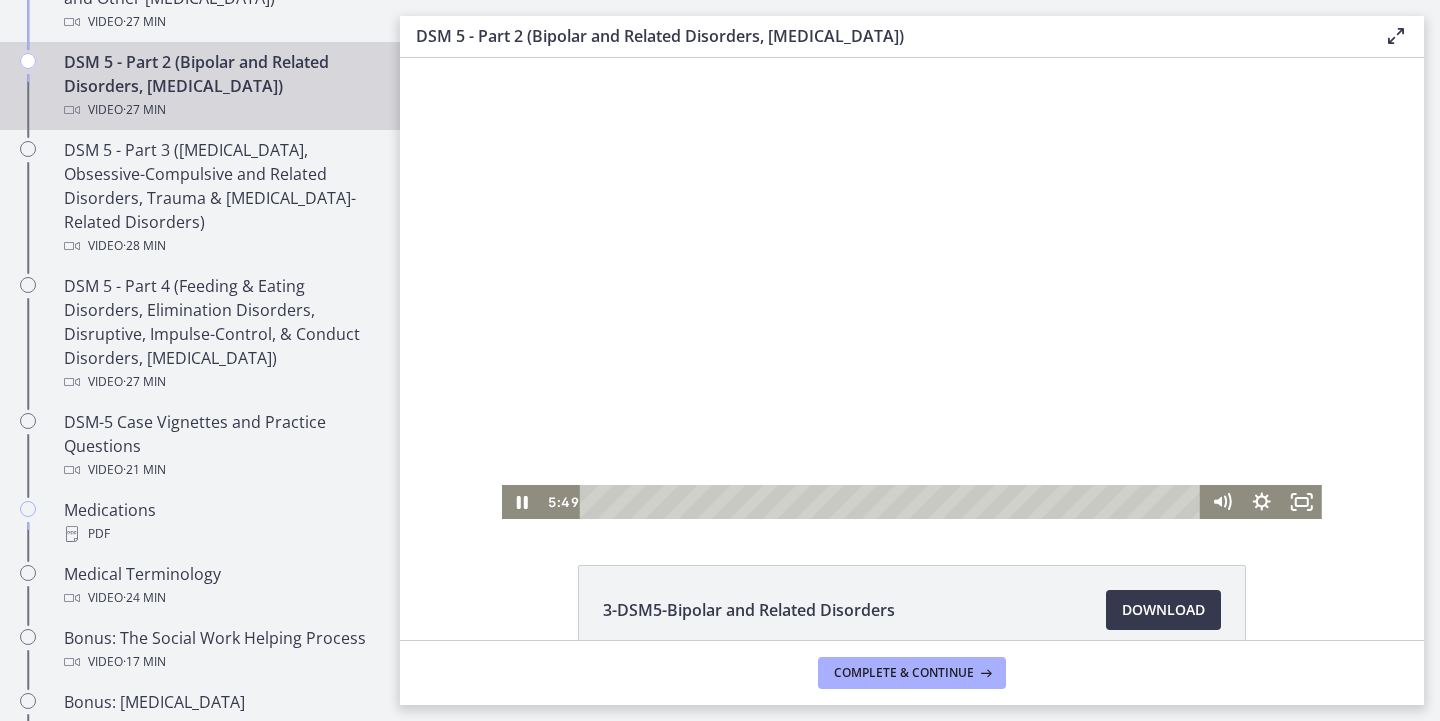 click at bounding box center [912, 288] 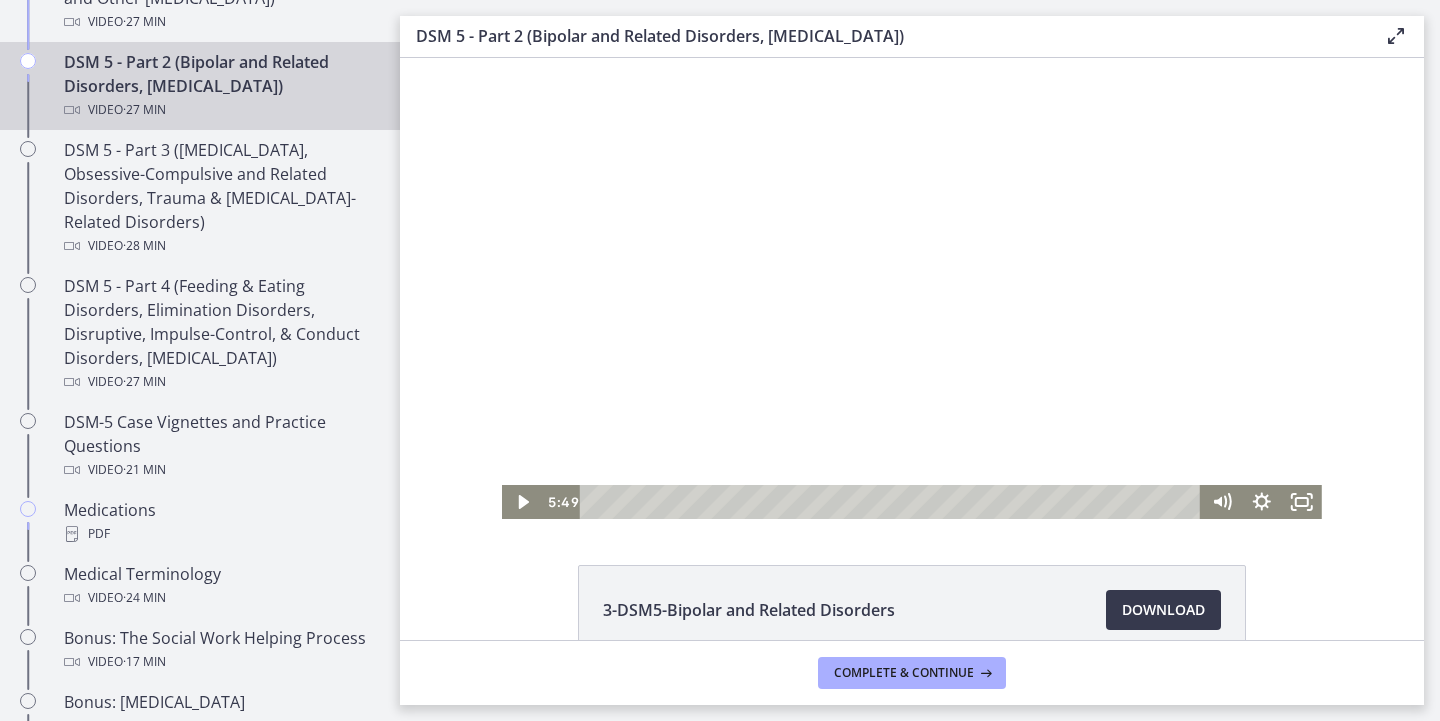 click at bounding box center [912, 288] 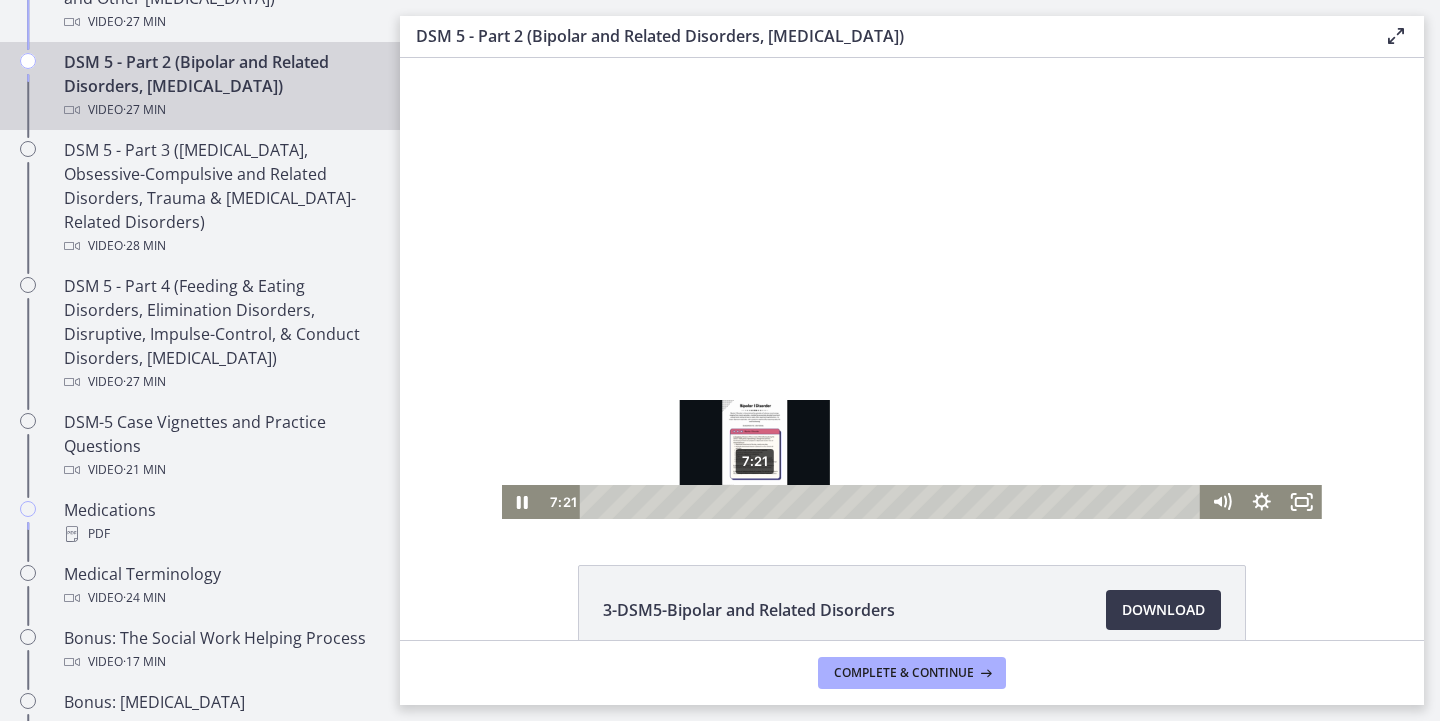 click on "7:21" at bounding box center [893, 502] 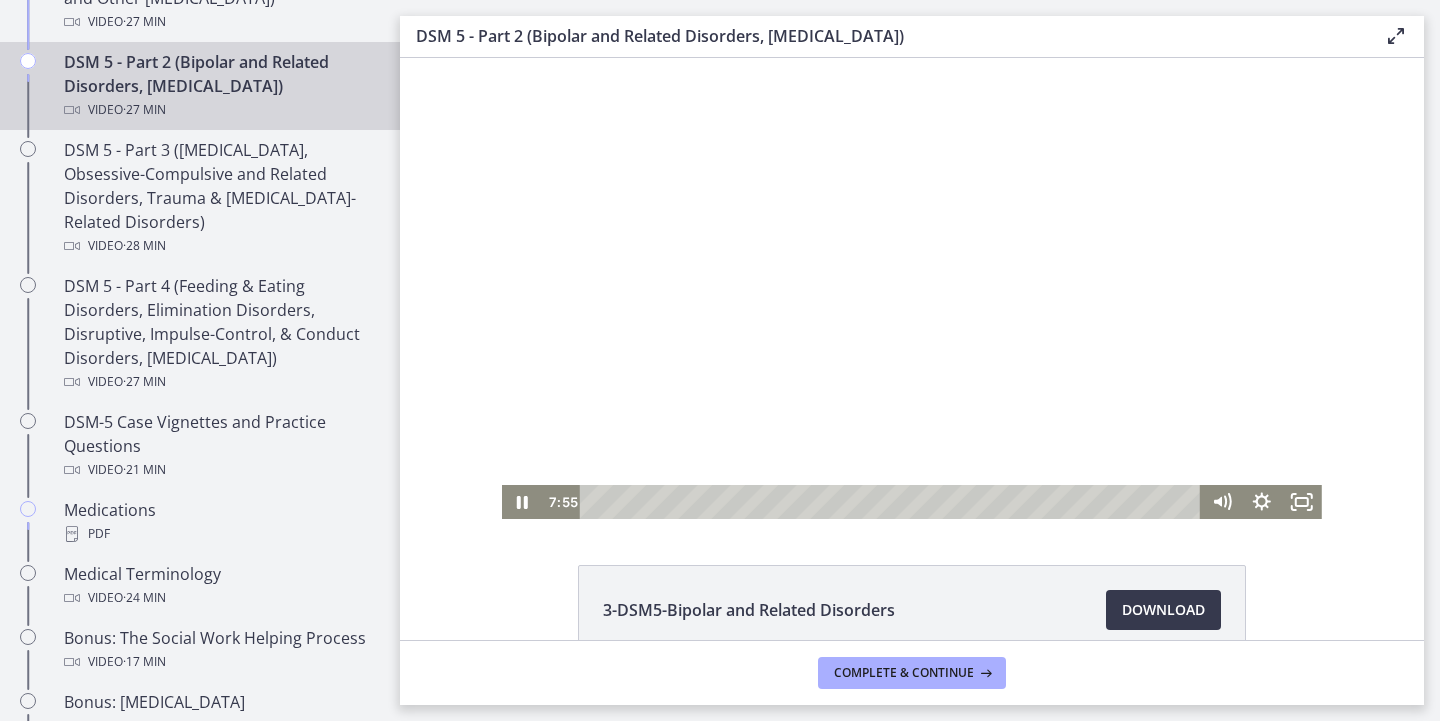 click at bounding box center (912, 288) 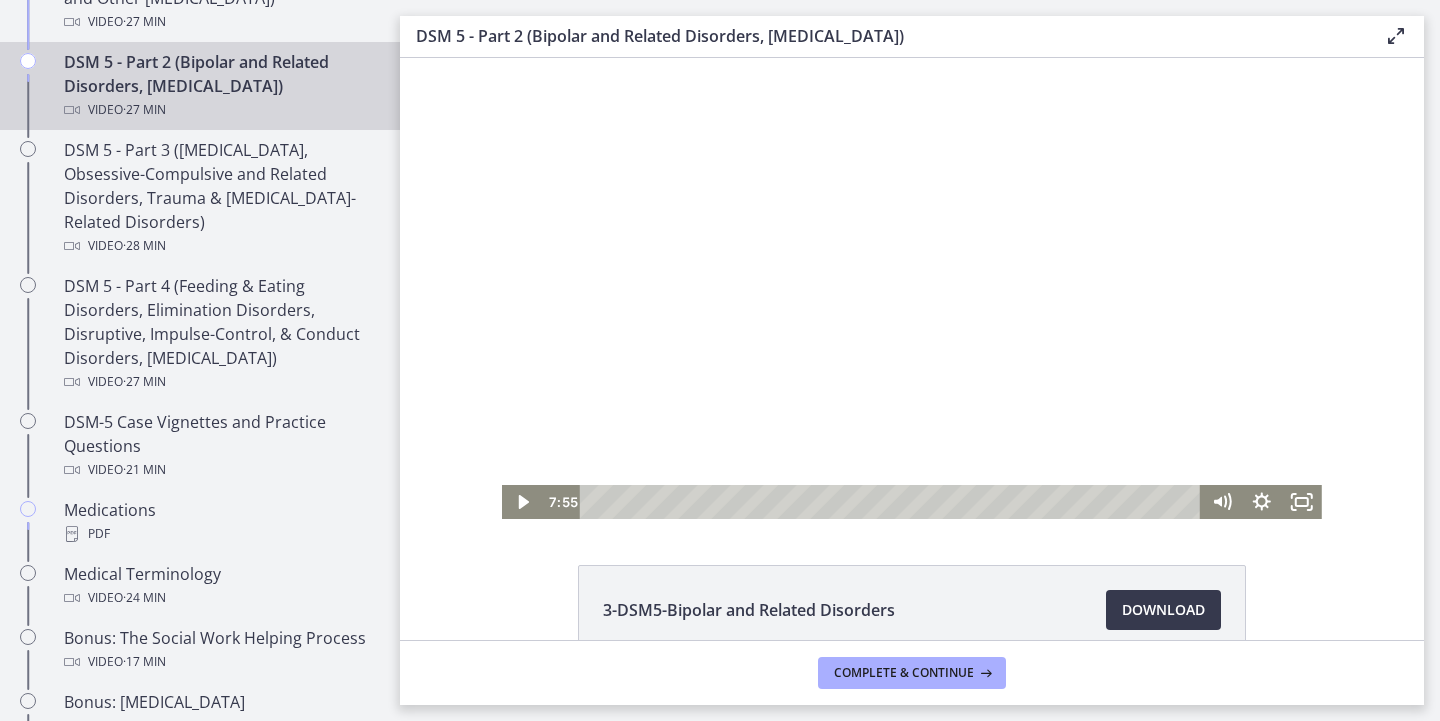 click at bounding box center (912, 288) 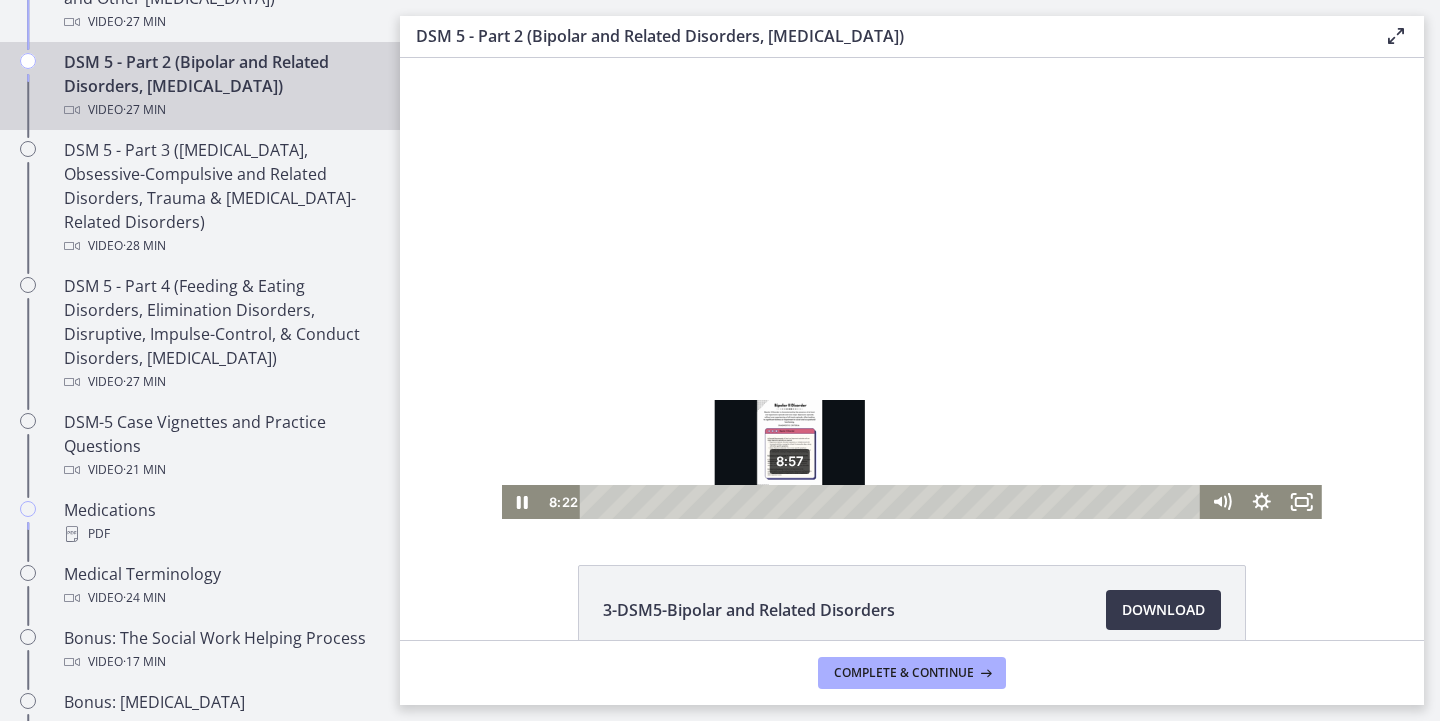 click on "8:57" at bounding box center [893, 502] 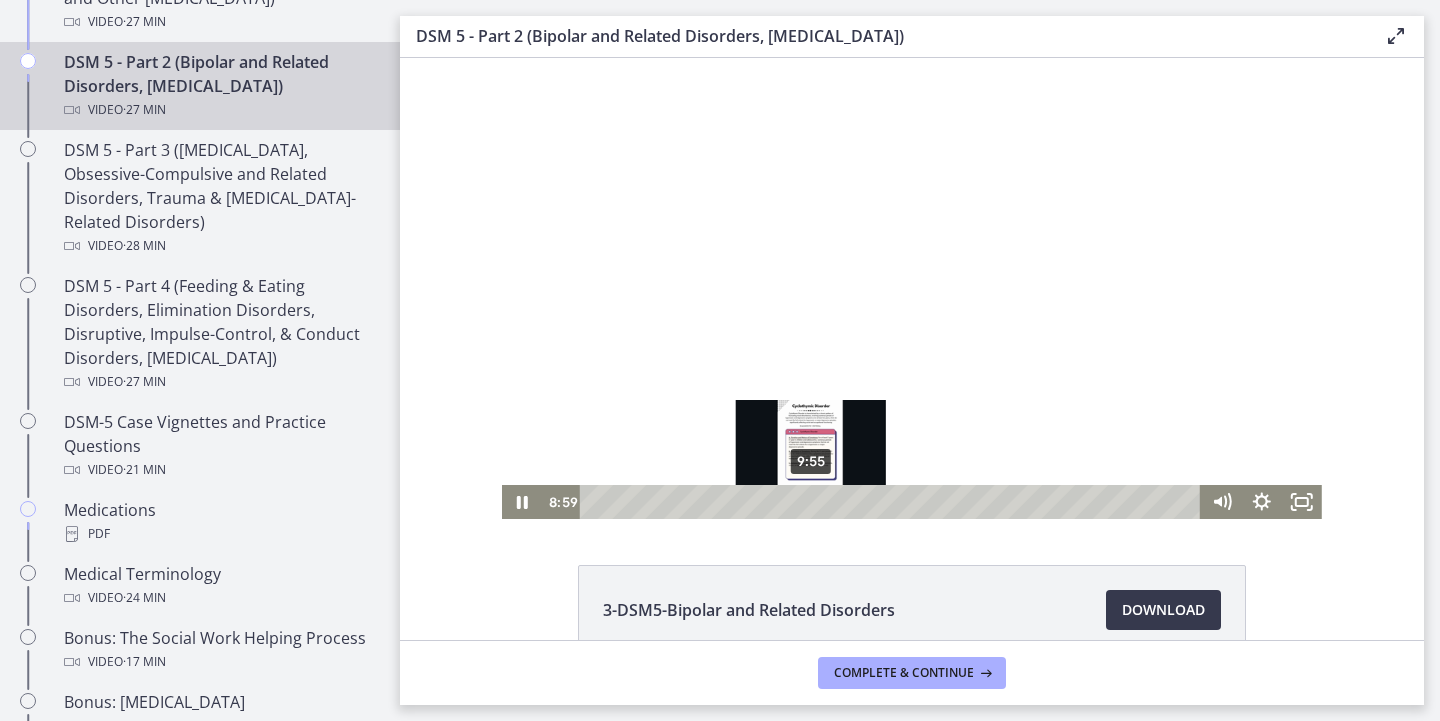 click on "9:55" at bounding box center (893, 502) 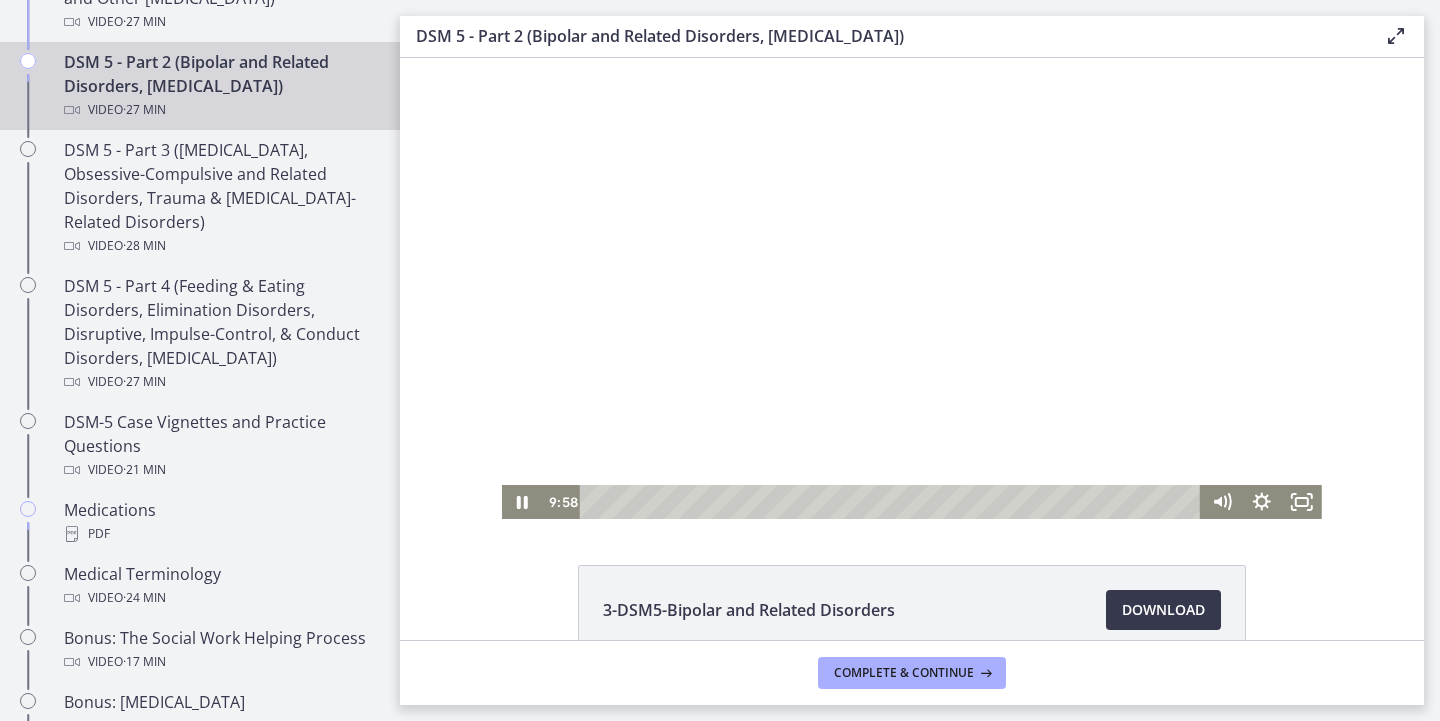 click at bounding box center (912, 288) 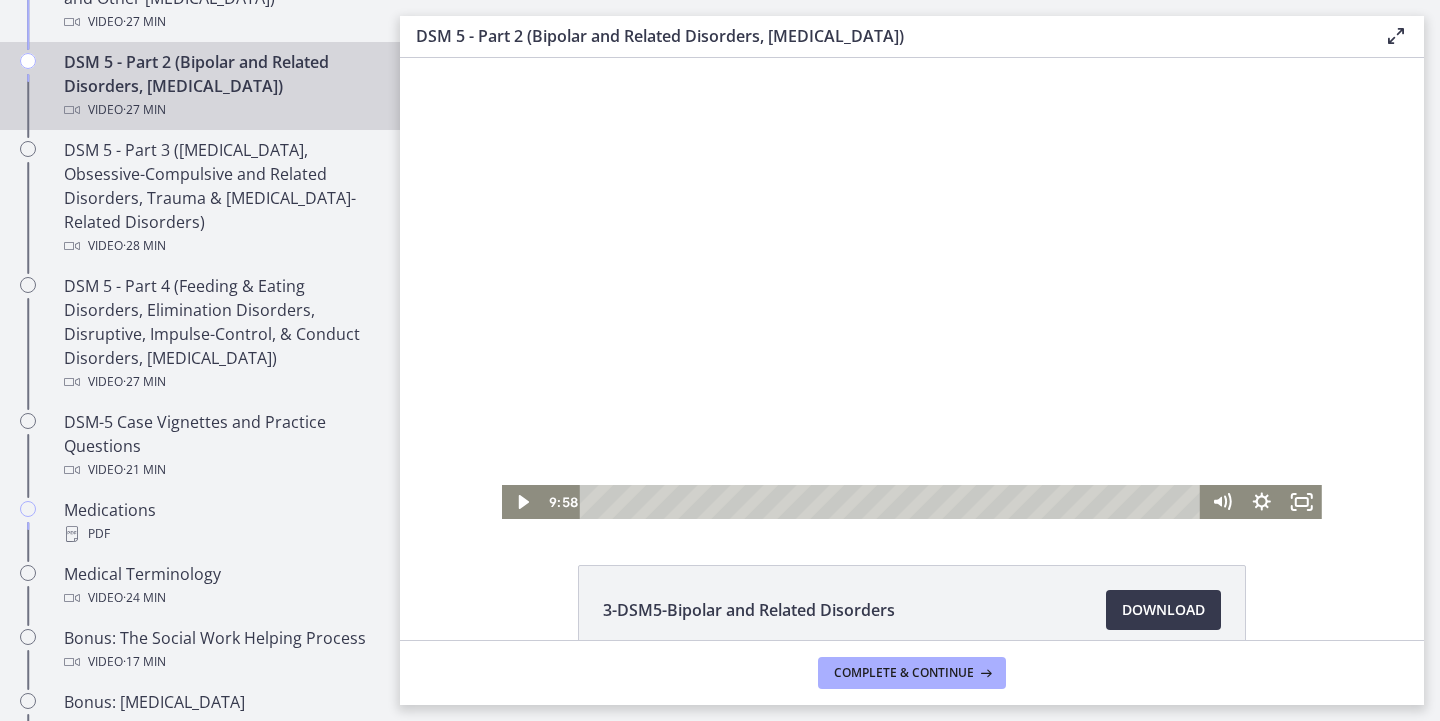 click at bounding box center (912, 288) 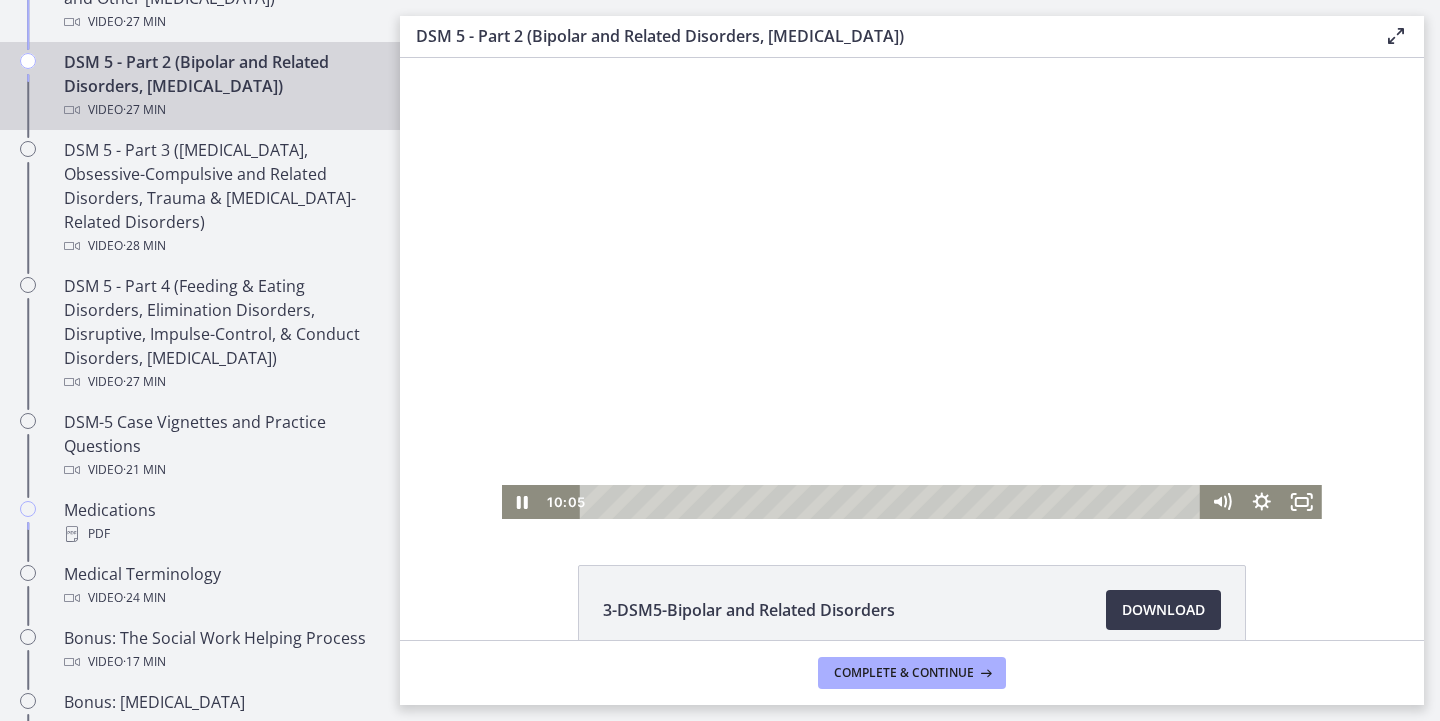 click at bounding box center (912, 288) 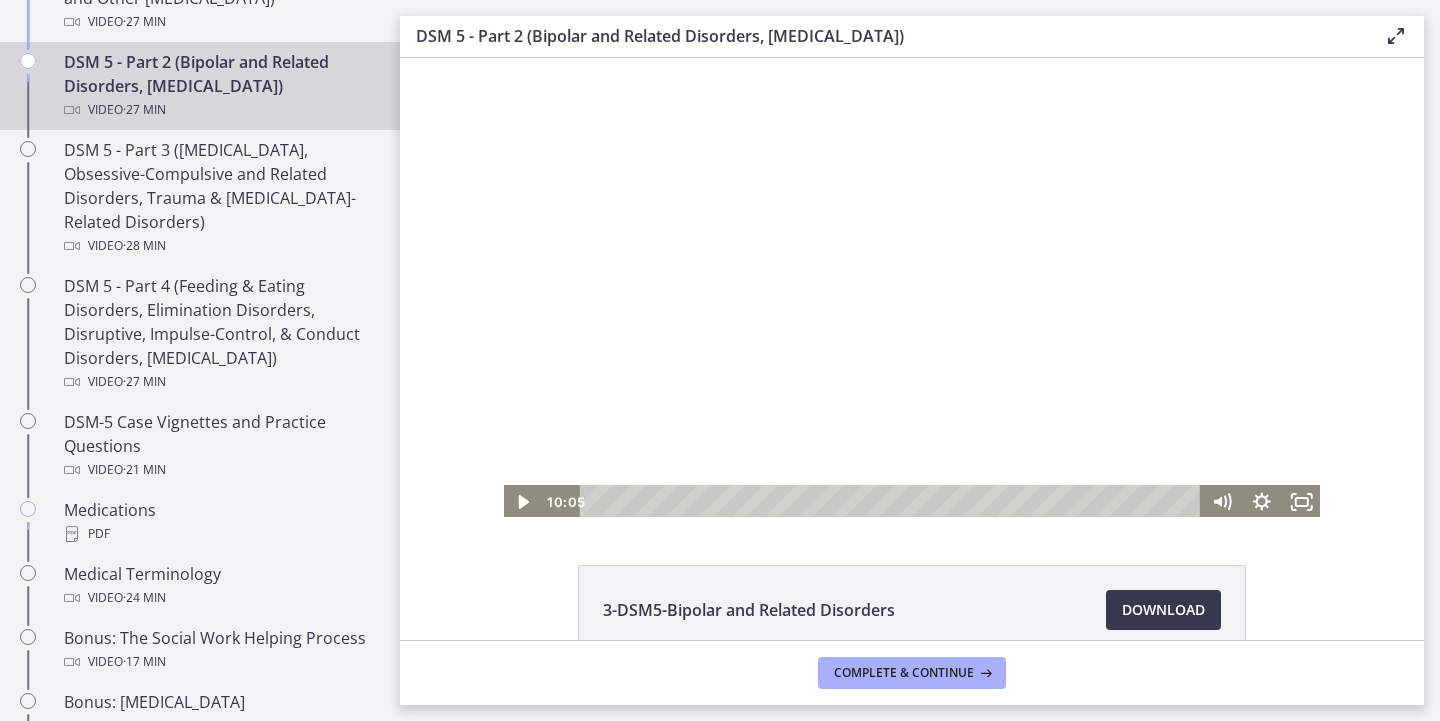 click at bounding box center (912, 288) 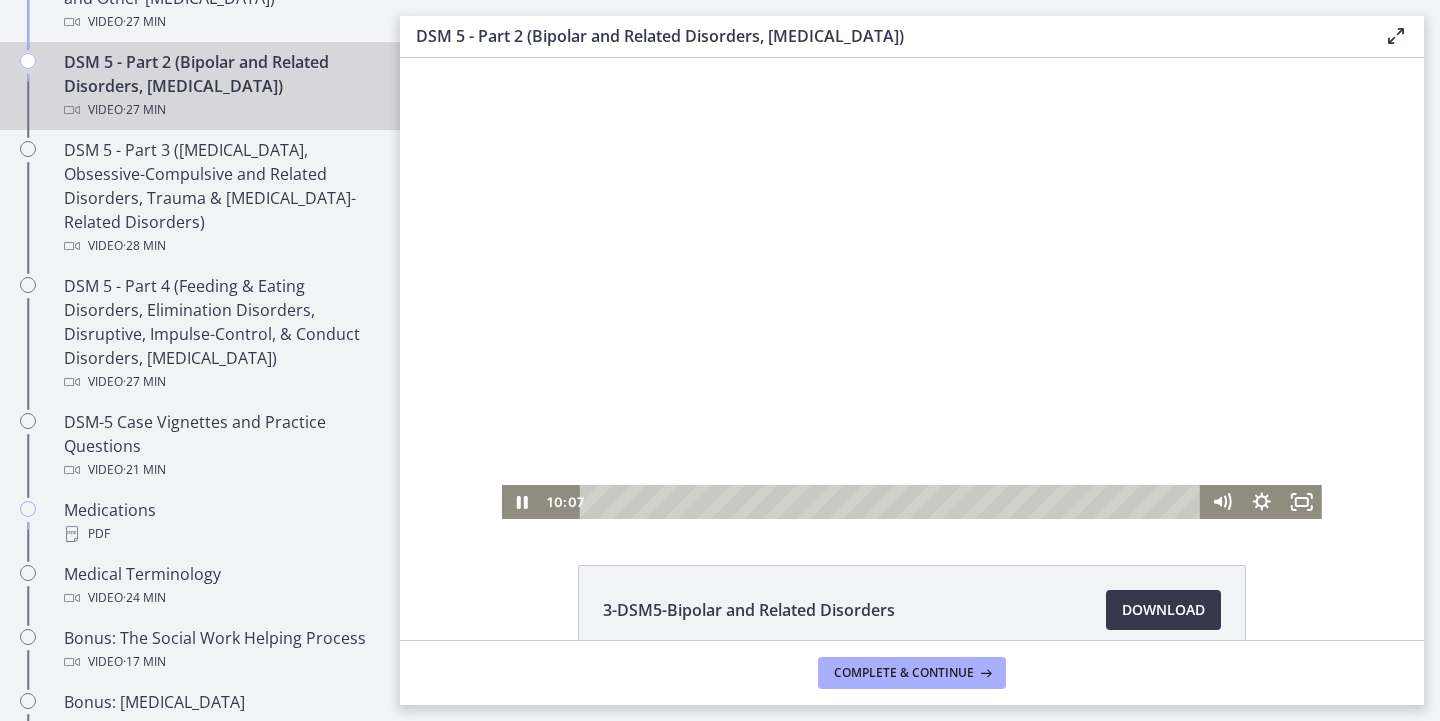 click at bounding box center (912, 288) 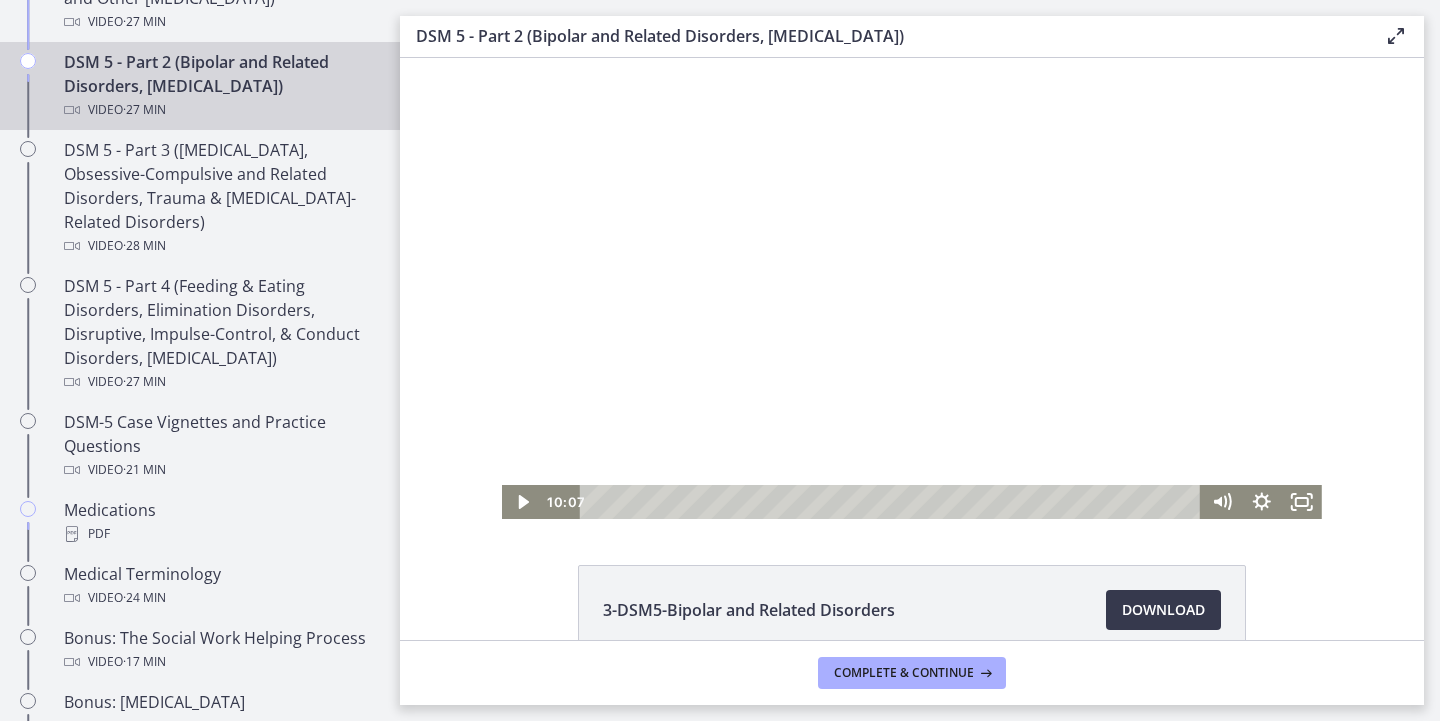 click at bounding box center (912, 288) 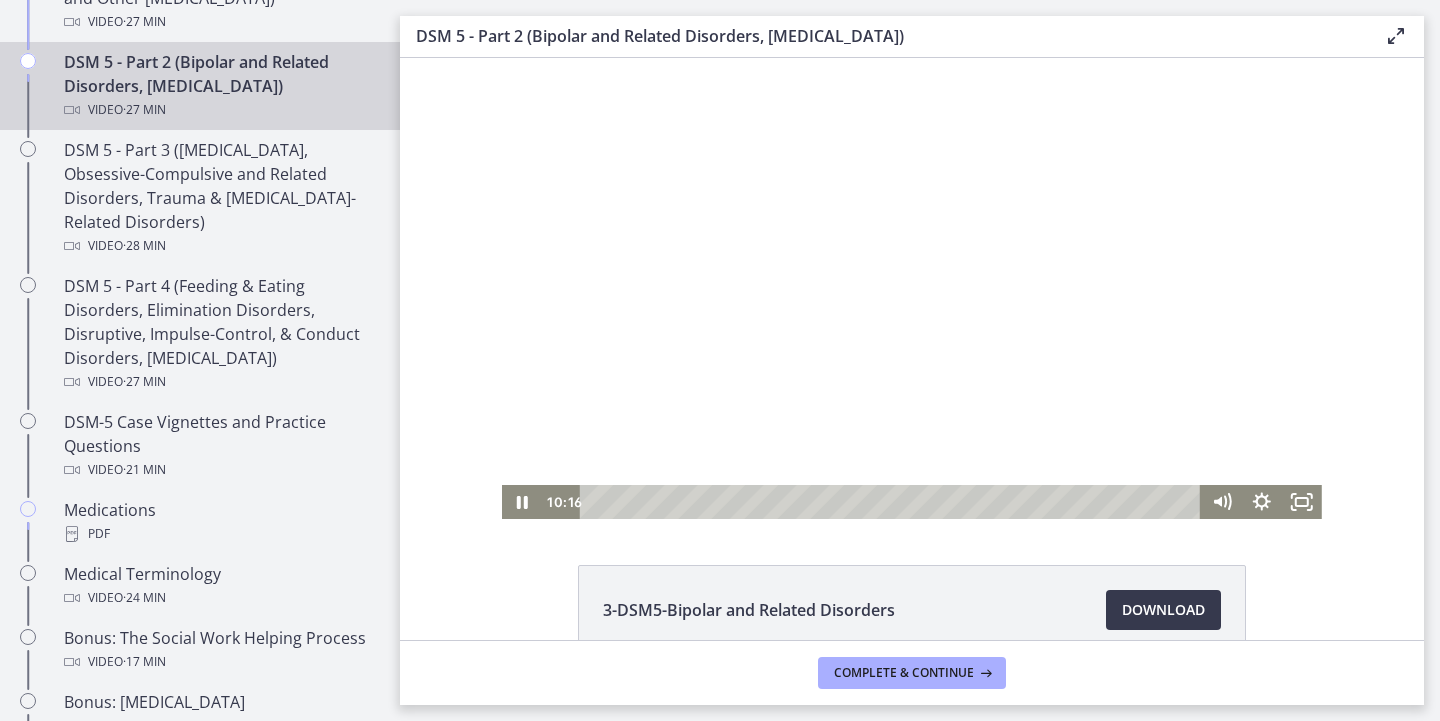 click at bounding box center [912, 288] 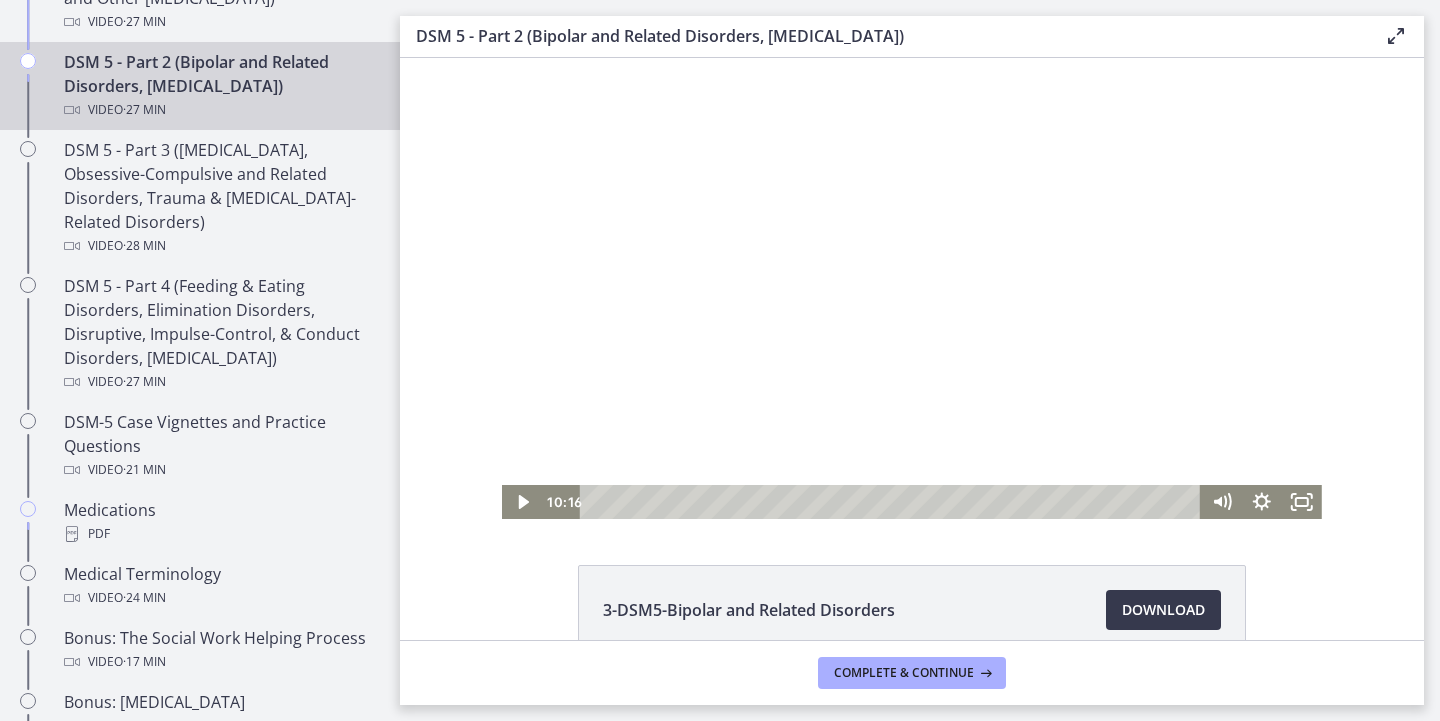 click at bounding box center (912, 288) 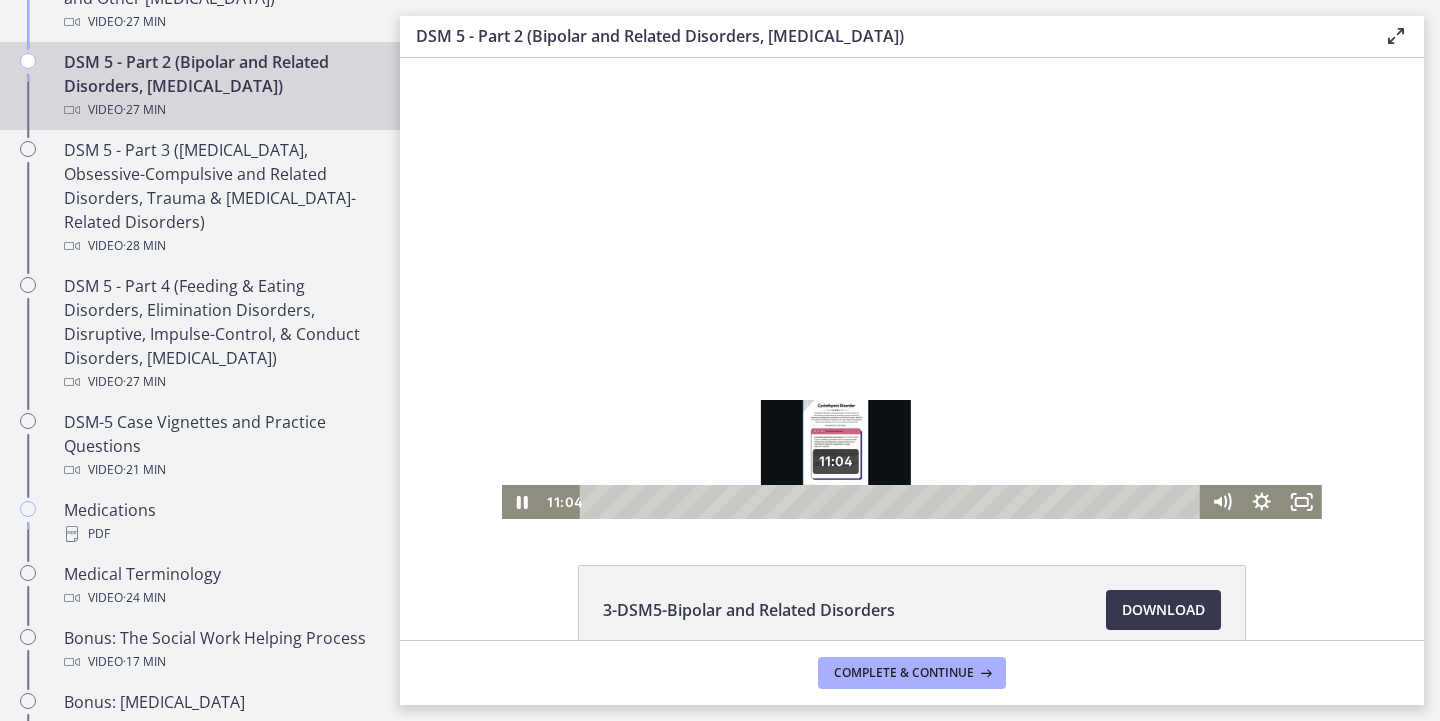 click on "11:04" at bounding box center (893, 502) 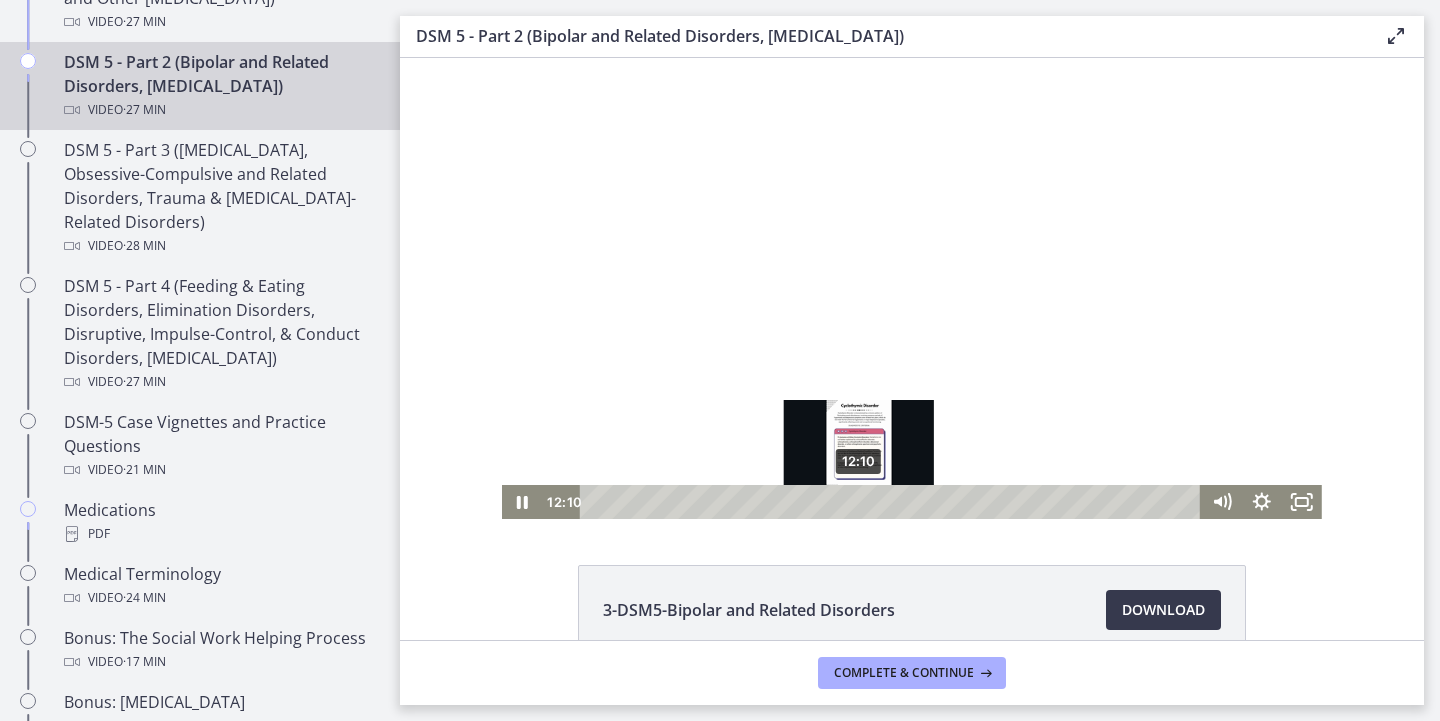 click on "12:10" at bounding box center [893, 502] 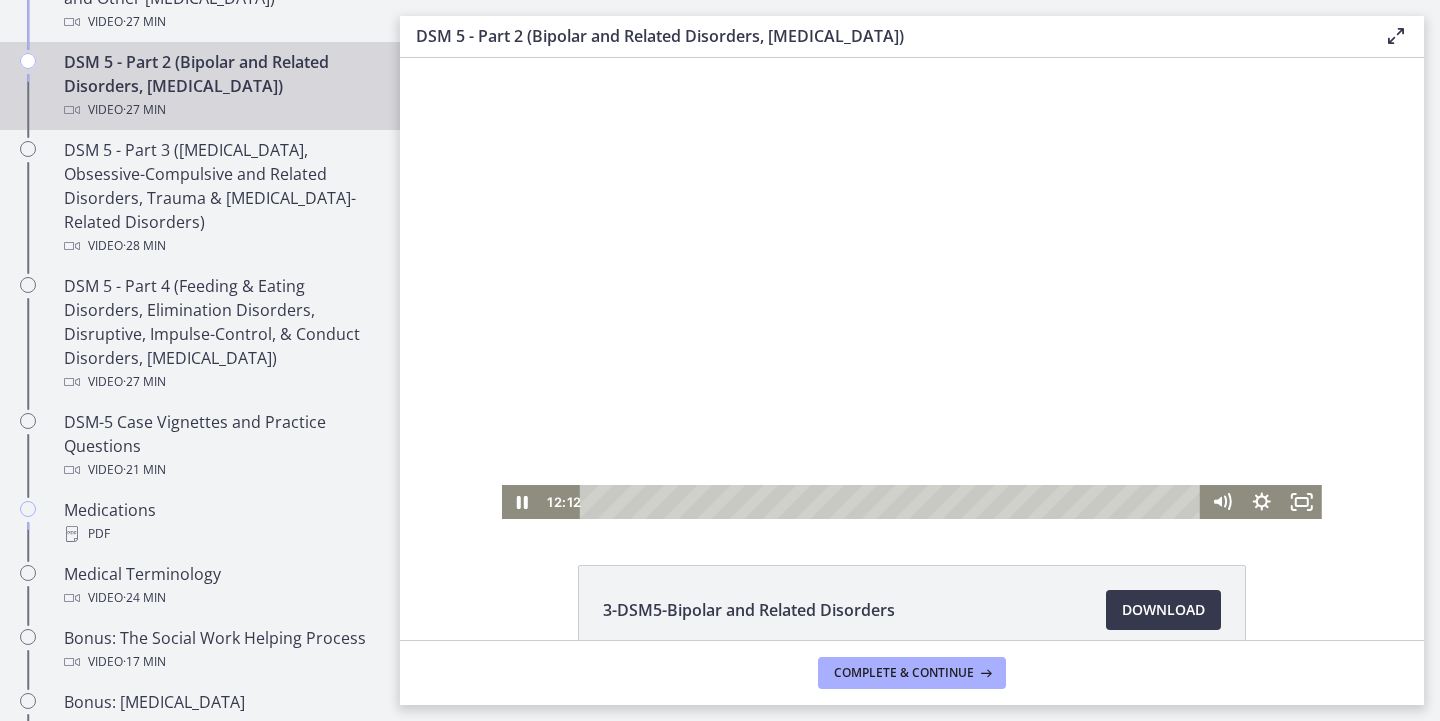 click at bounding box center (912, 288) 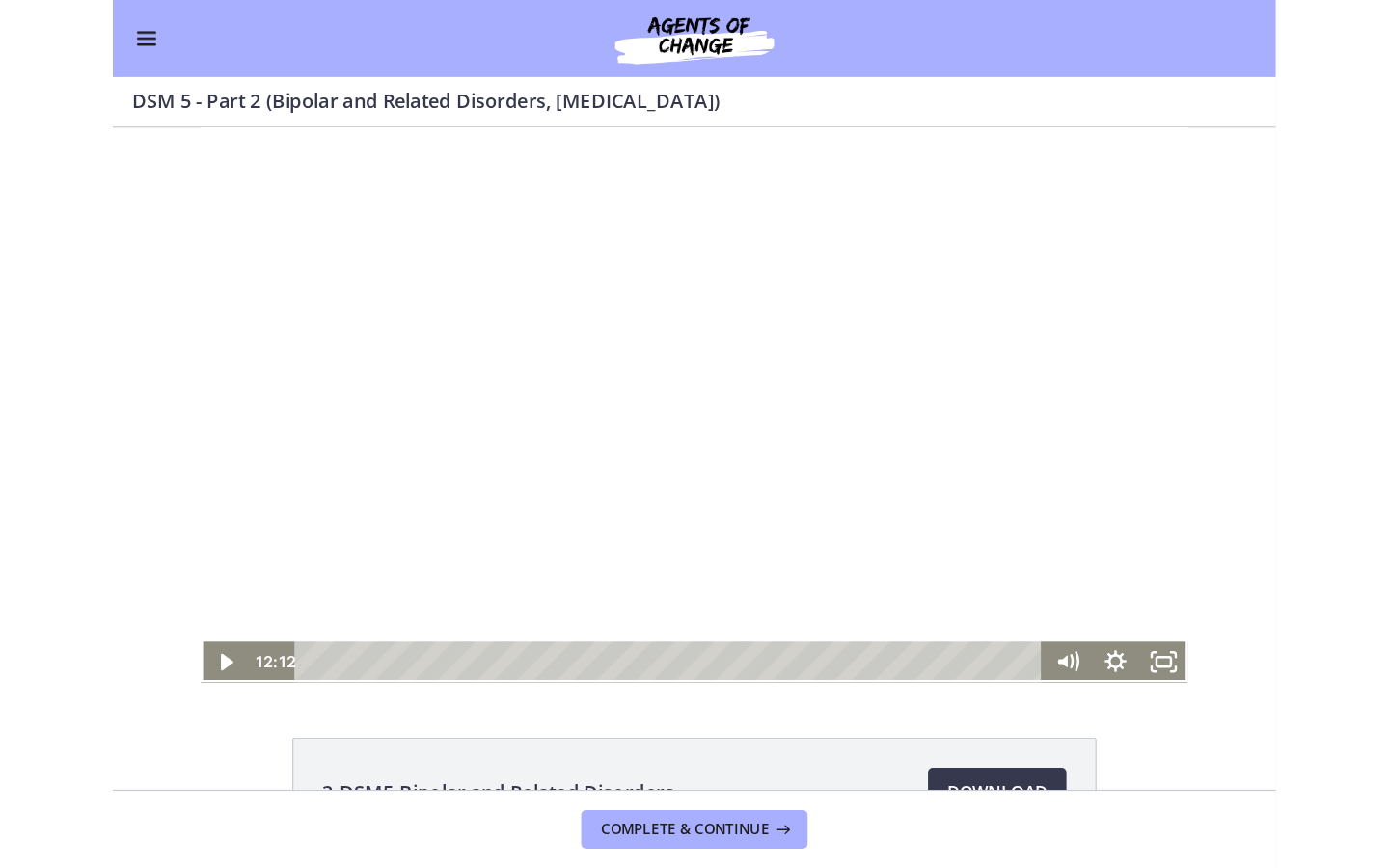 scroll, scrollTop: 1009, scrollLeft: 0, axis: vertical 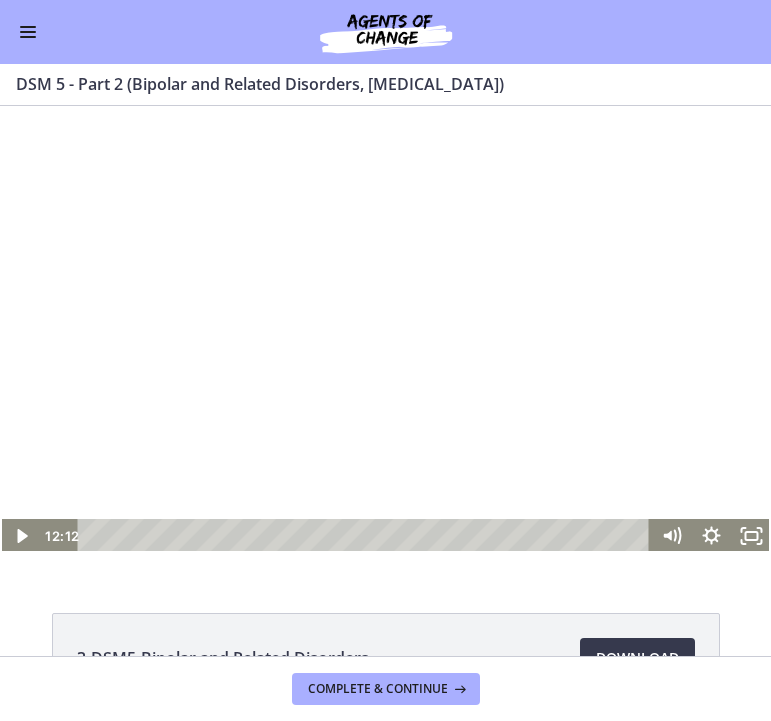 click at bounding box center (385, 337) 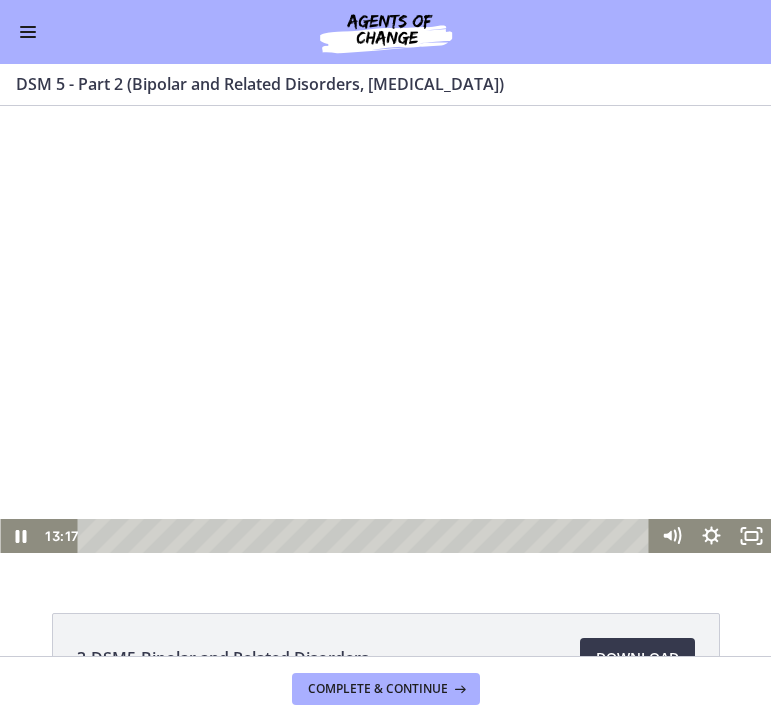 click at bounding box center (385, 337) 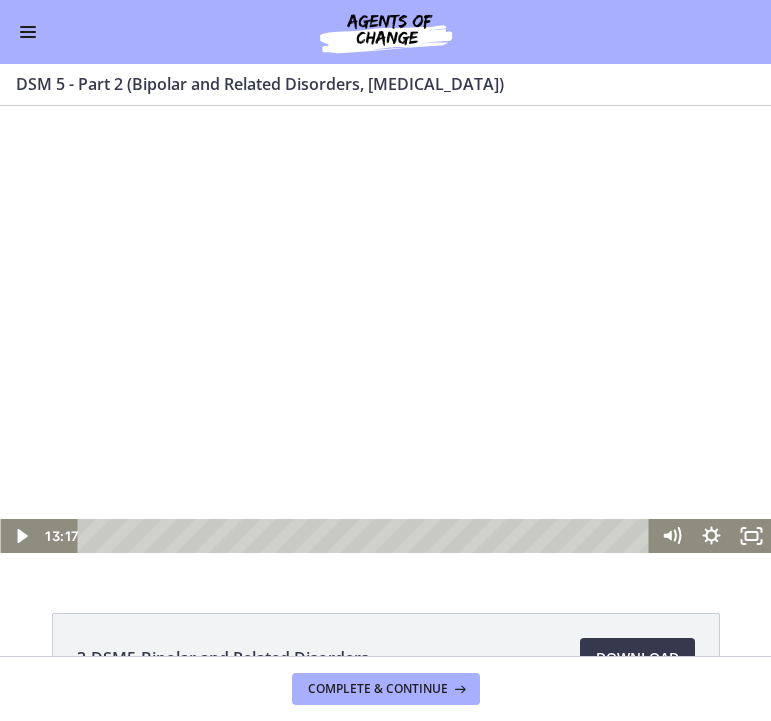 click at bounding box center [385, 337] 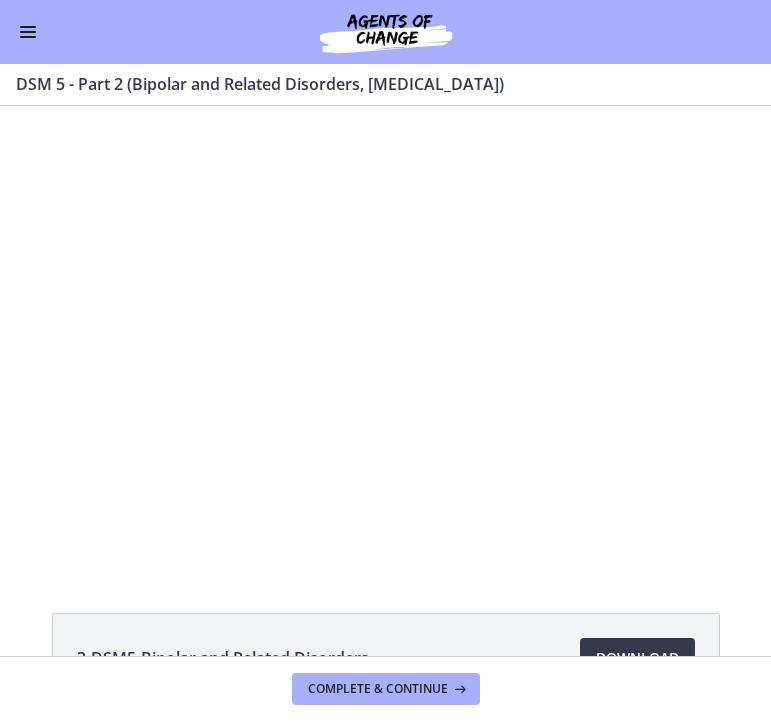 click at bounding box center [385, 337] 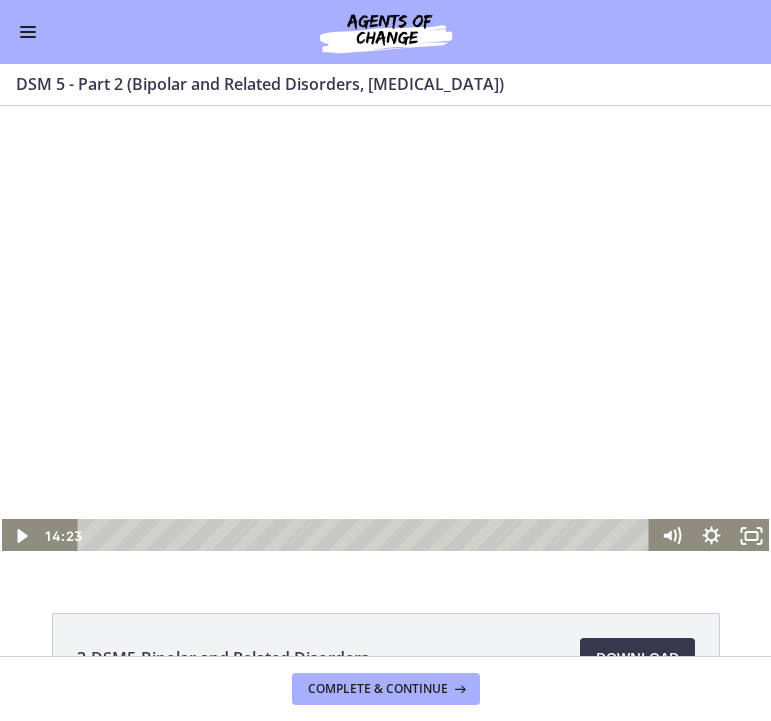 click at bounding box center (385, 337) 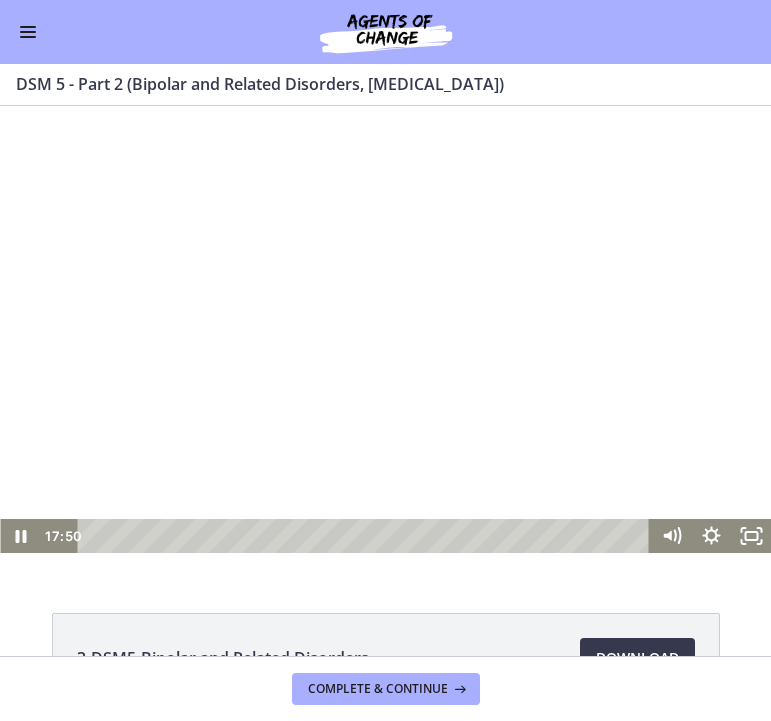 click at bounding box center [385, 337] 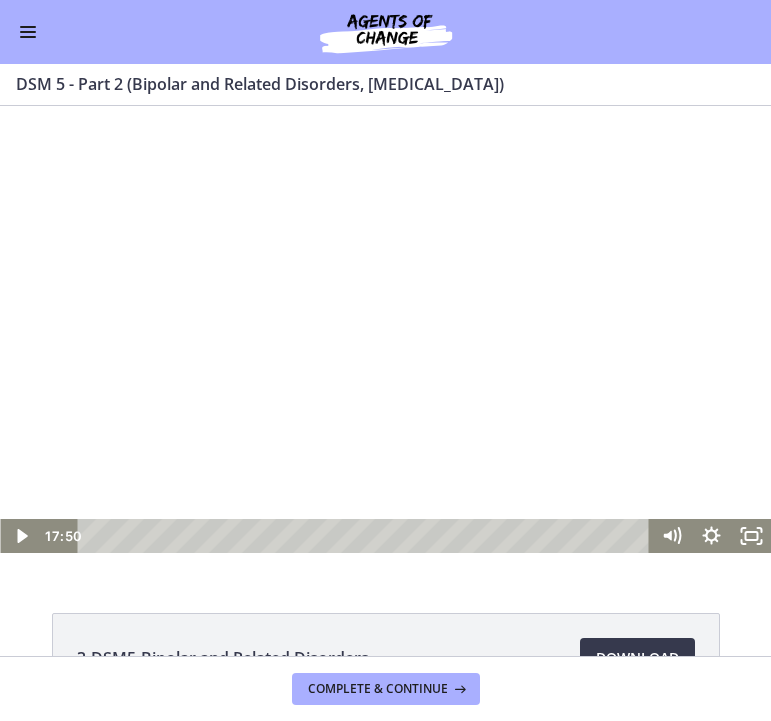 click at bounding box center [385, 337] 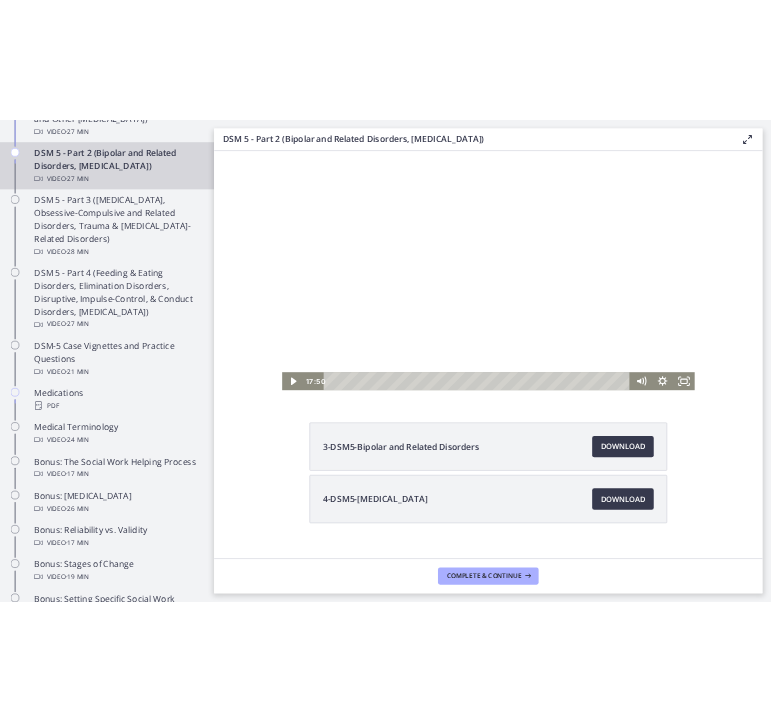 scroll, scrollTop: 1046, scrollLeft: 0, axis: vertical 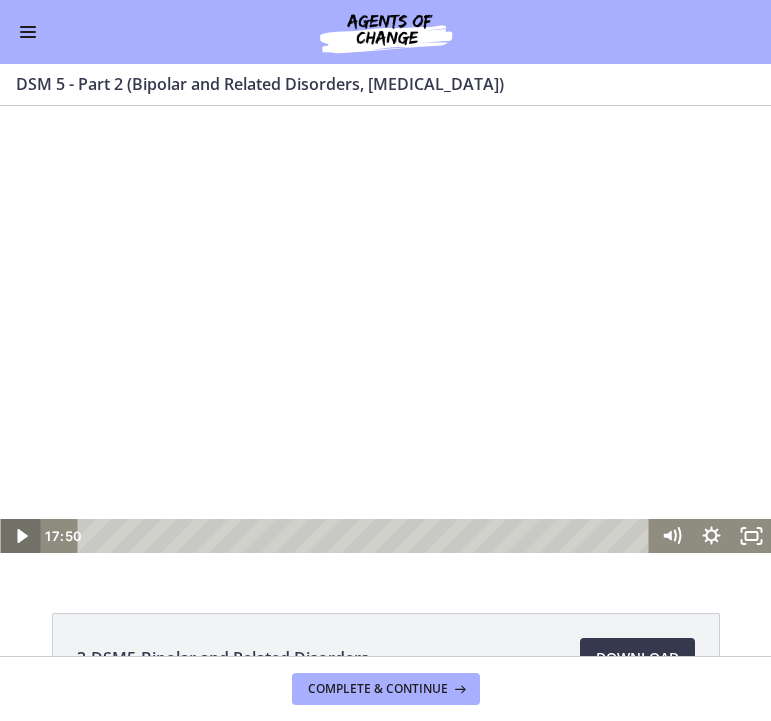 click 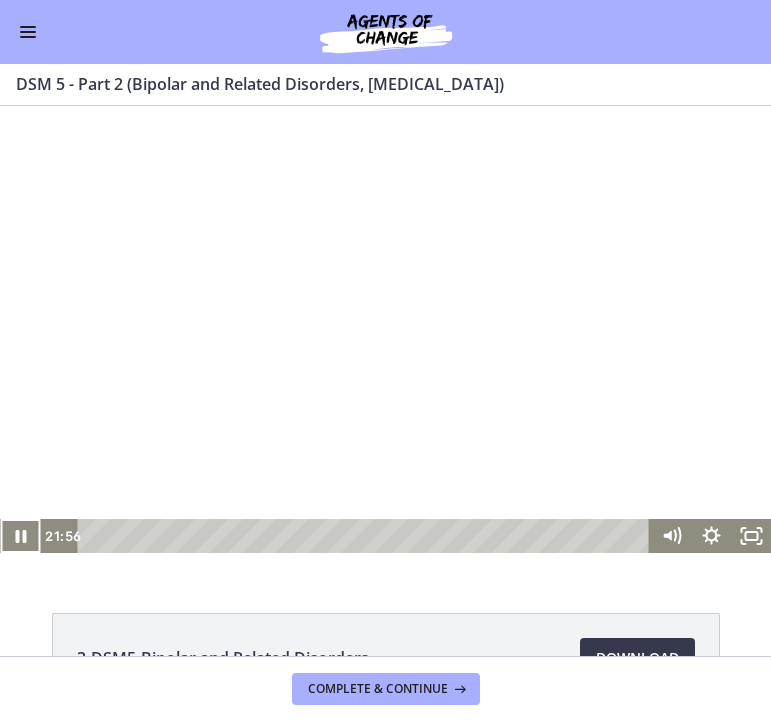click at bounding box center (385, 337) 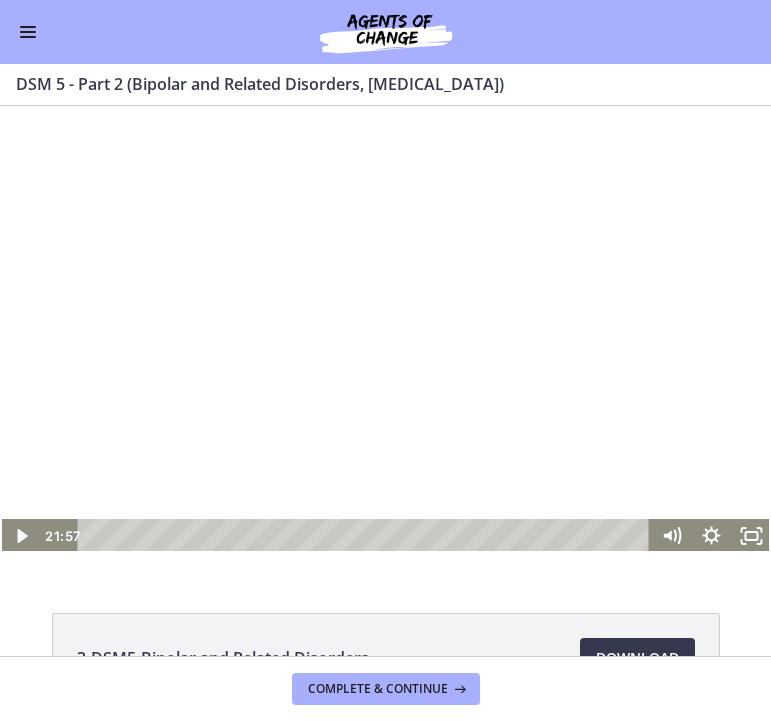click at bounding box center (385, 337) 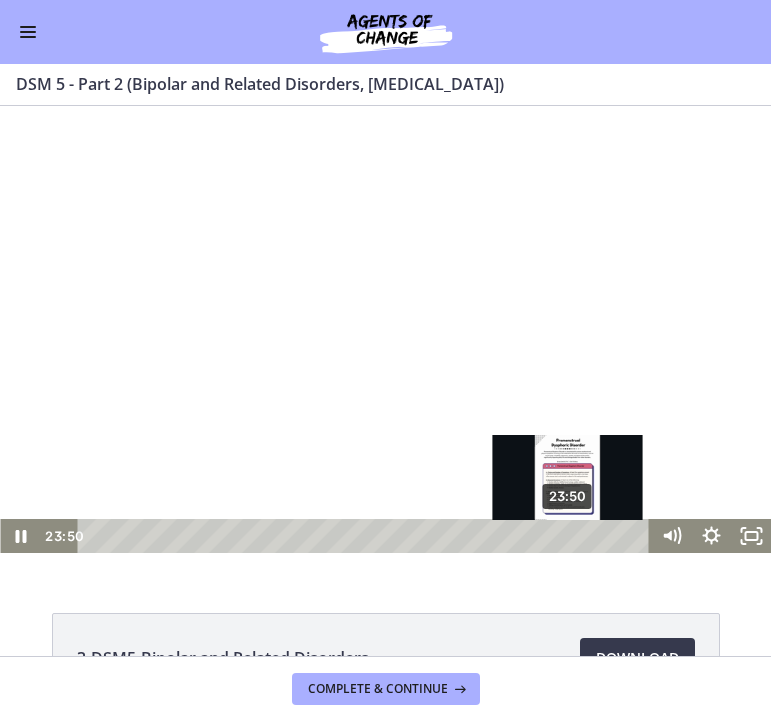 click on "23:50" at bounding box center [367, 536] 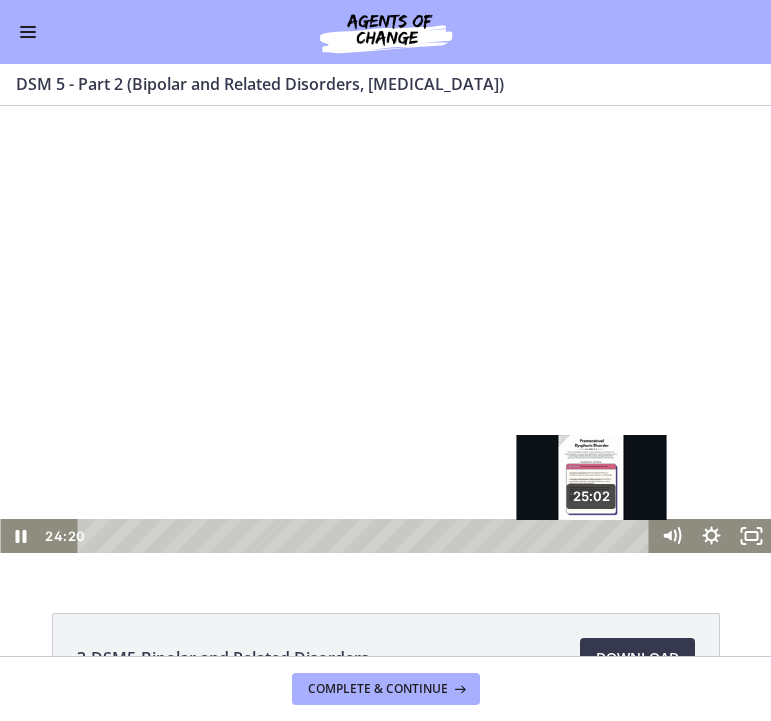 click on "25:02" at bounding box center (367, 536) 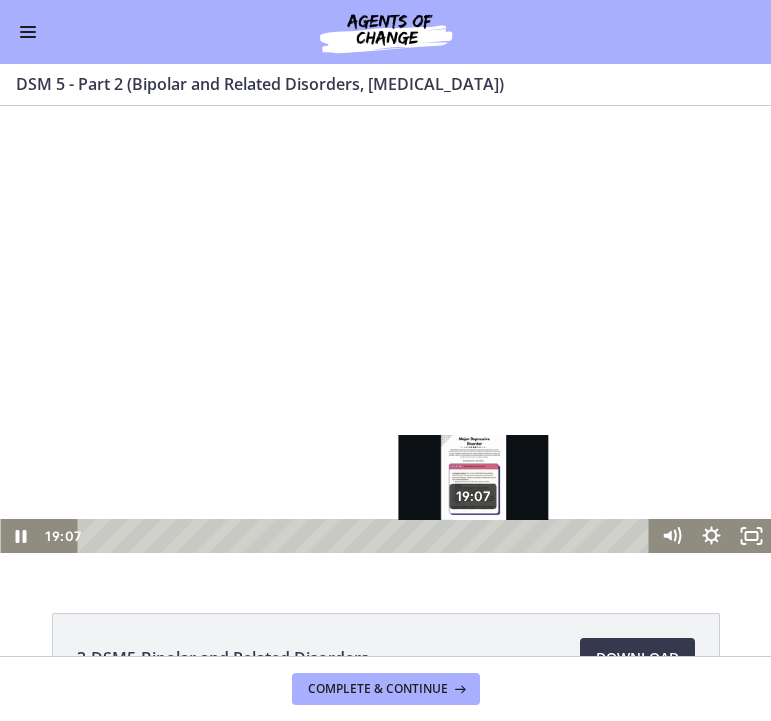click on "19:07" at bounding box center (367, 536) 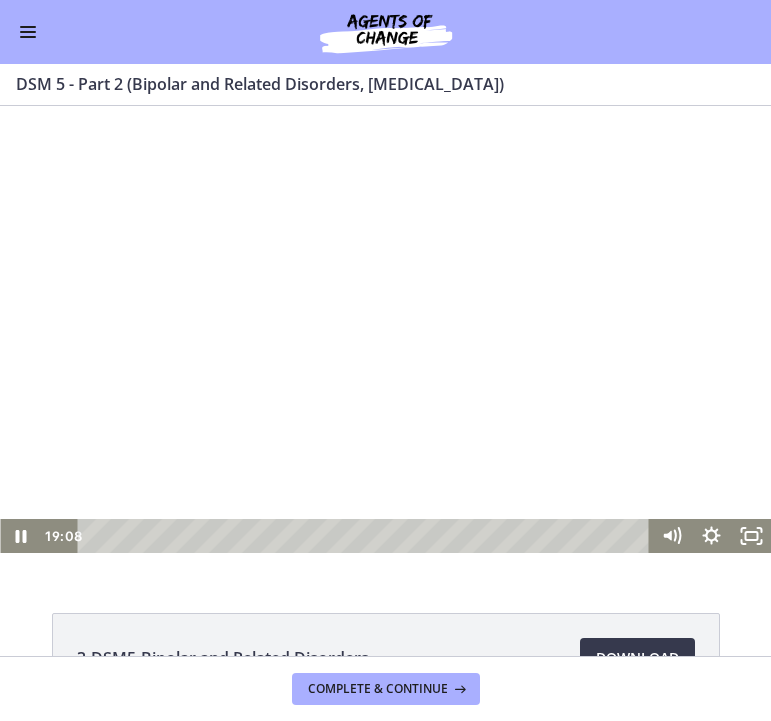 click at bounding box center [385, 337] 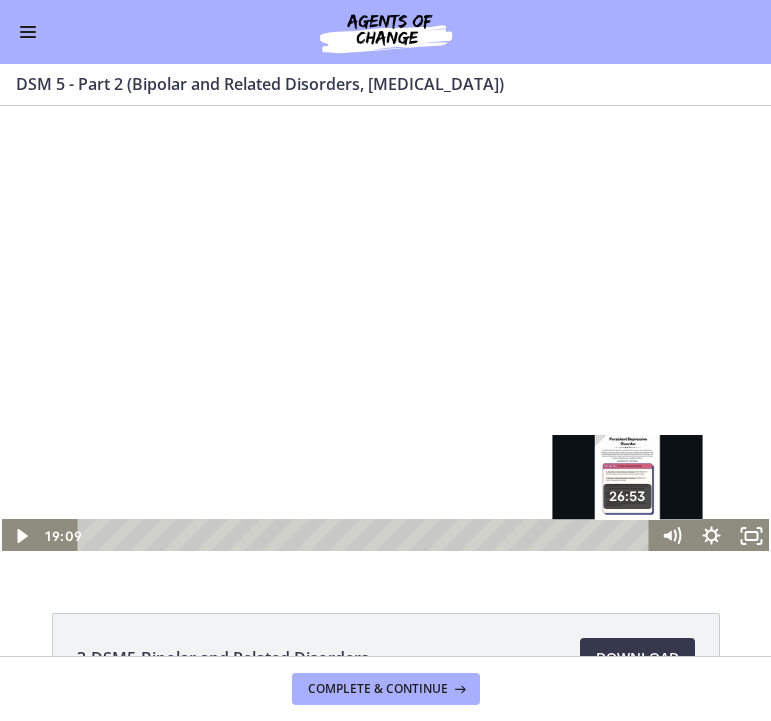 click on "26:53" at bounding box center [367, 536] 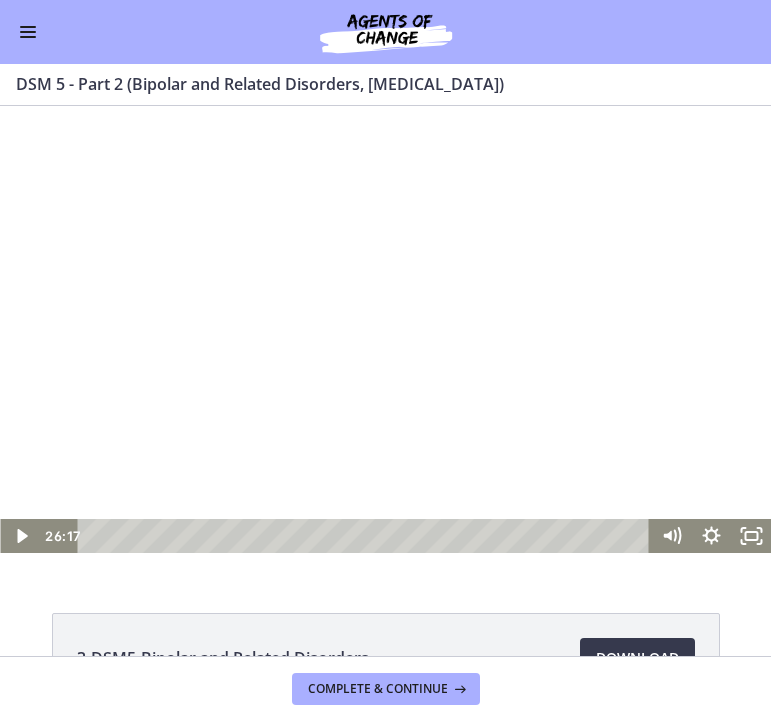 click at bounding box center [385, 337] 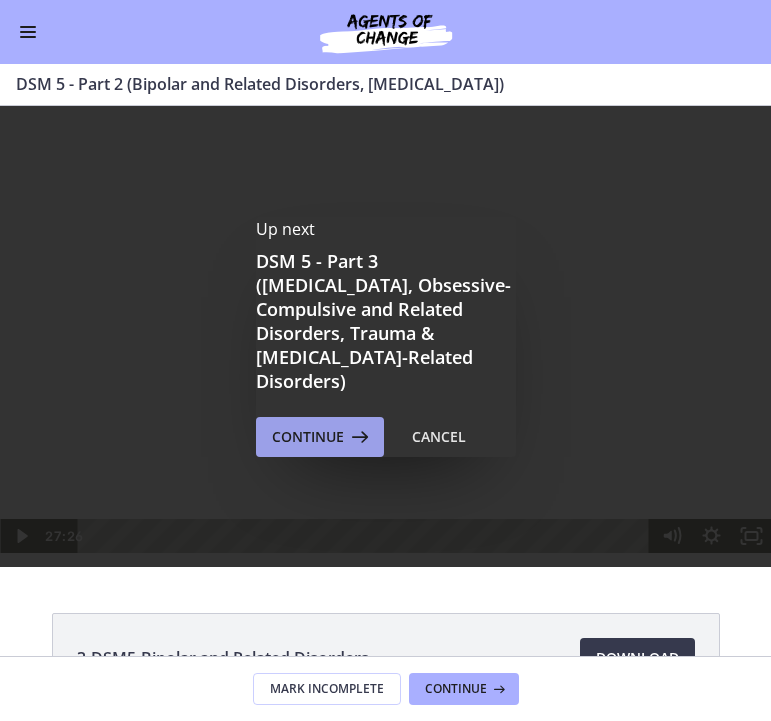 click at bounding box center [358, 437] 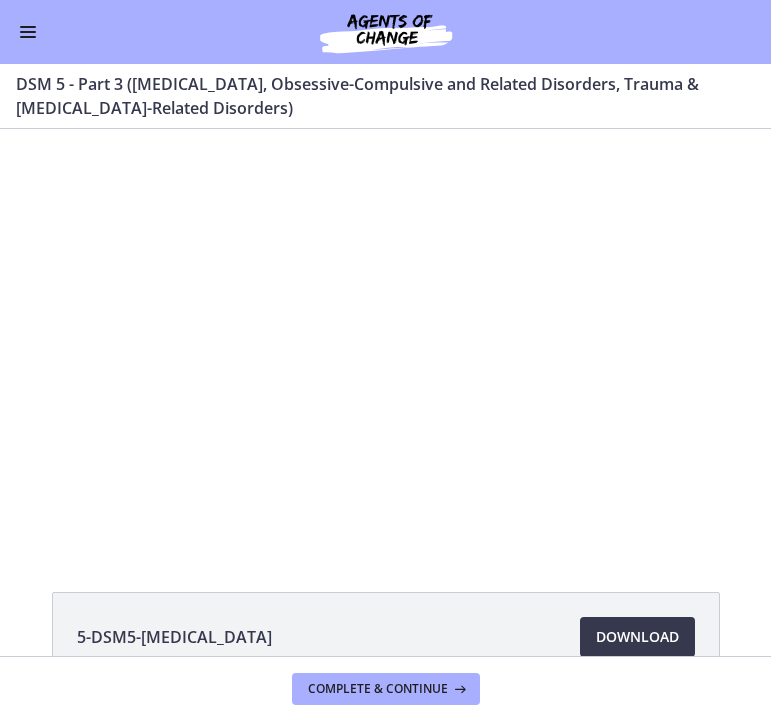 scroll, scrollTop: 0, scrollLeft: 0, axis: both 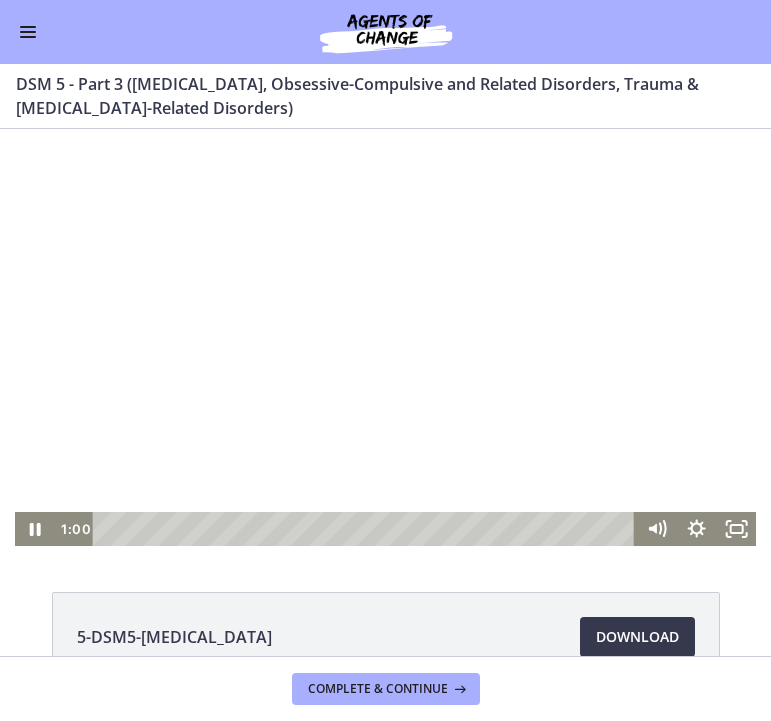 click at bounding box center (367, 529) 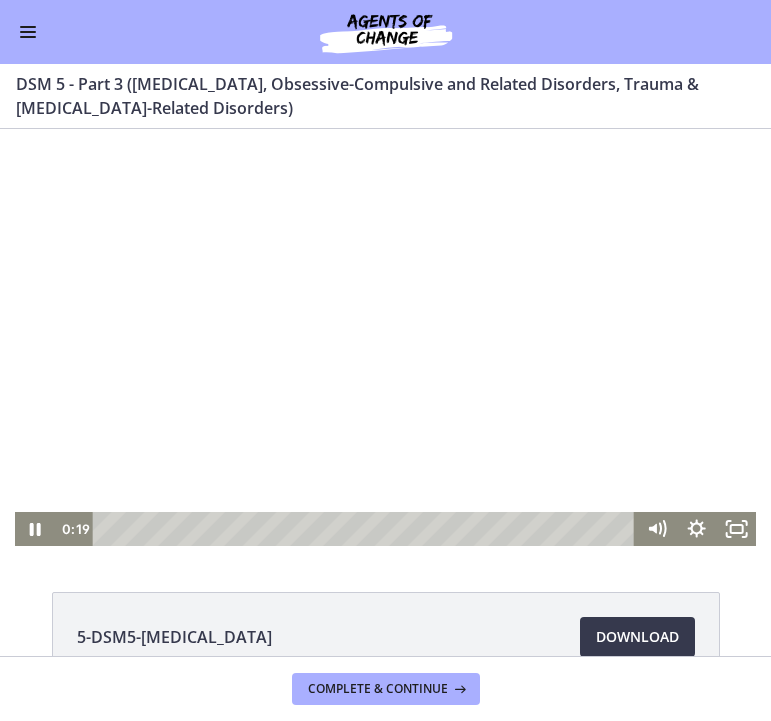 click at bounding box center [385, 337] 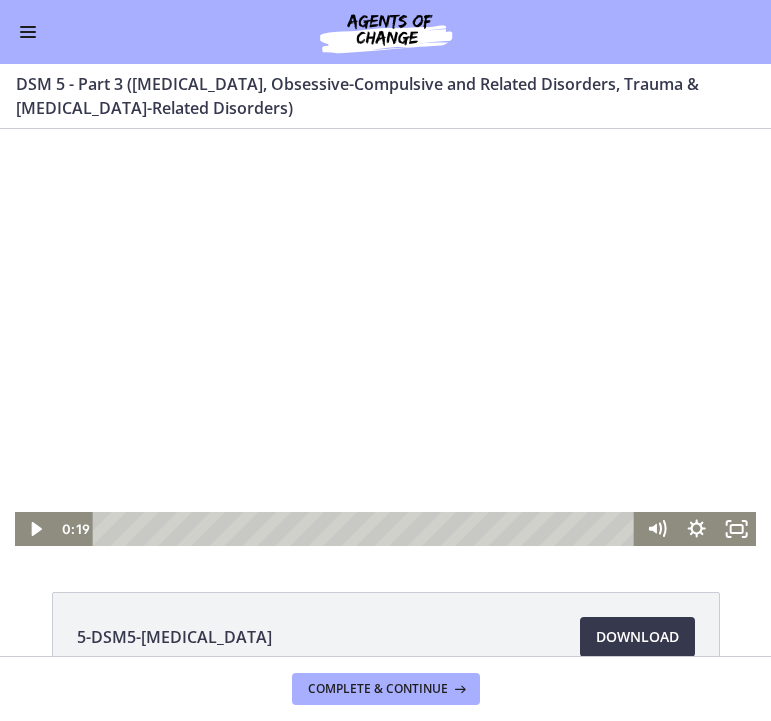click at bounding box center [385, 337] 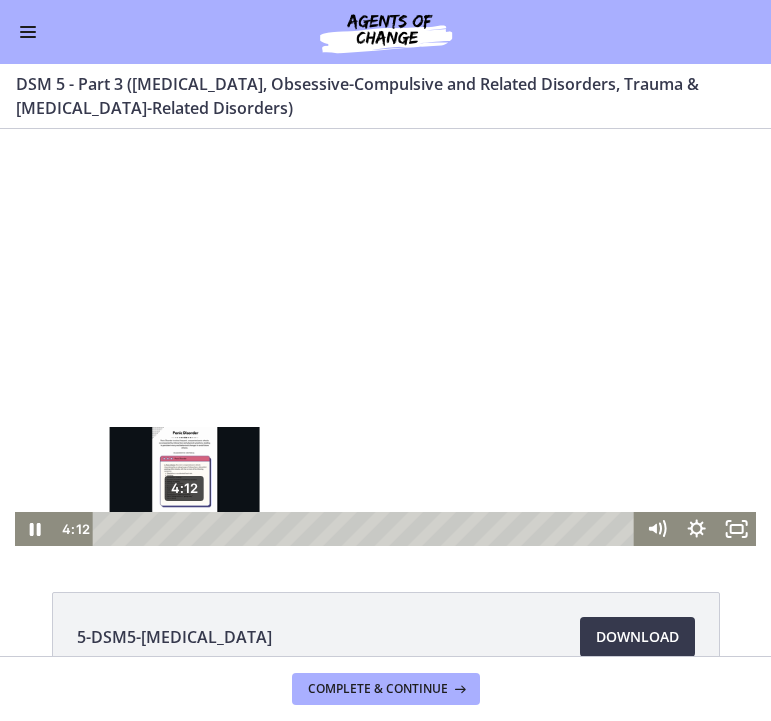 click on "4:12" at bounding box center (367, 529) 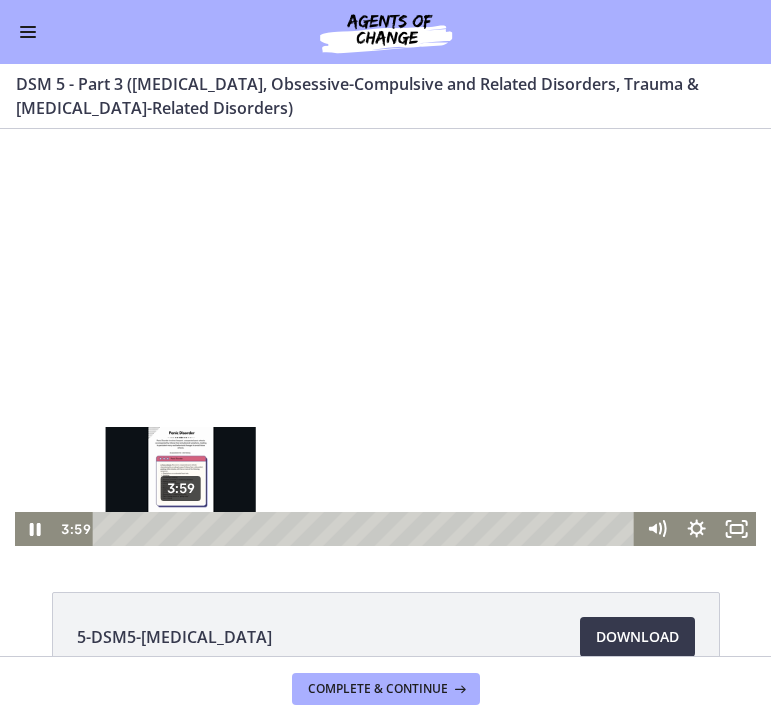 click on "3:59" at bounding box center [367, 529] 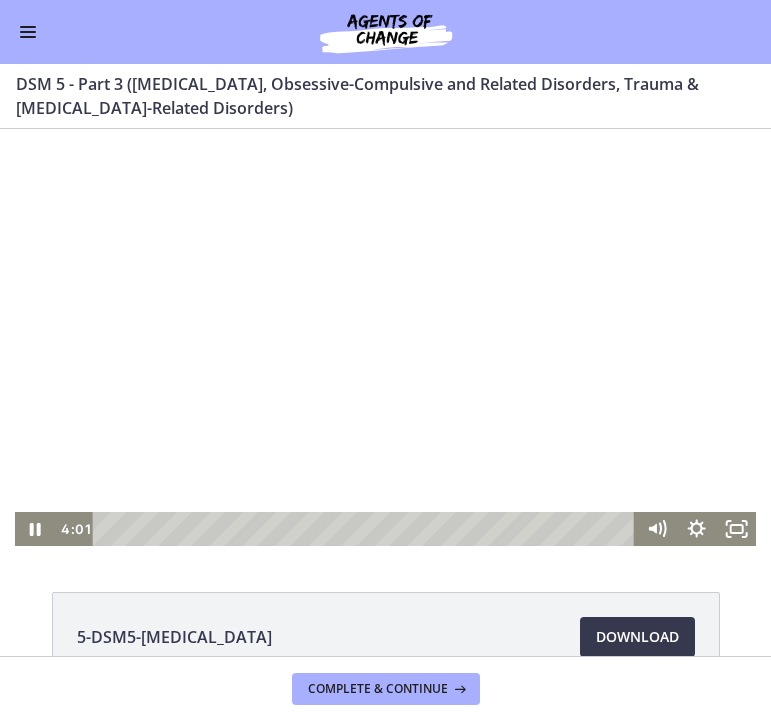 click at bounding box center [385, 337] 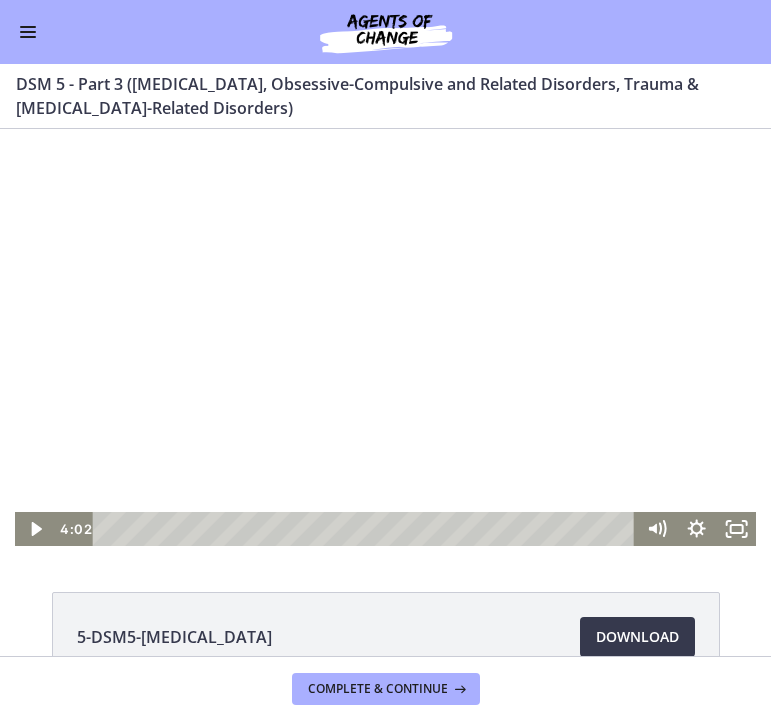 click at bounding box center [385, 337] 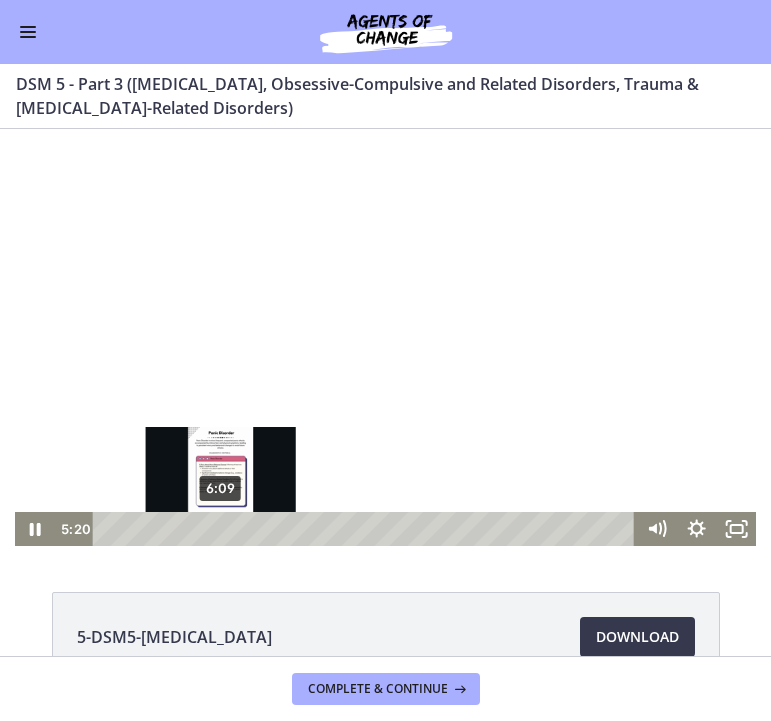 click on "6:09" at bounding box center [367, 529] 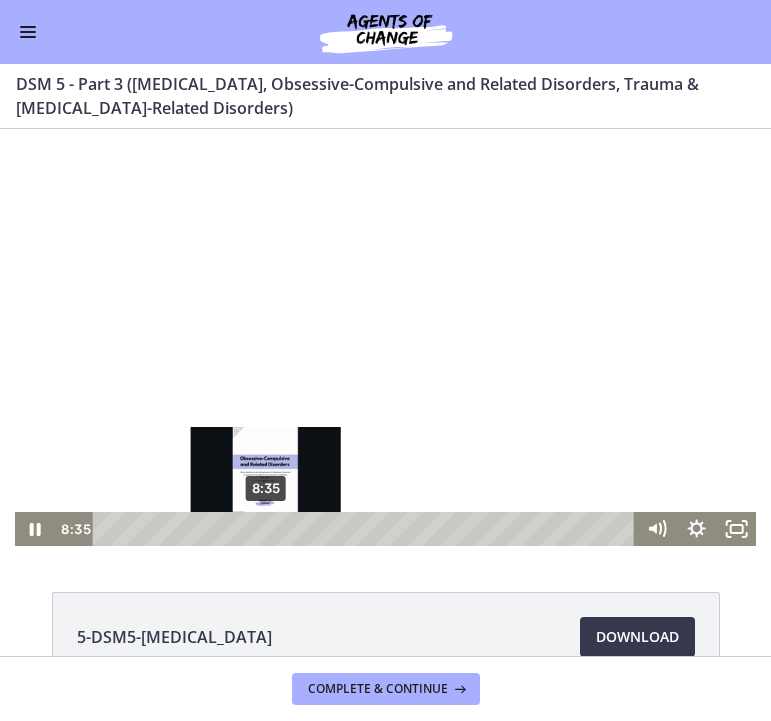 click on "8:35" at bounding box center (367, 529) 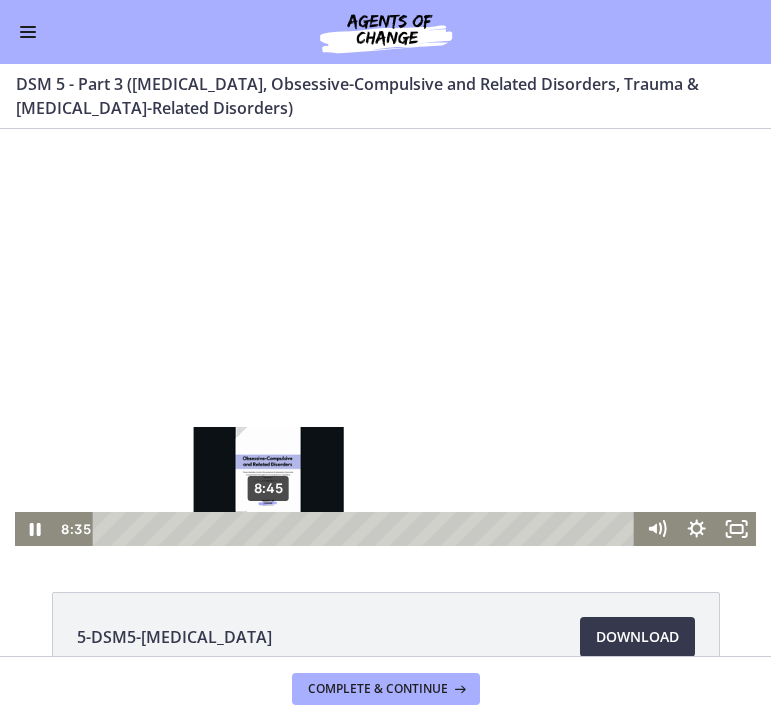 click at bounding box center [385, 337] 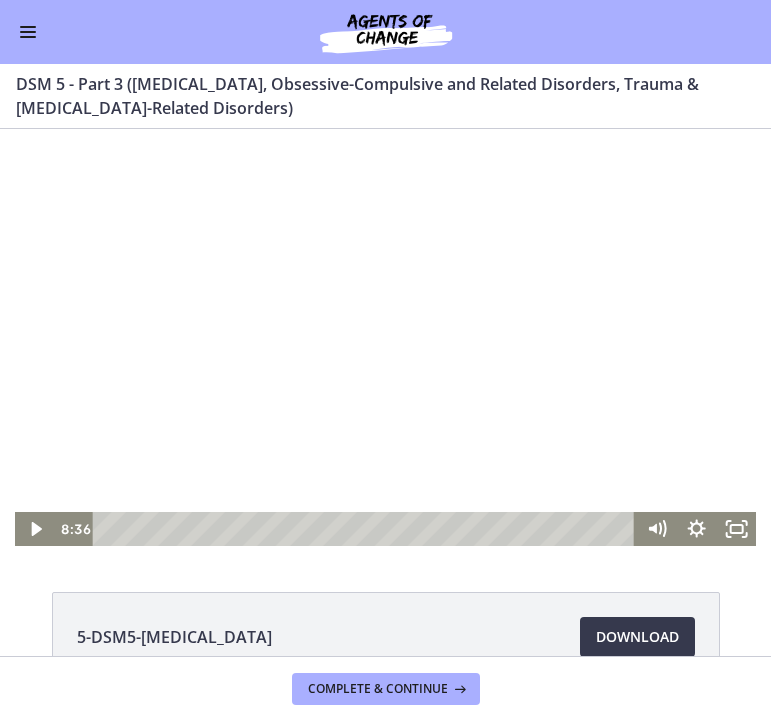 click at bounding box center (385, 337) 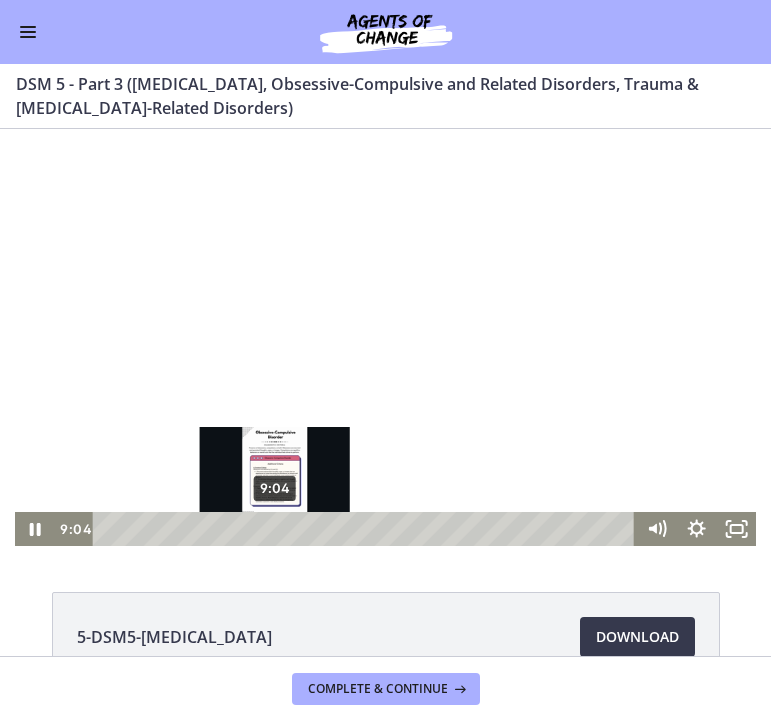 click on "9:04" at bounding box center (367, 529) 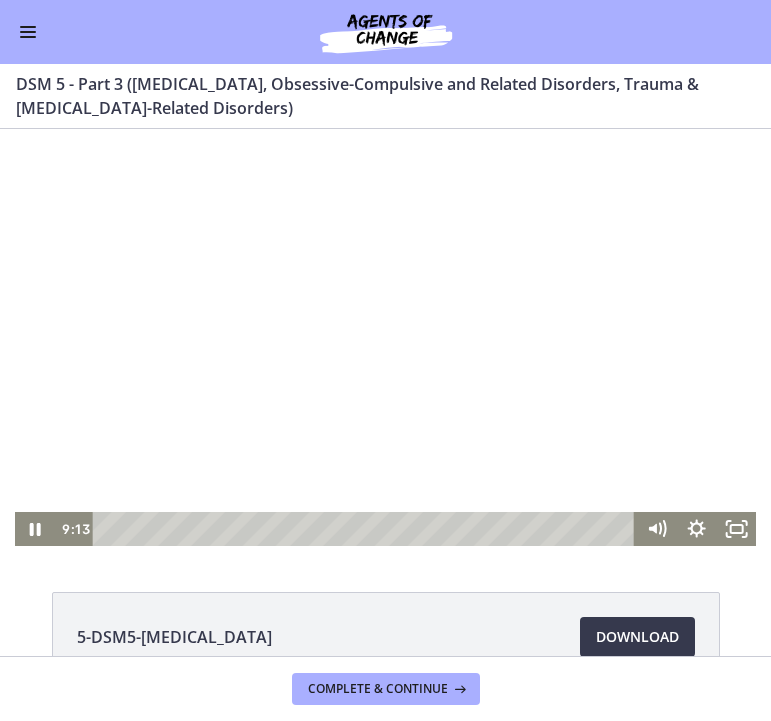click at bounding box center (385, 337) 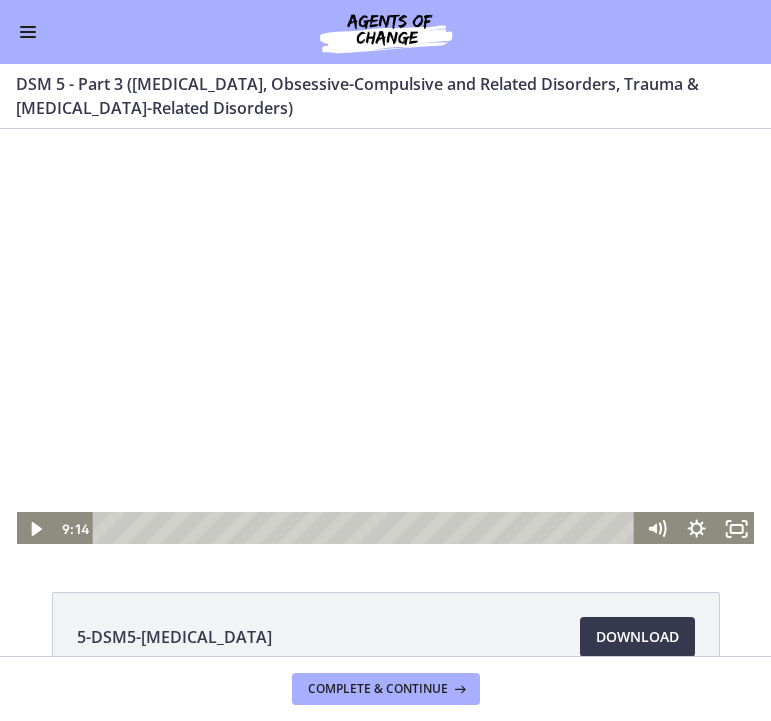 click at bounding box center (385, 337) 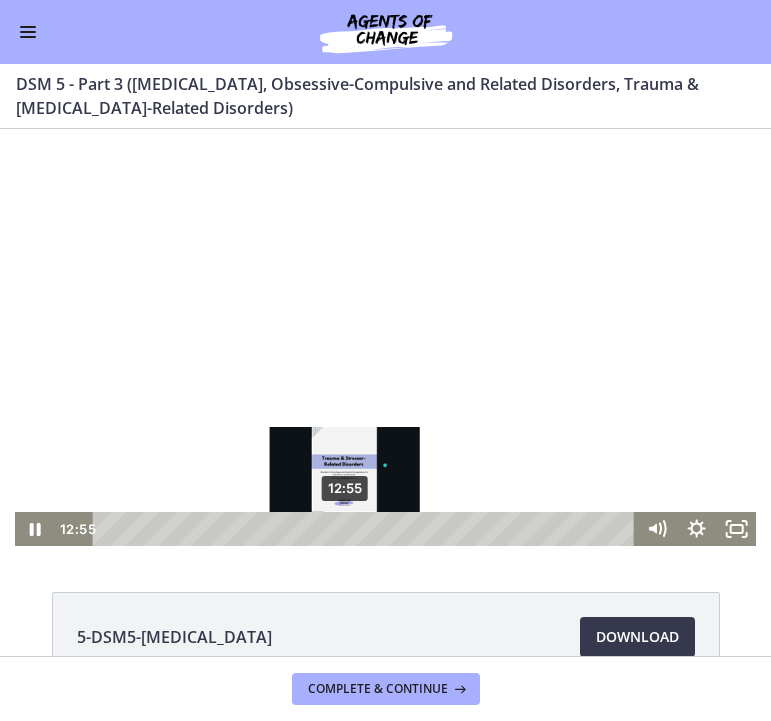 click on "12:55" at bounding box center (367, 529) 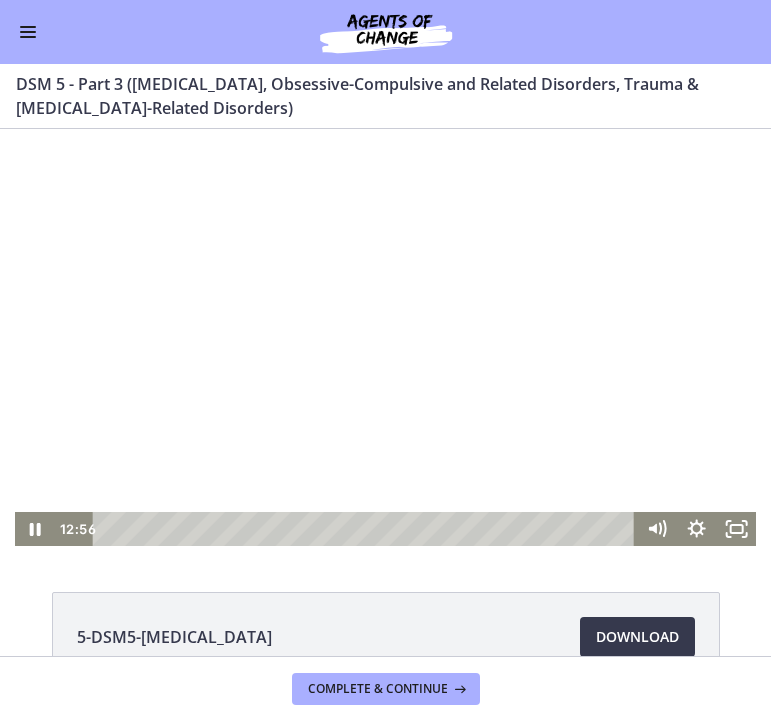 click at bounding box center (385, 337) 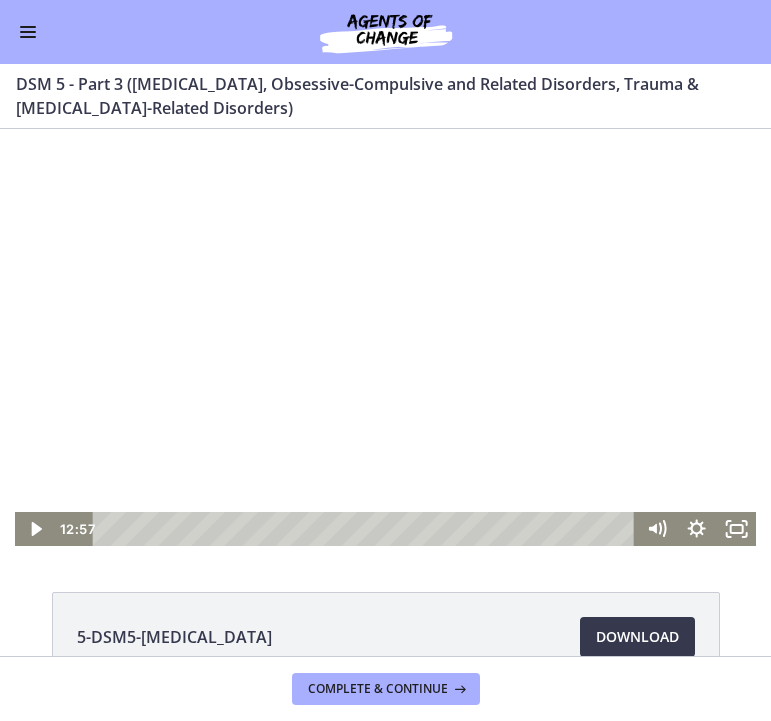 click at bounding box center (385, 337) 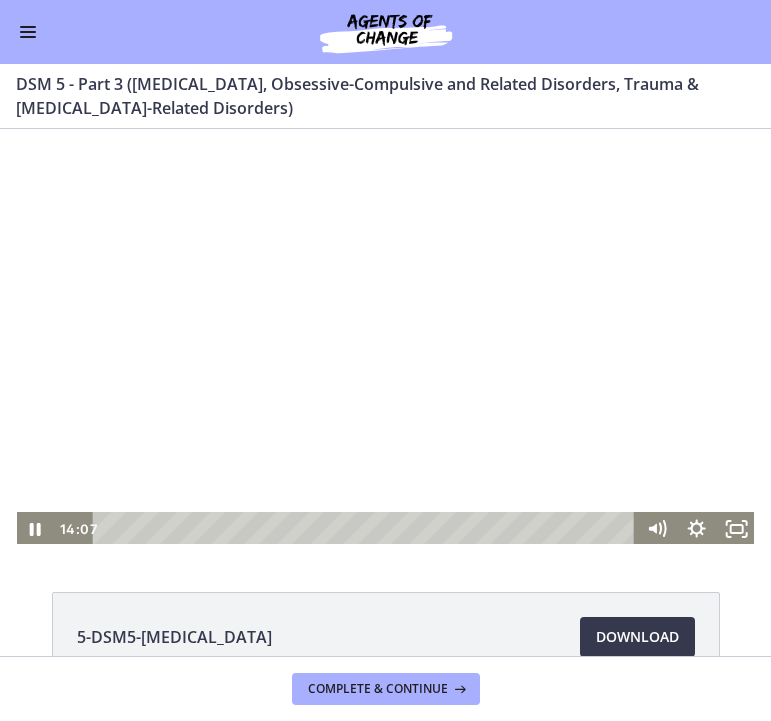 click at bounding box center [385, 337] 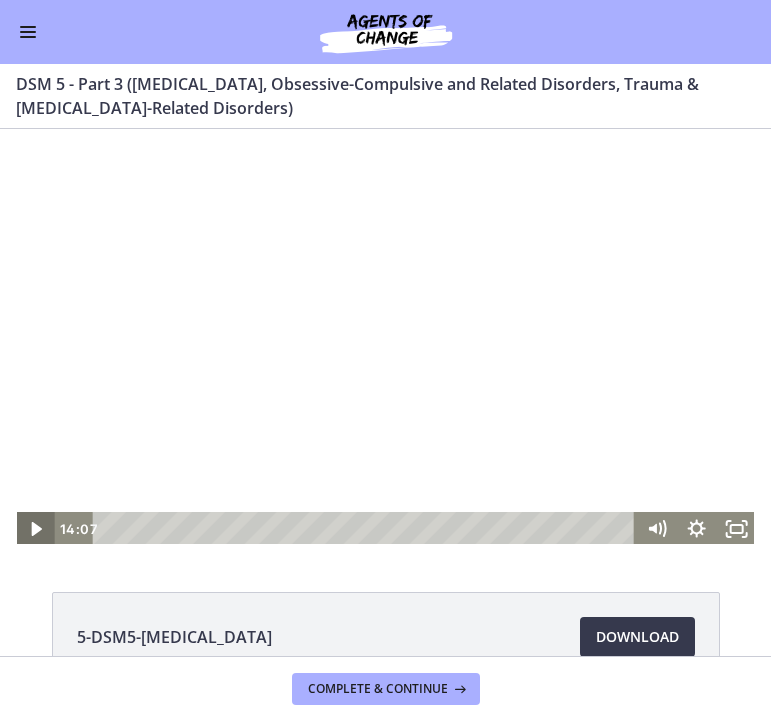 click 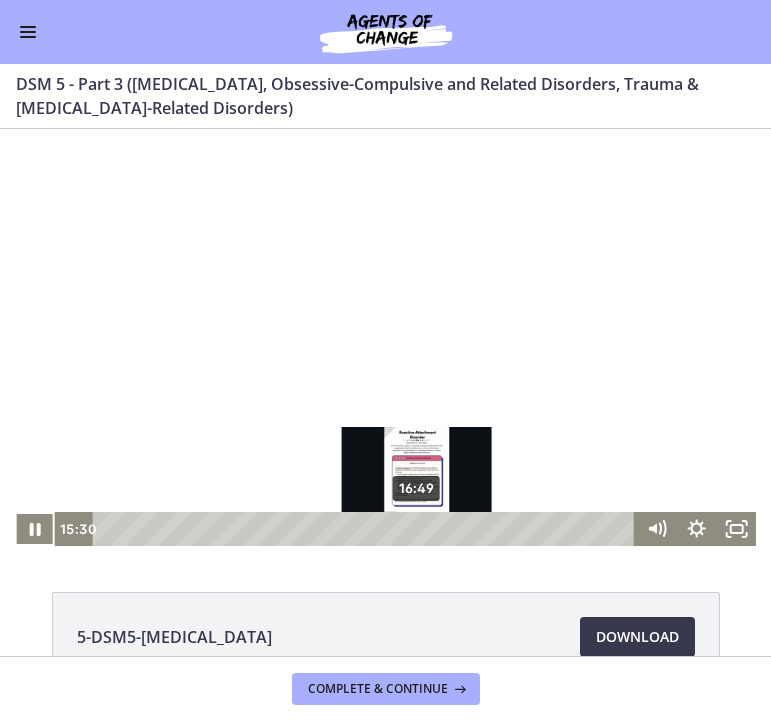 click on "16:49" at bounding box center (367, 529) 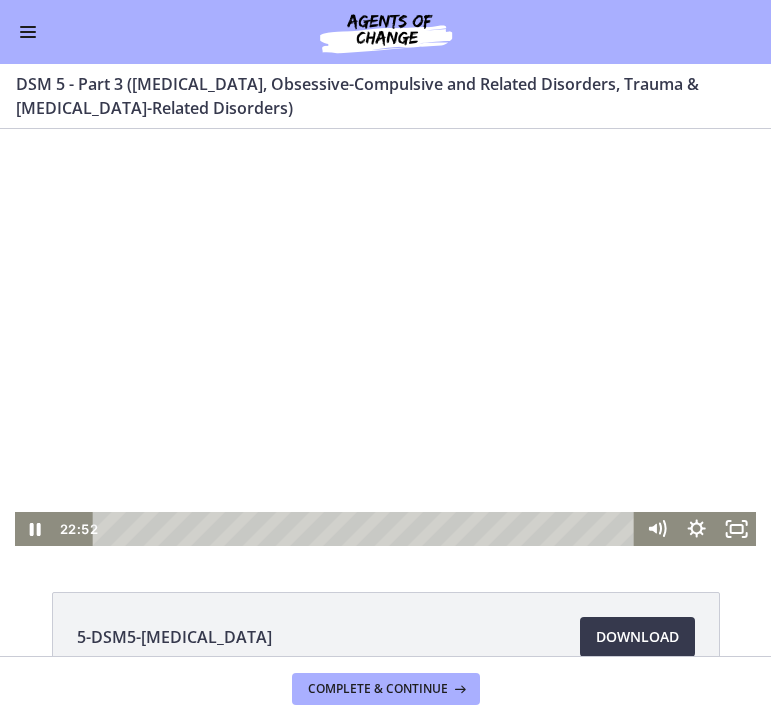 click at bounding box center [385, 337] 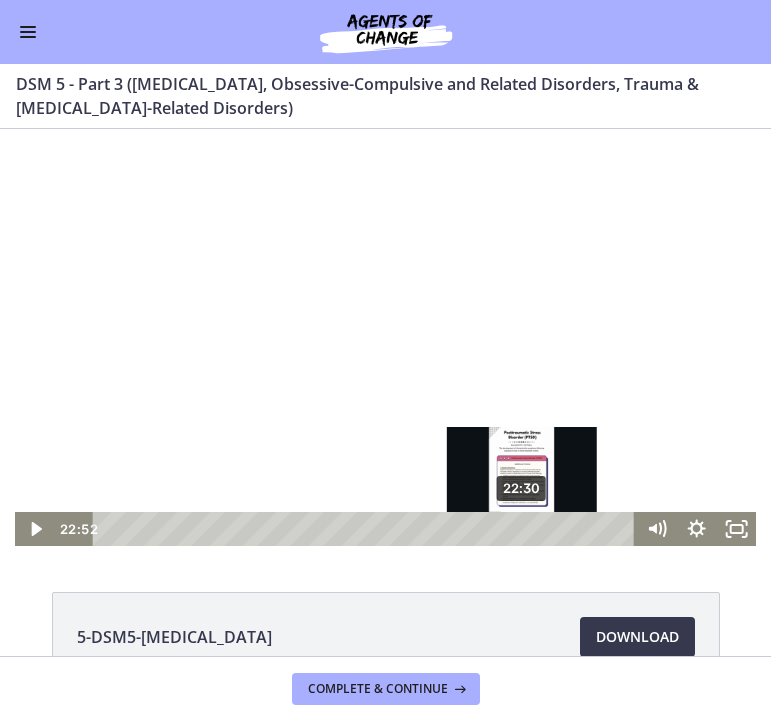 click at bounding box center (527, 528) 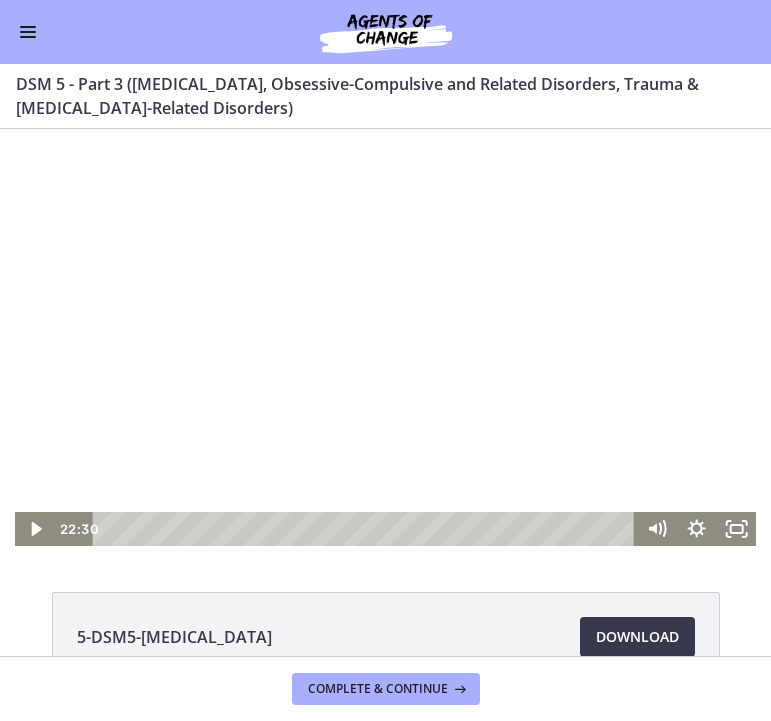 click at bounding box center [385, 337] 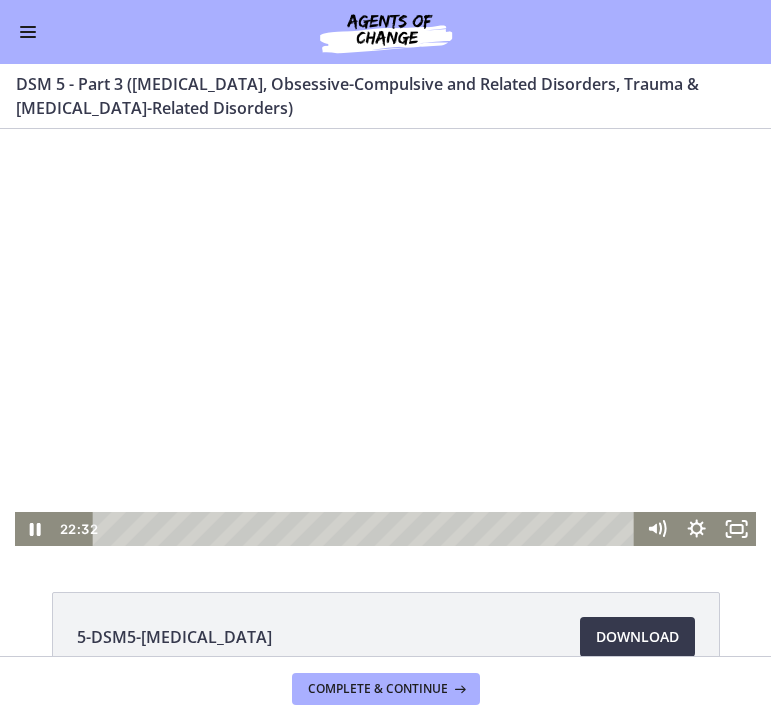 click at bounding box center [385, 337] 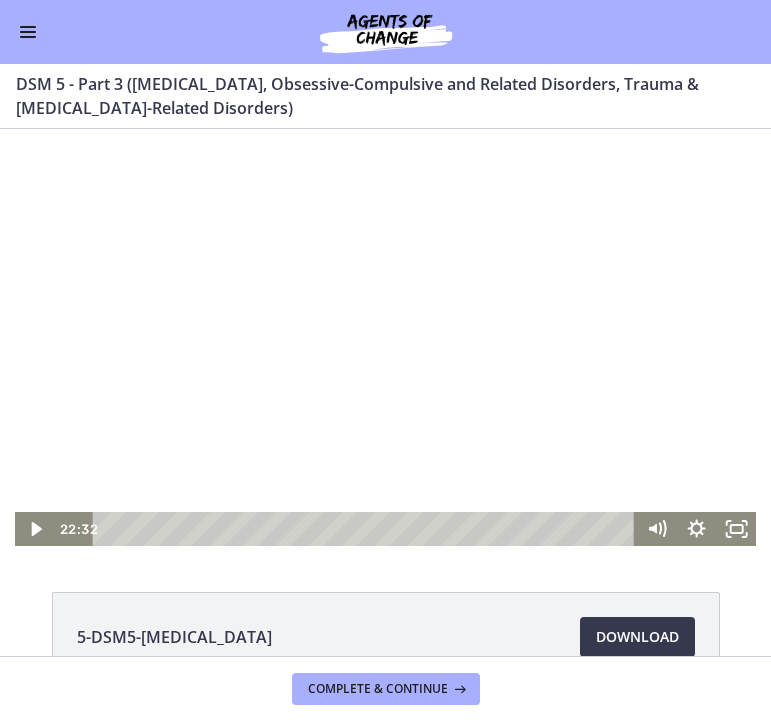 click at bounding box center (385, 337) 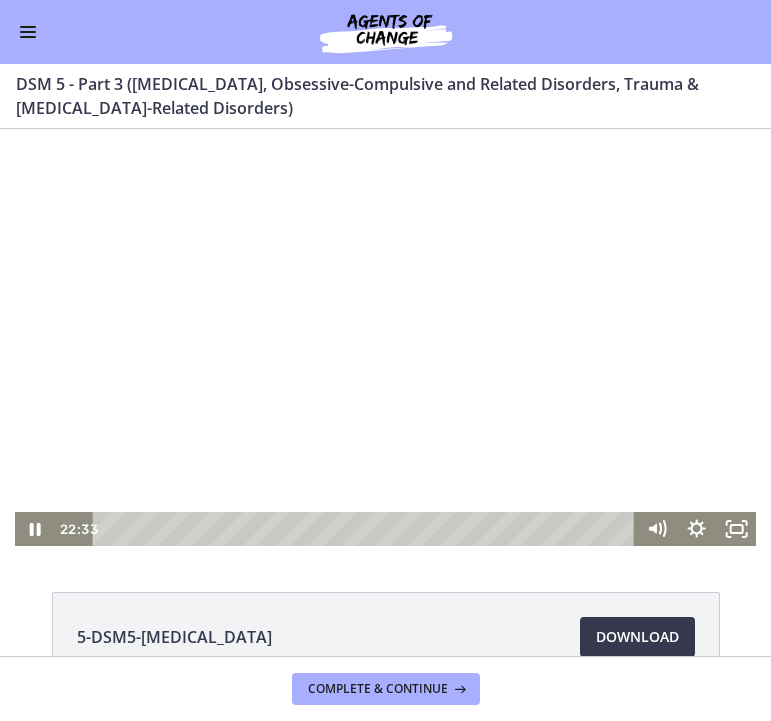 click at bounding box center (385, 337) 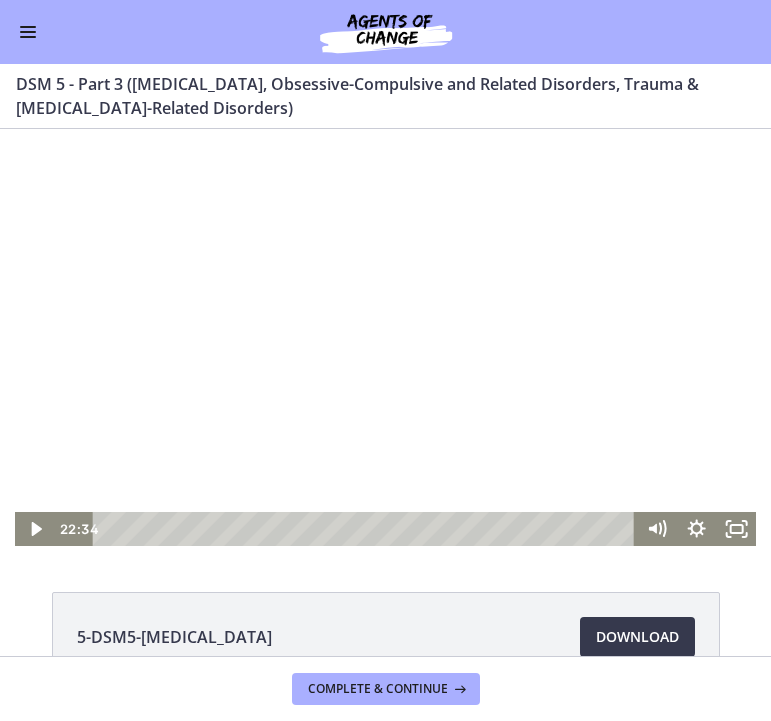 click at bounding box center [385, 337] 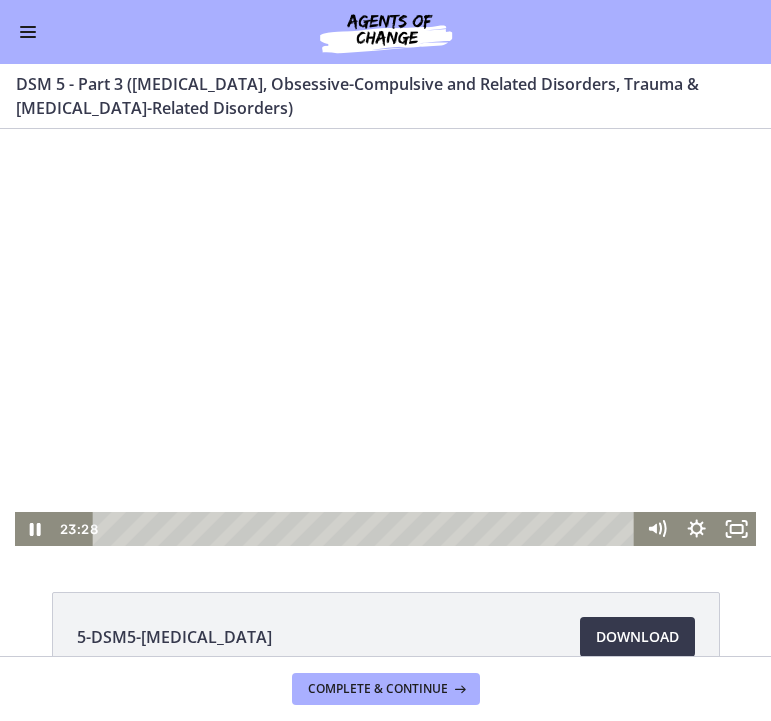 click at bounding box center (385, 337) 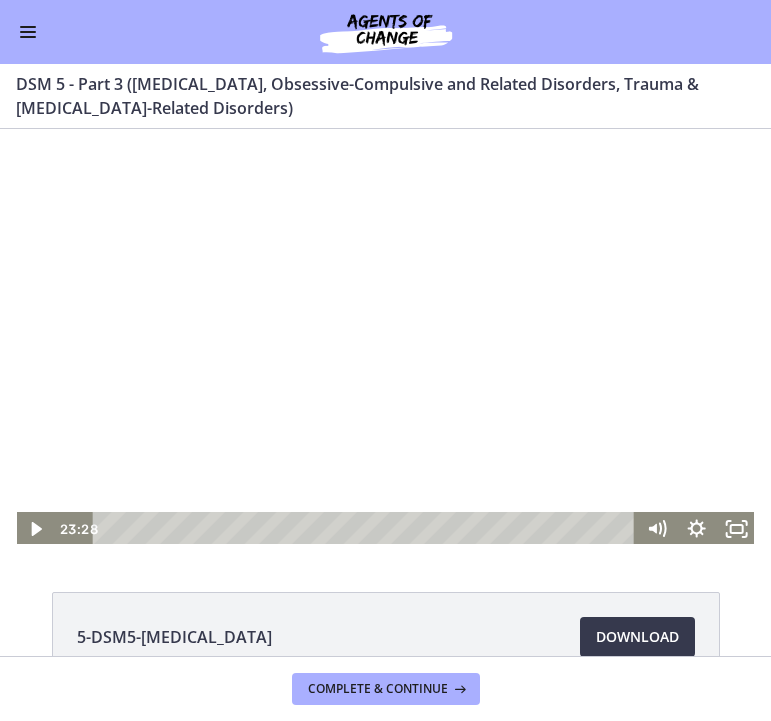 click at bounding box center (385, 337) 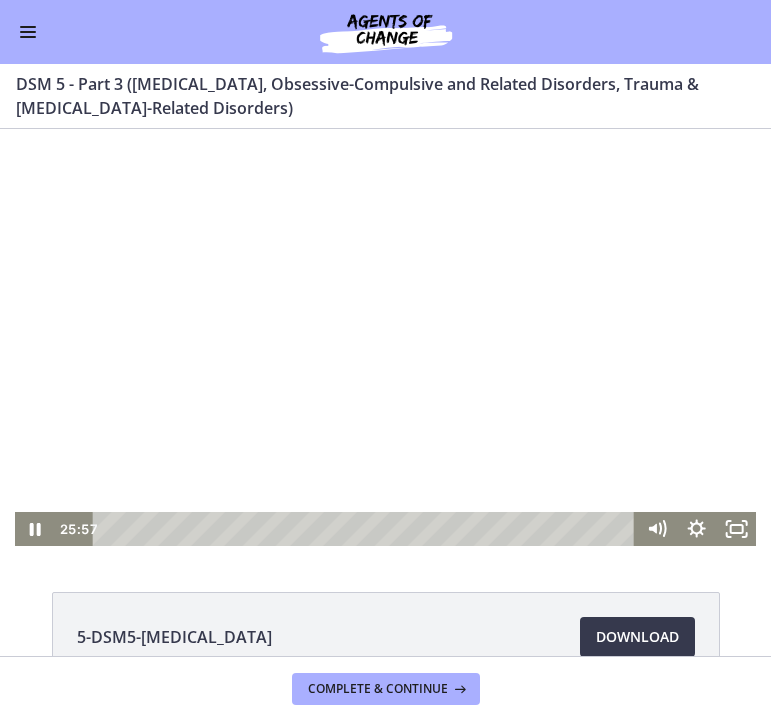 click at bounding box center [385, 337] 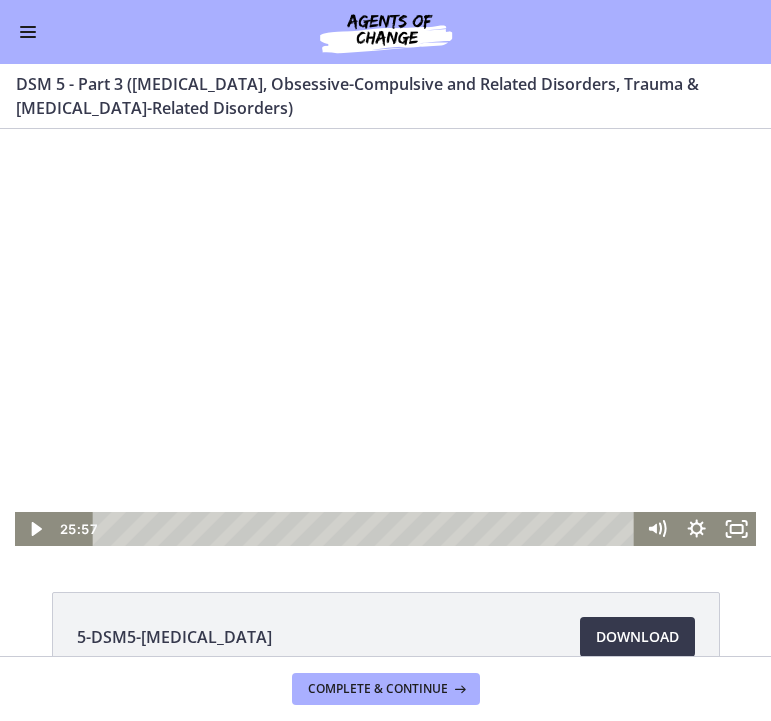 click at bounding box center [385, 337] 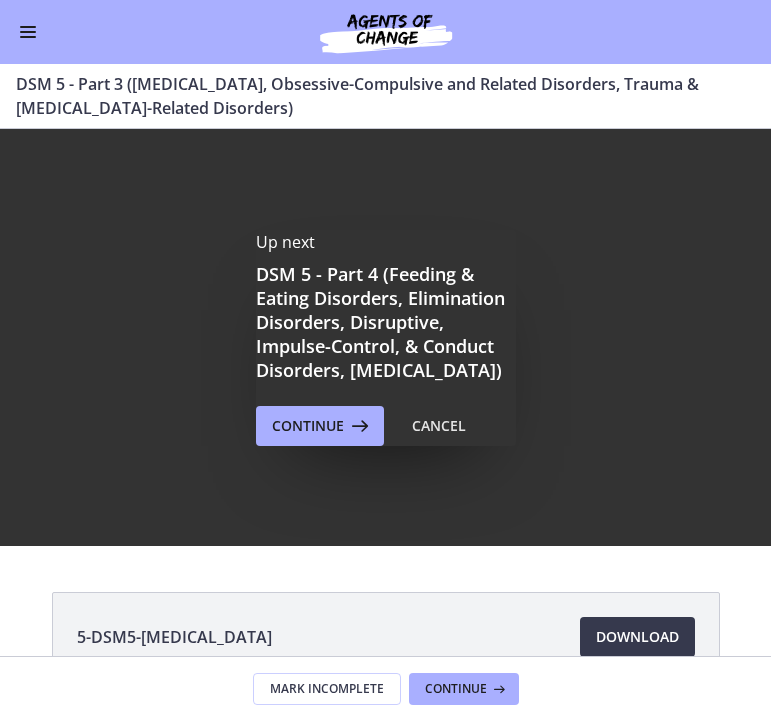 scroll, scrollTop: 0, scrollLeft: 0, axis: both 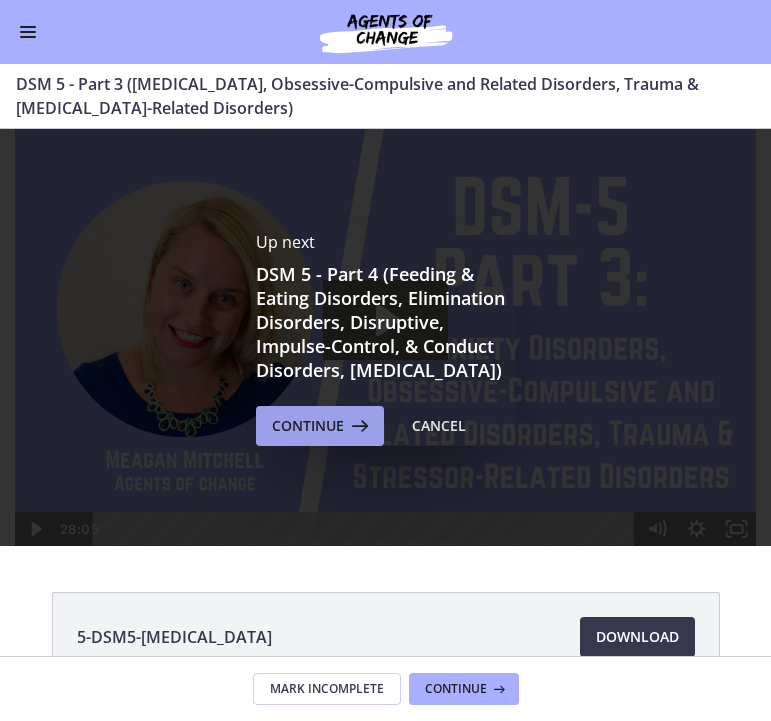 click at bounding box center [358, 426] 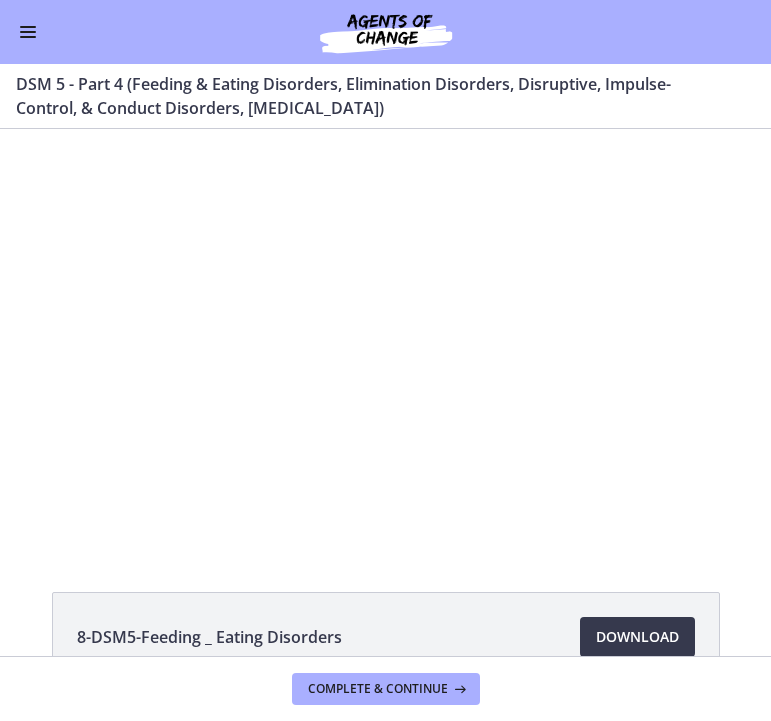 scroll, scrollTop: 0, scrollLeft: 0, axis: both 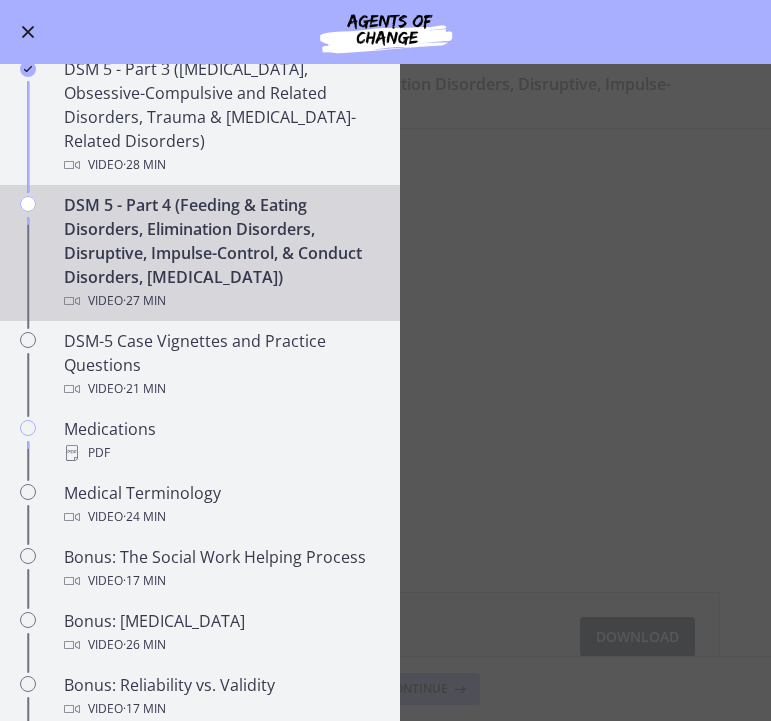 click on "DSM 5 - Part 4 (Feeding & Eating Disorders, Elimination Disorders, Disruptive, Impulse-Control, & Conduct Disorders, [MEDICAL_DATA])
Enable fullscreen
8-DSM5-Feeding _ Eating Disorders
Download
Opens in a new window
9-DSM5-Elimination Disorders
Download" at bounding box center [385, 392] 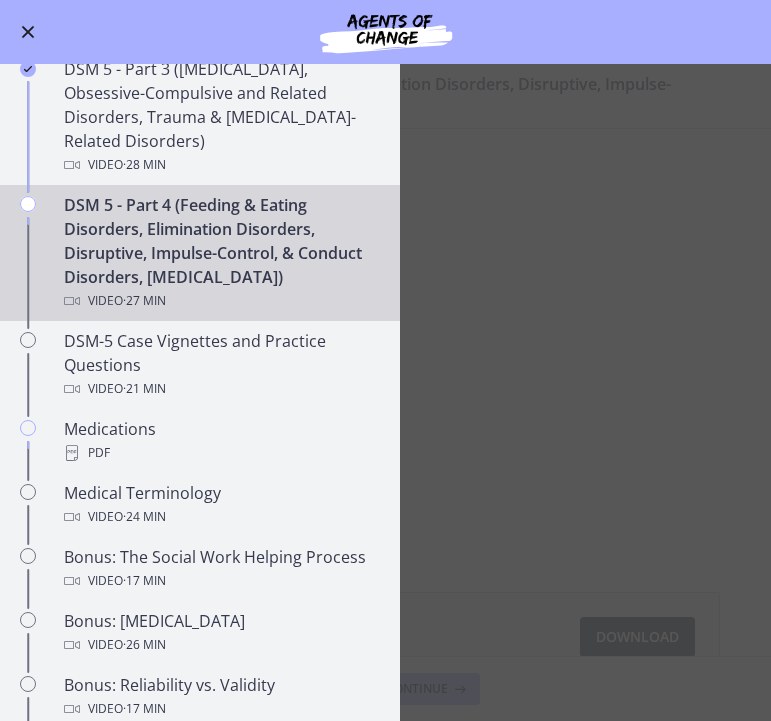 click at bounding box center (28, 32) 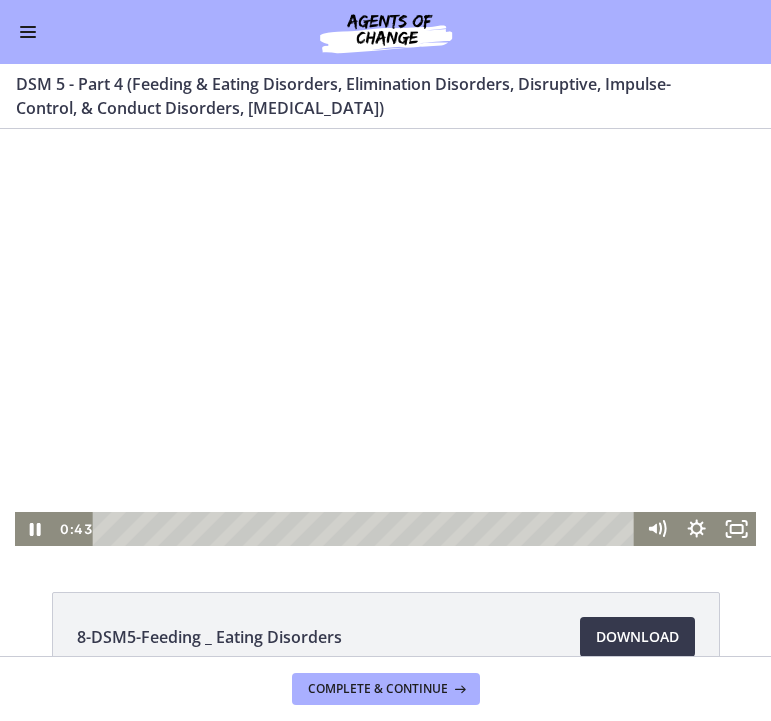 click at bounding box center (385, 337) 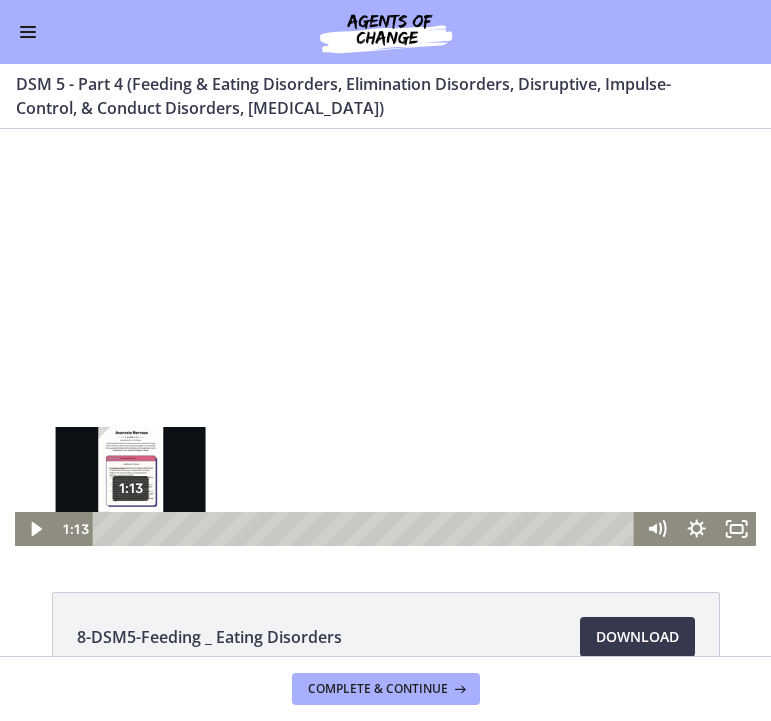 click on "1:13" at bounding box center [367, 529] 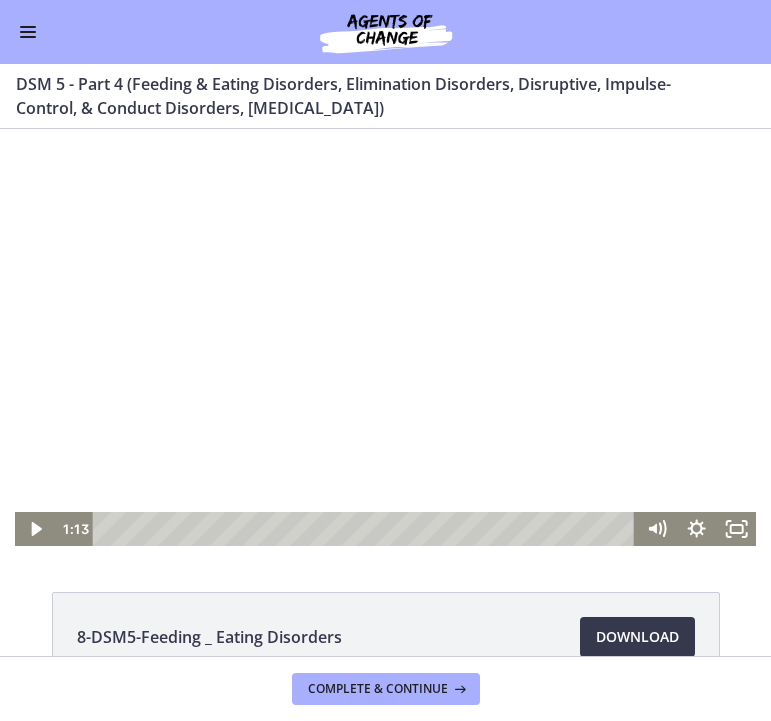 click at bounding box center (385, 337) 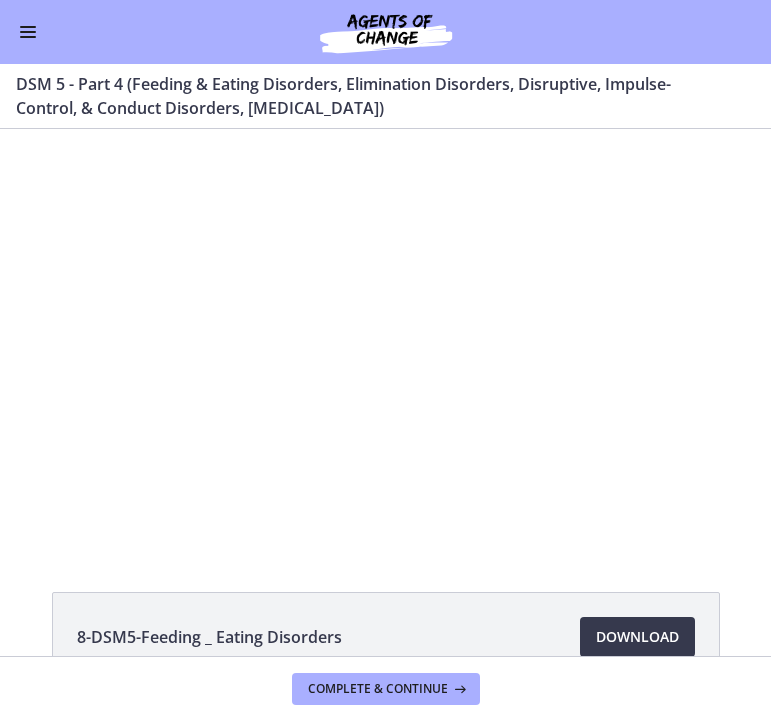 scroll, scrollTop: 0, scrollLeft: 0, axis: both 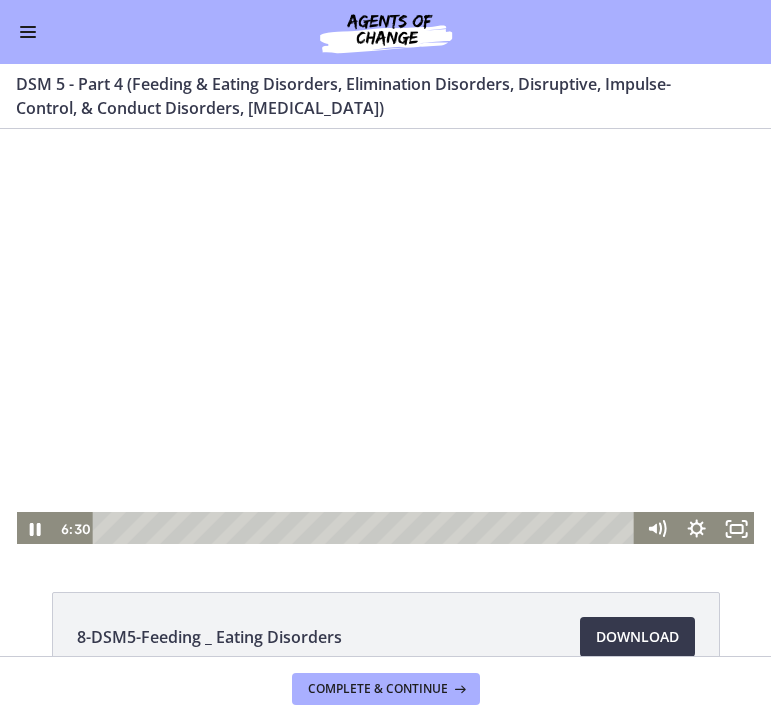 click at bounding box center [385, 337] 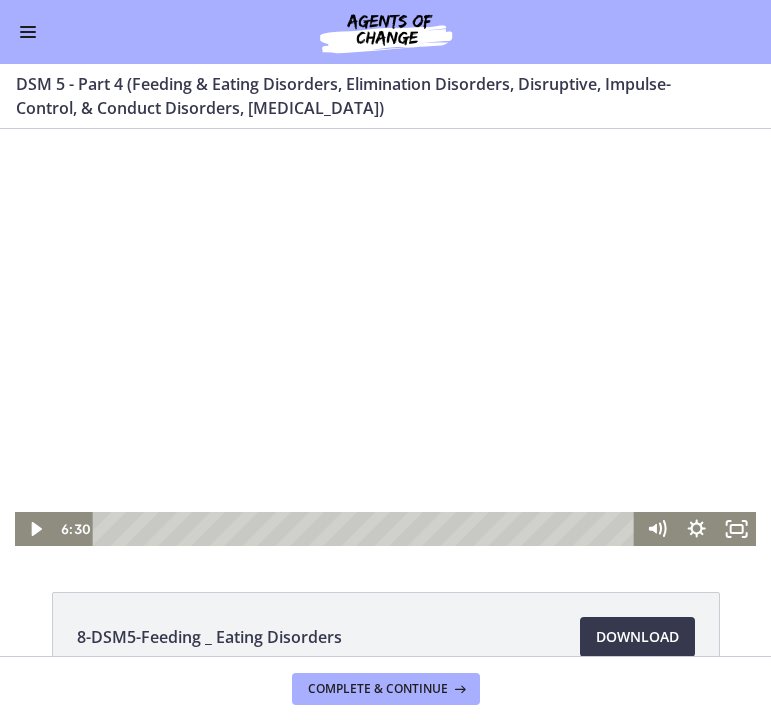 click at bounding box center (385, 337) 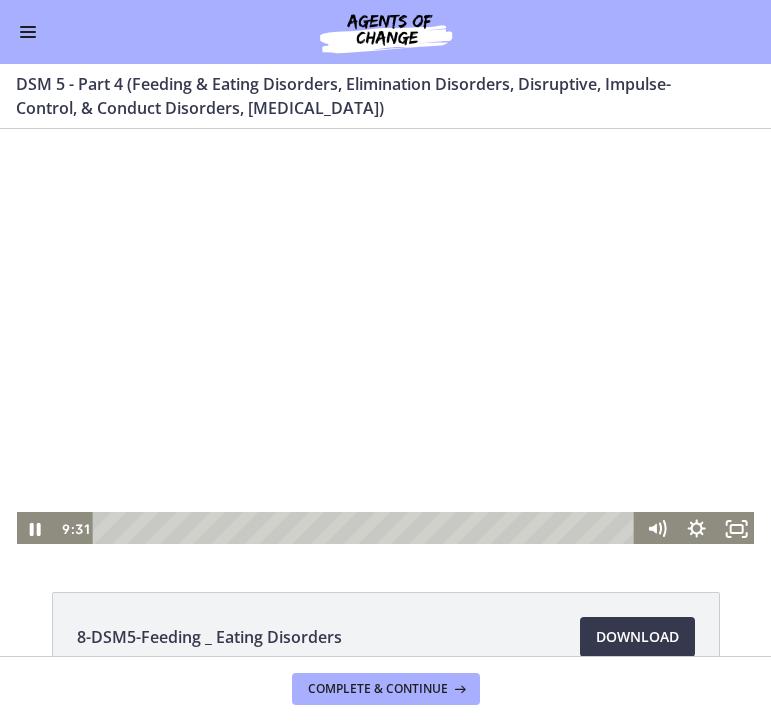 click at bounding box center [385, 337] 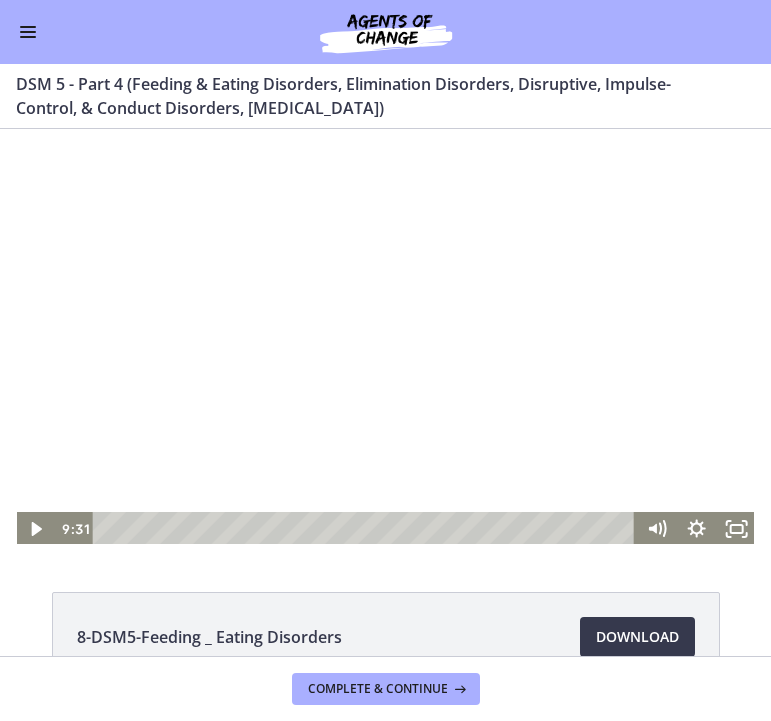 click at bounding box center (385, 337) 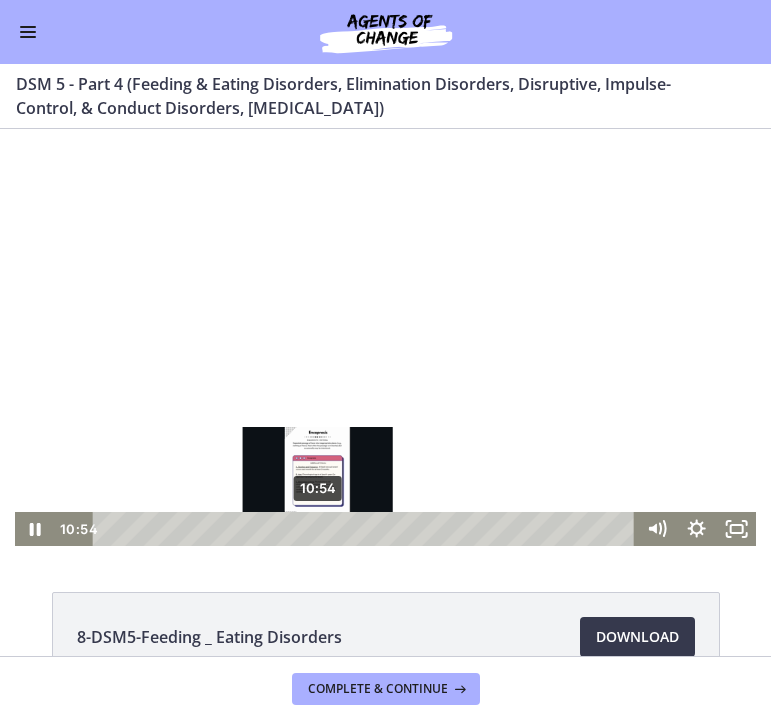 click on "10:54" at bounding box center [367, 529] 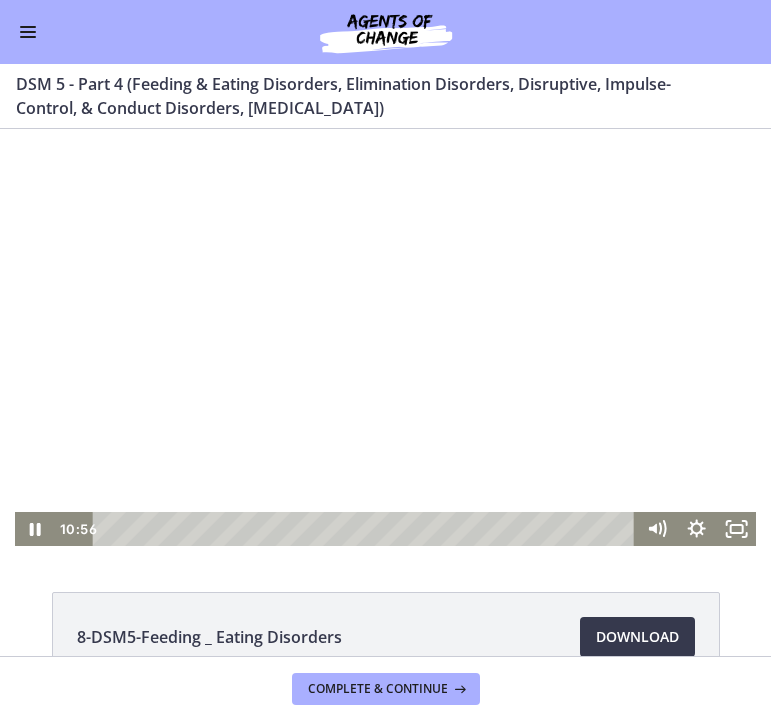 click at bounding box center [385, 337] 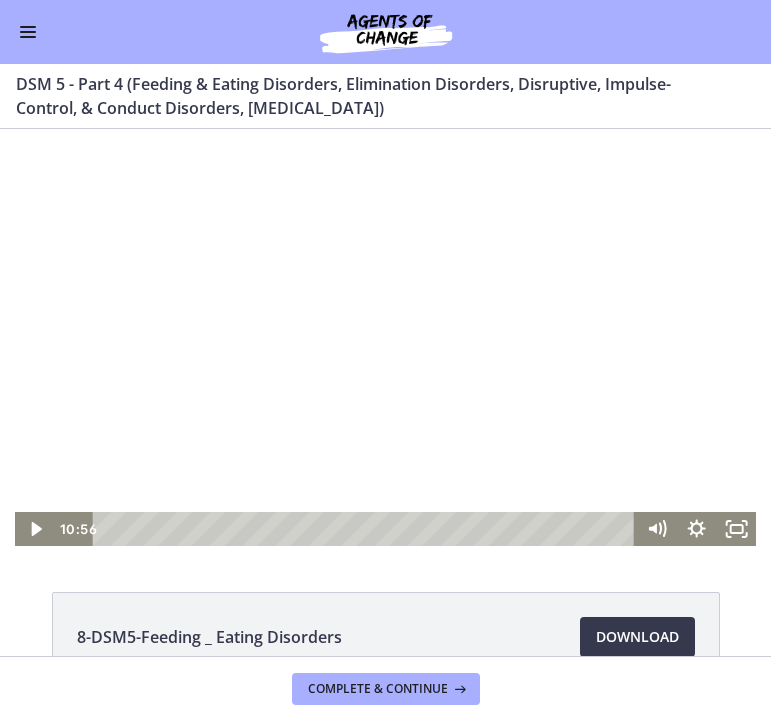 click at bounding box center (385, 337) 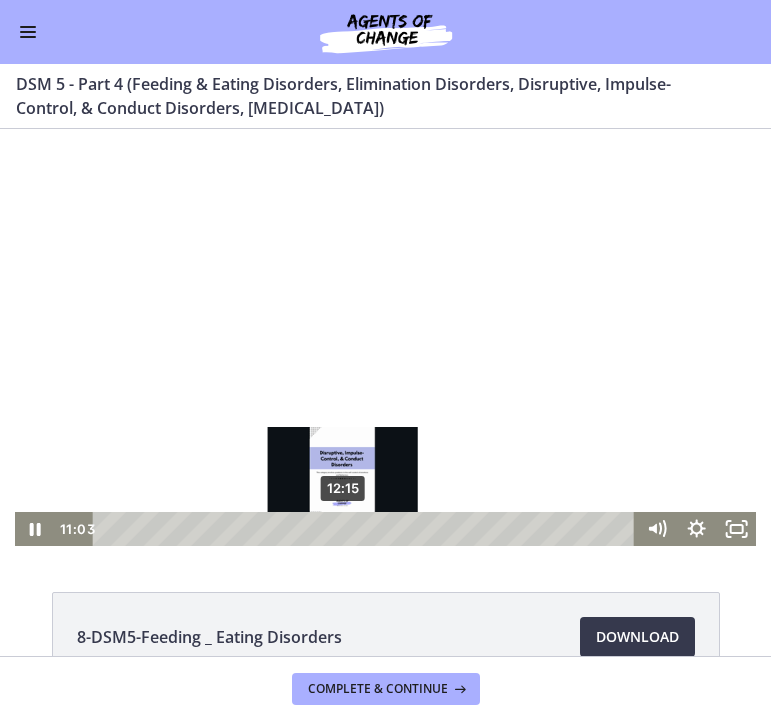 click on "12:15" at bounding box center [367, 529] 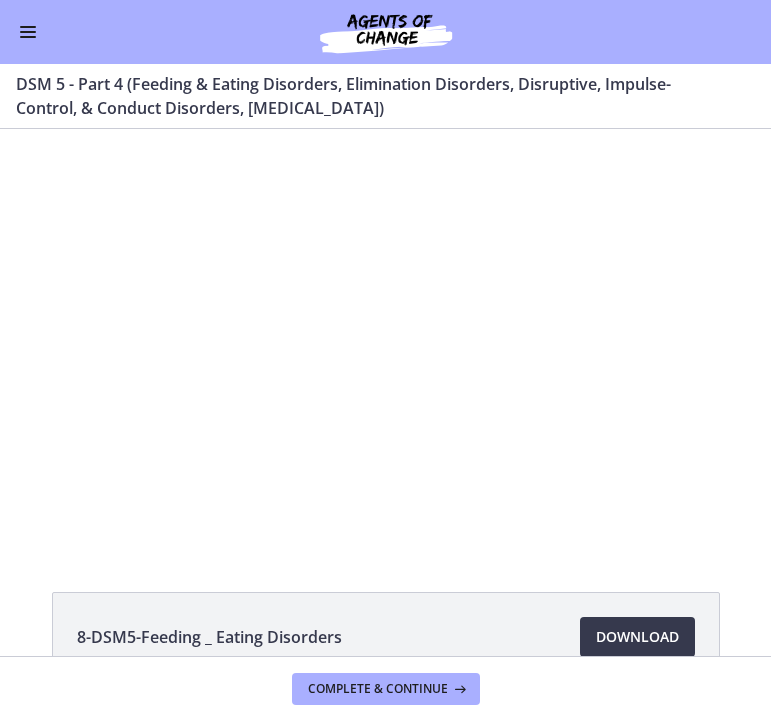 click at bounding box center [385, 337] 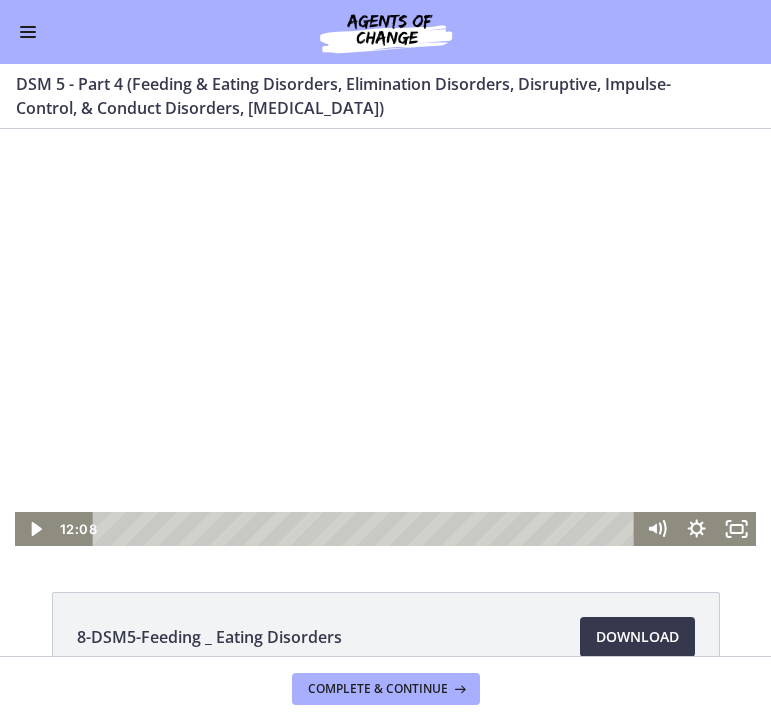 click at bounding box center [385, 337] 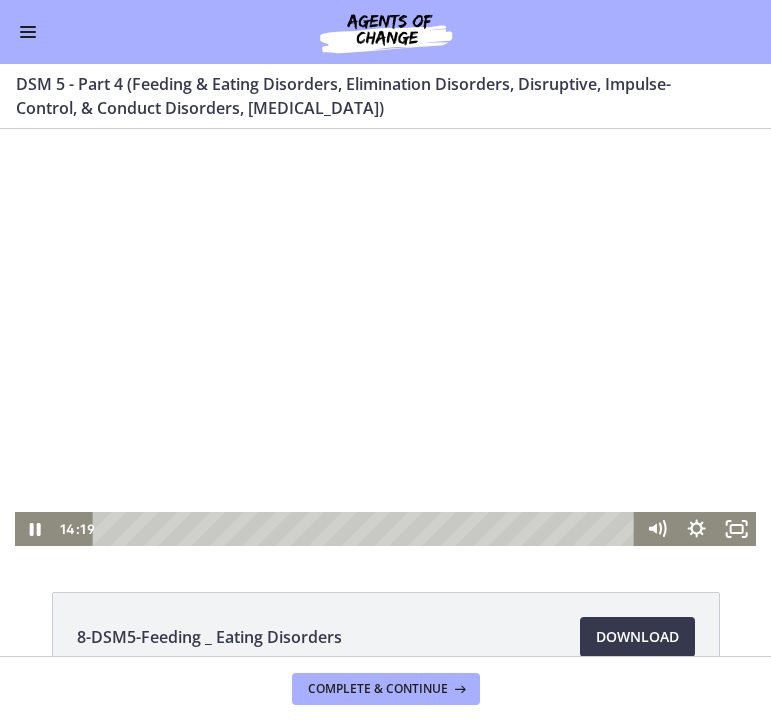 click at bounding box center [385, 337] 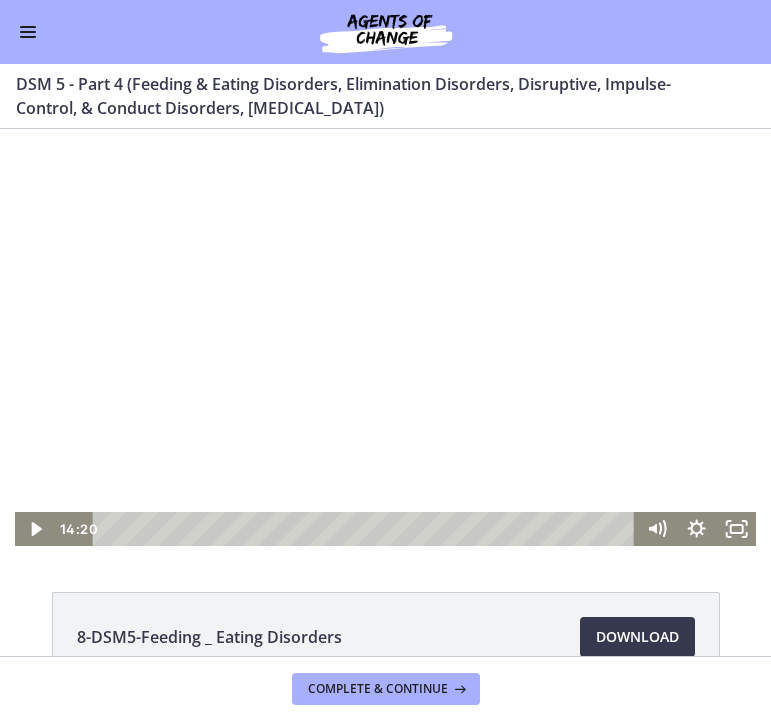 click at bounding box center [385, 337] 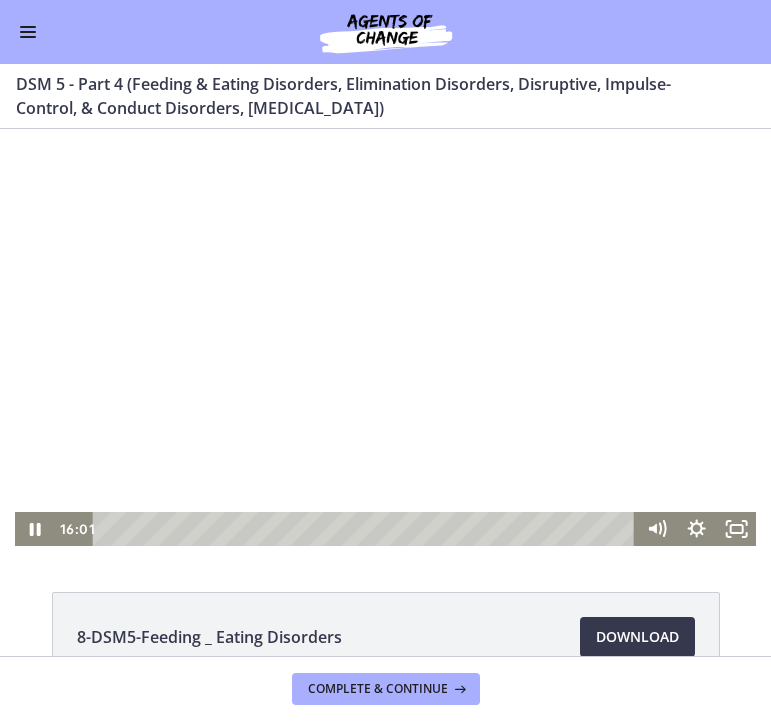 click at bounding box center [385, 337] 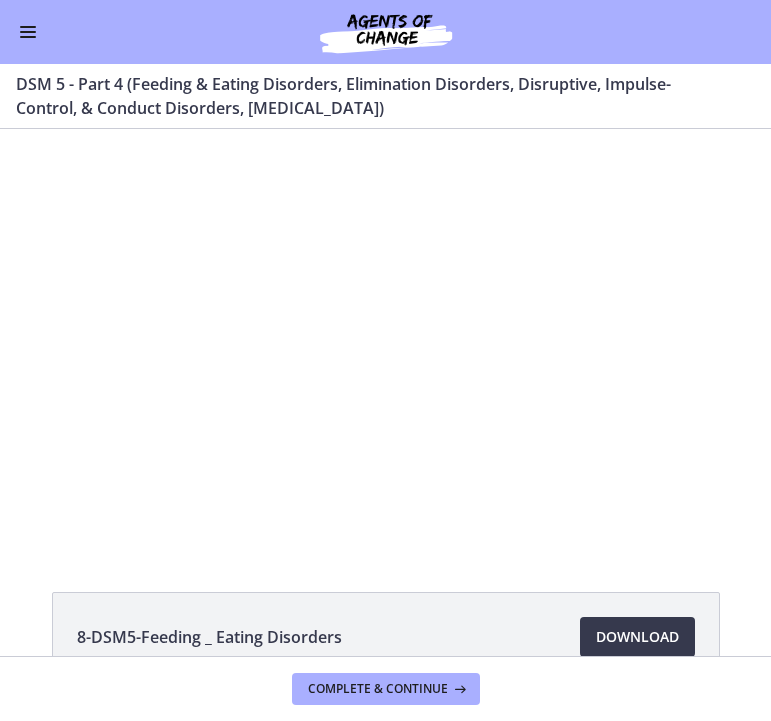 click at bounding box center [385, 337] 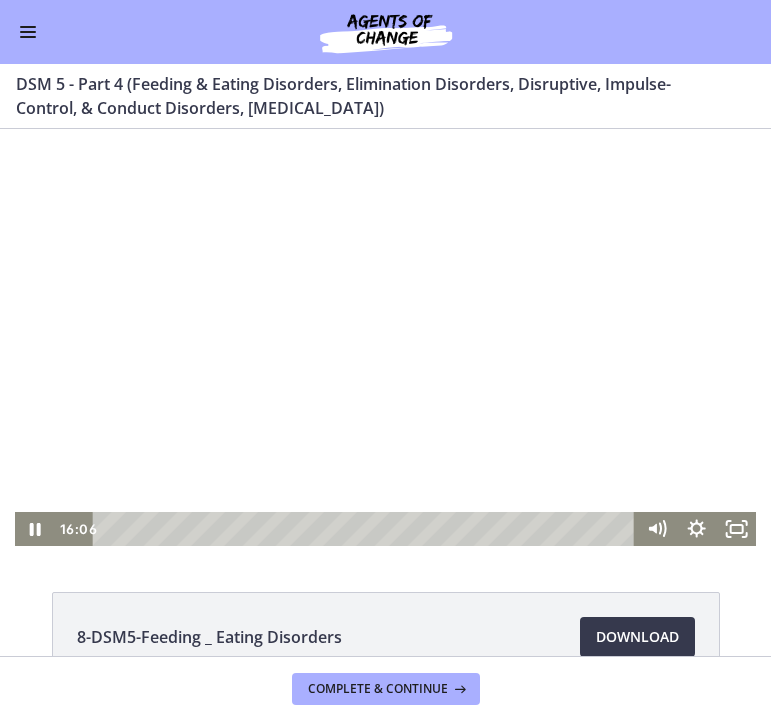 click at bounding box center (385, 337) 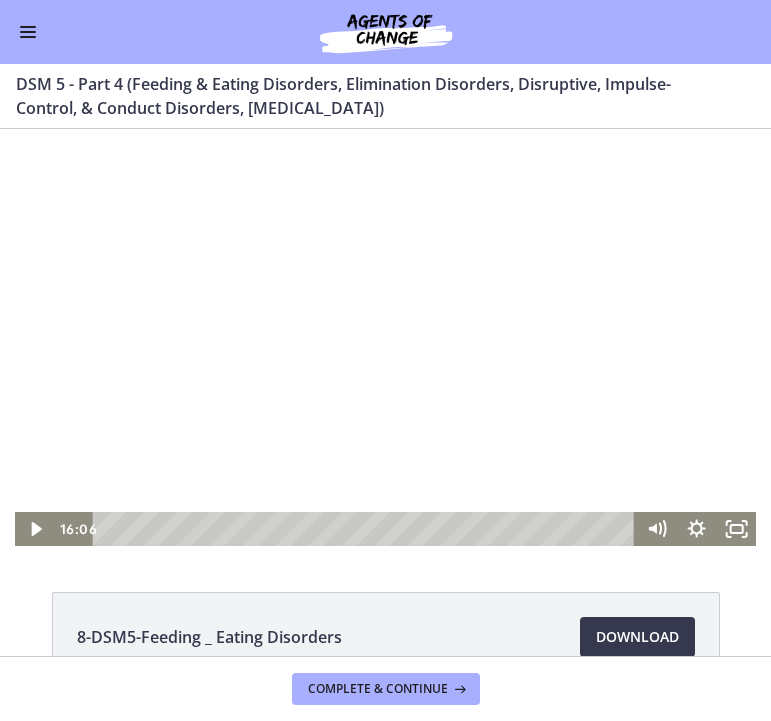 click at bounding box center (385, 337) 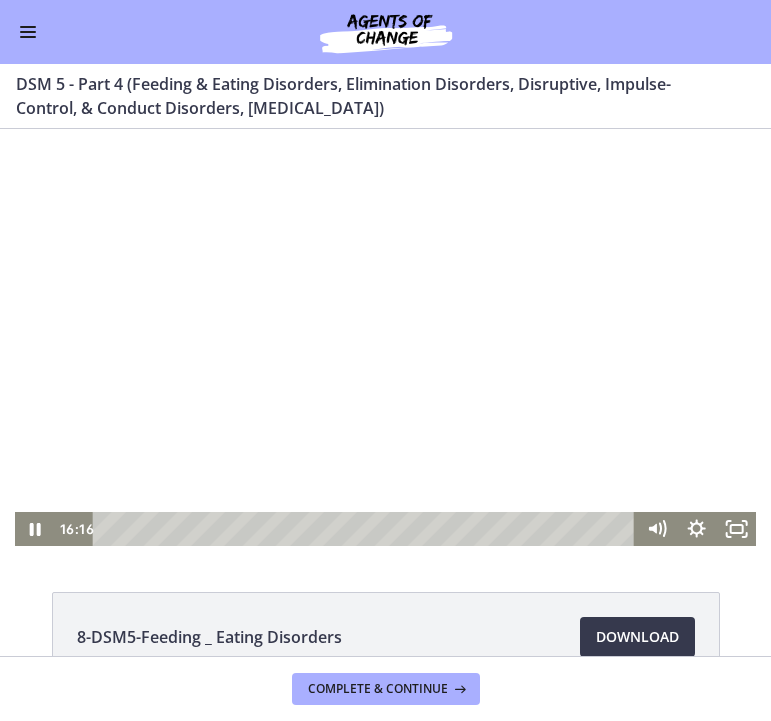 click at bounding box center [385, 337] 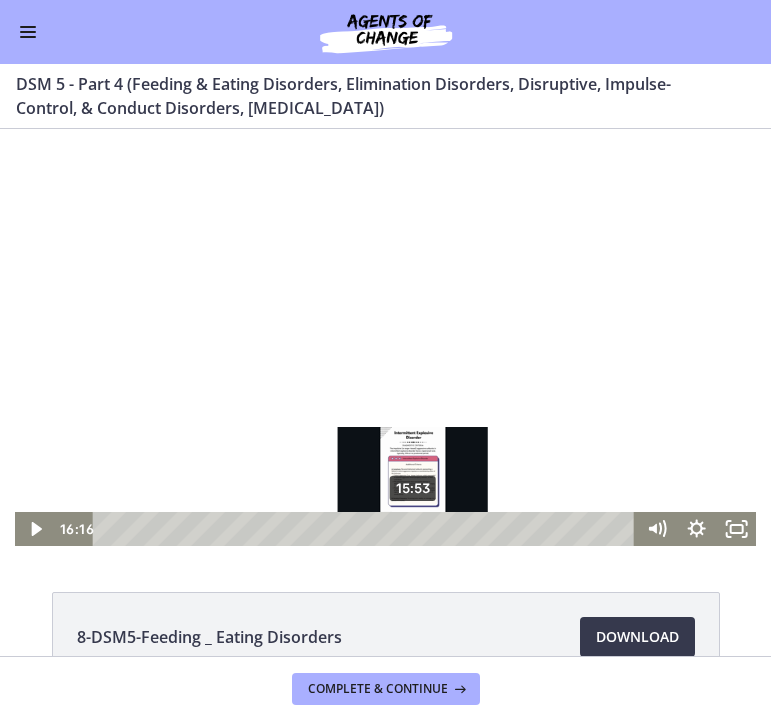 click at bounding box center [419, 528] 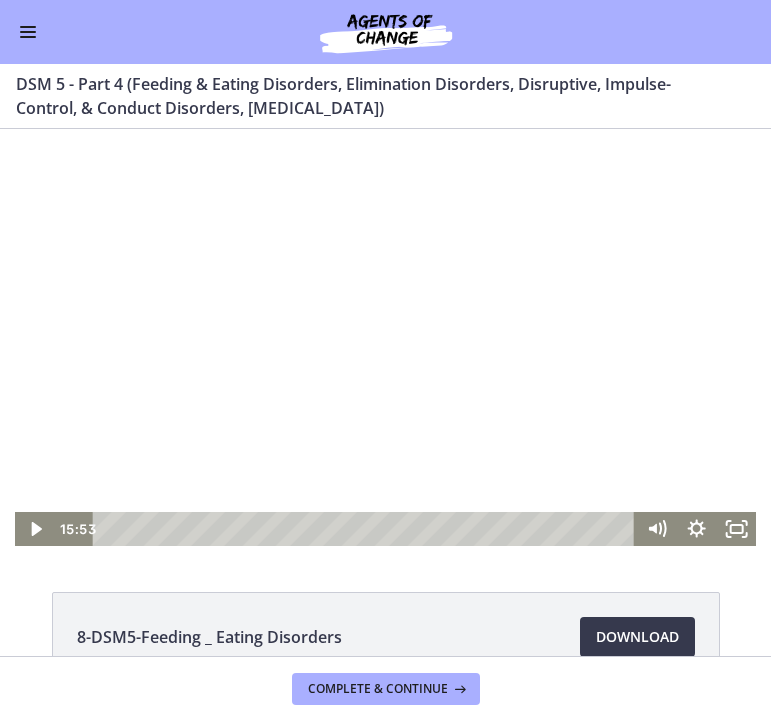 click at bounding box center (385, 337) 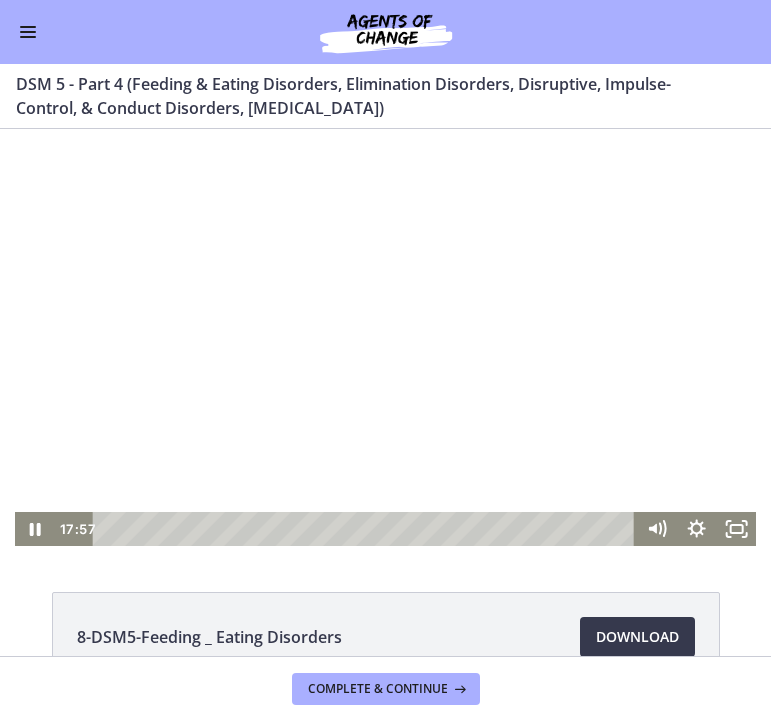 click at bounding box center [385, 337] 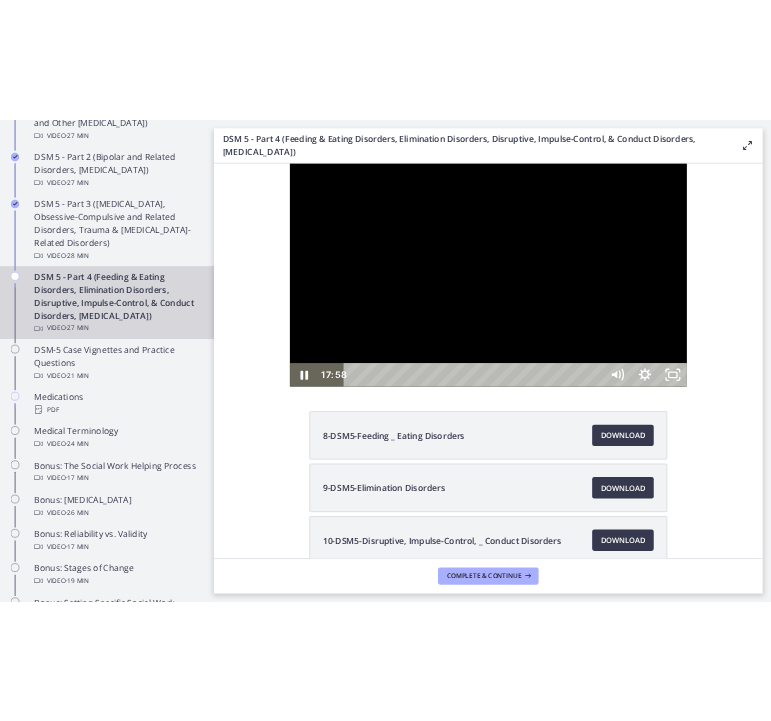 scroll, scrollTop: 1047, scrollLeft: 0, axis: vertical 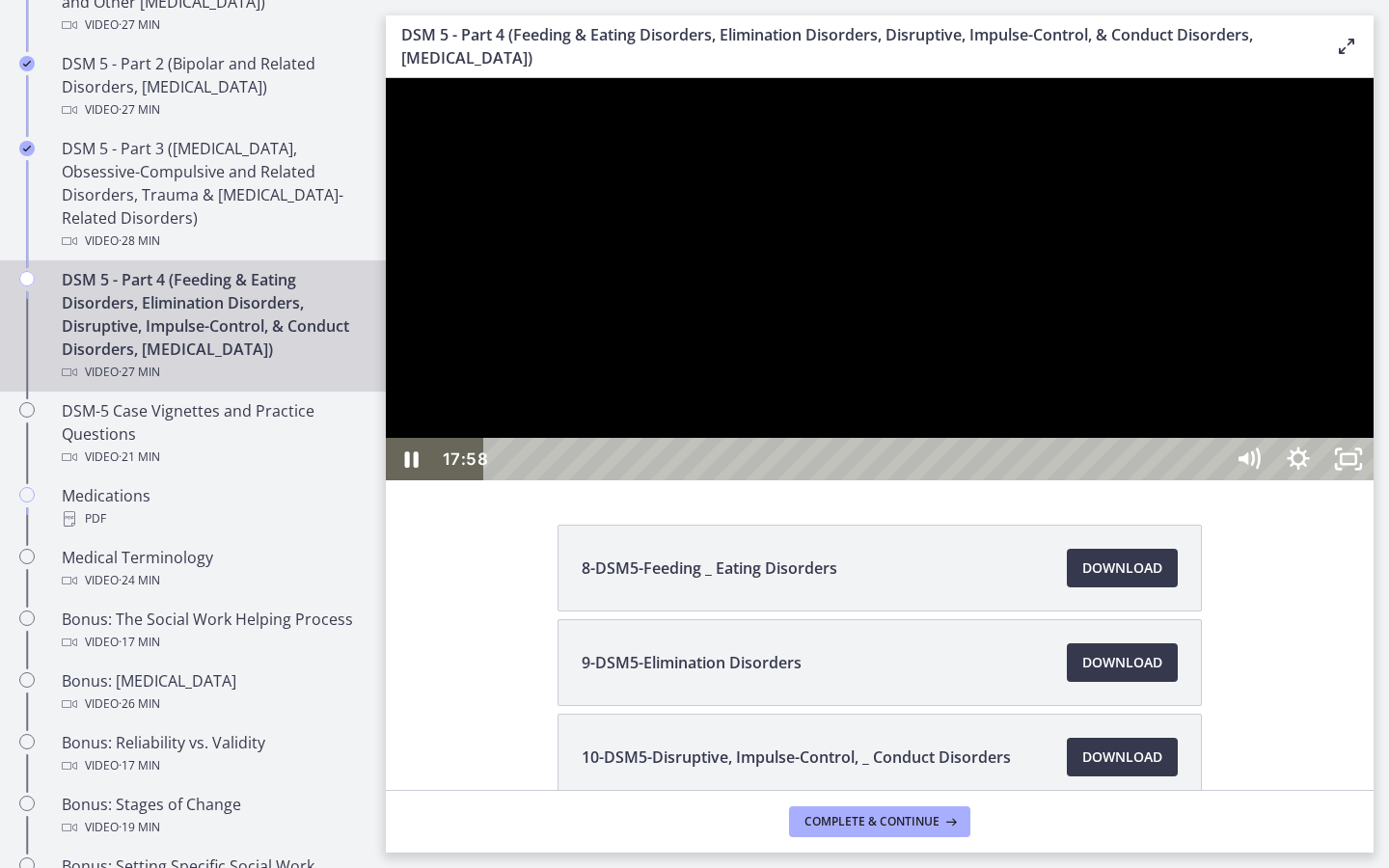 click at bounding box center (880, 279) 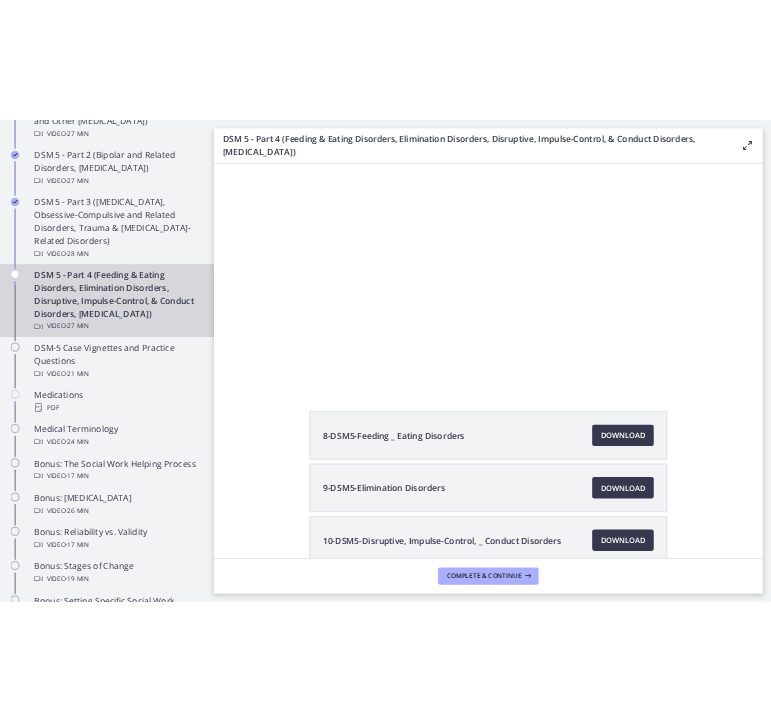scroll, scrollTop: 1042, scrollLeft: 0, axis: vertical 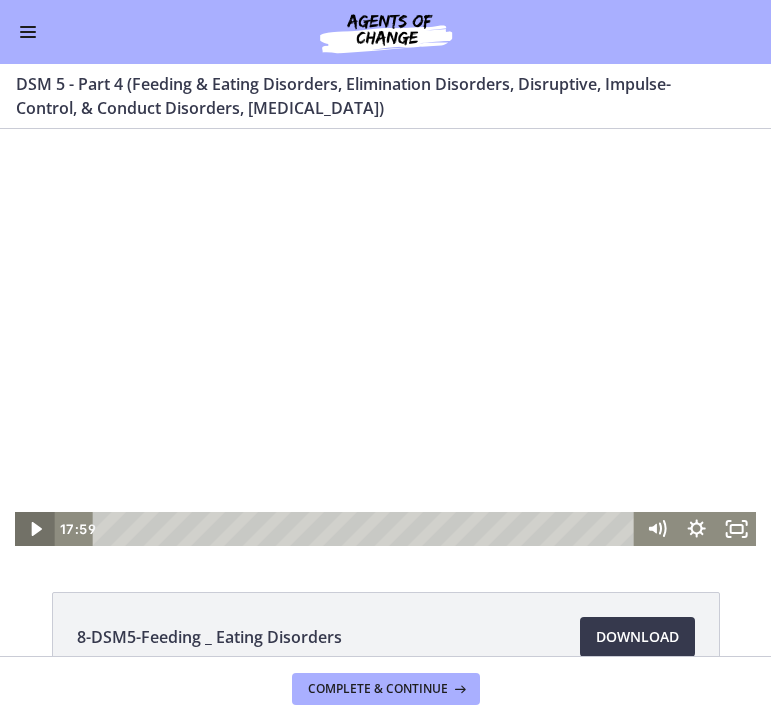 click 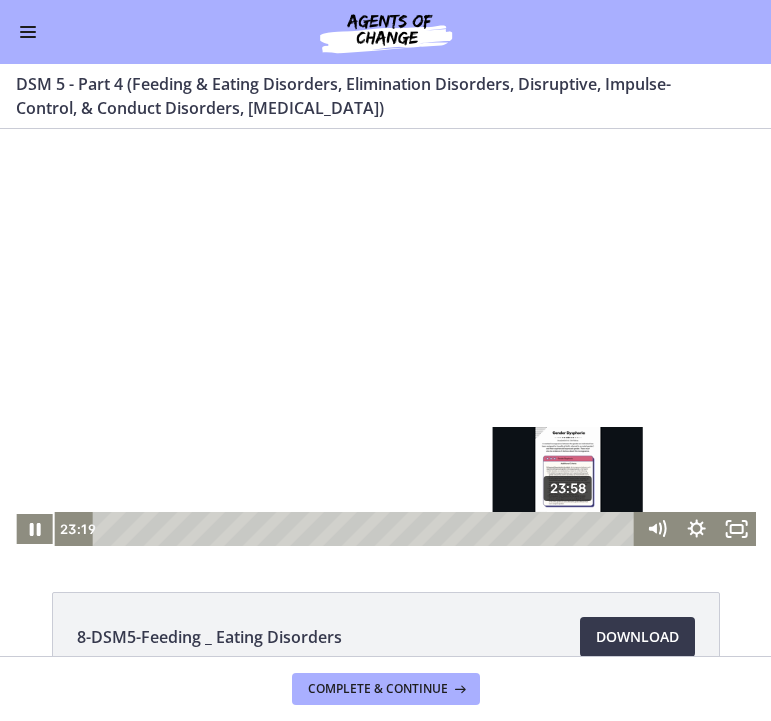 click on "23:58" at bounding box center (367, 529) 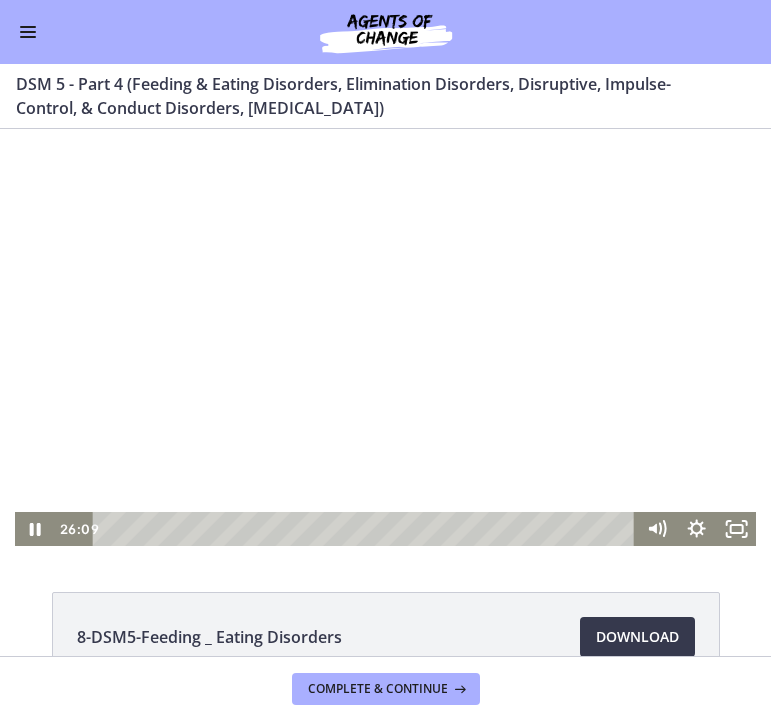 click 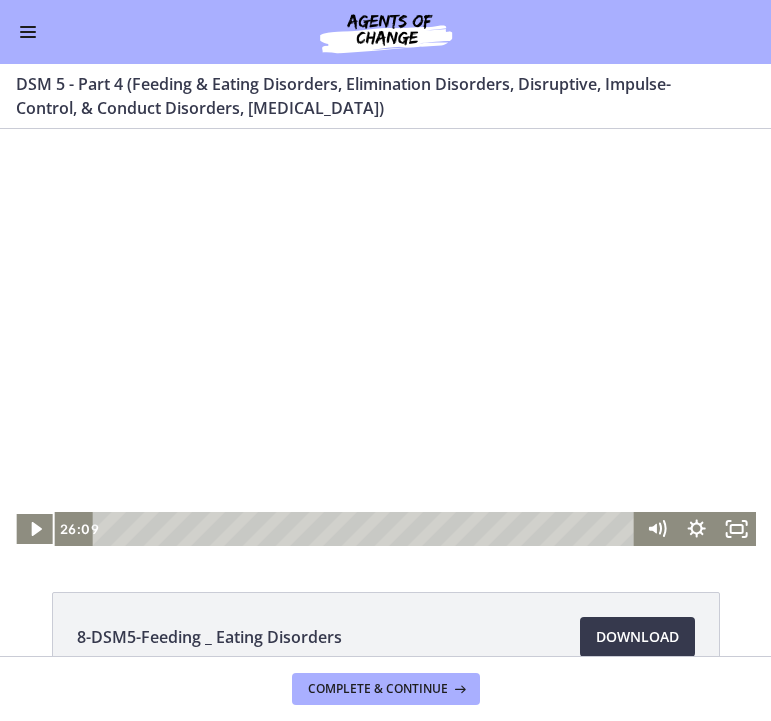 click at bounding box center [385, 337] 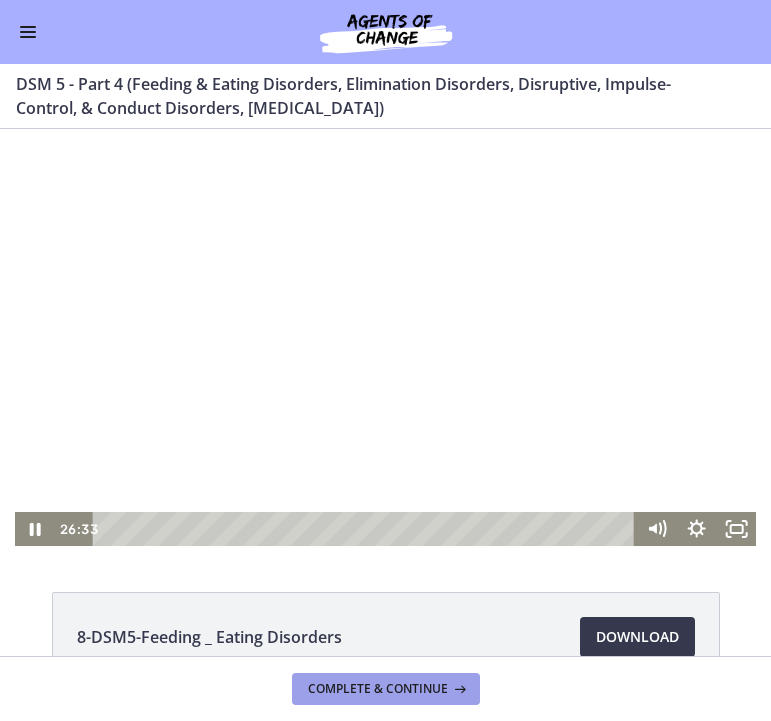 click on "Complete & continue" at bounding box center (378, 689) 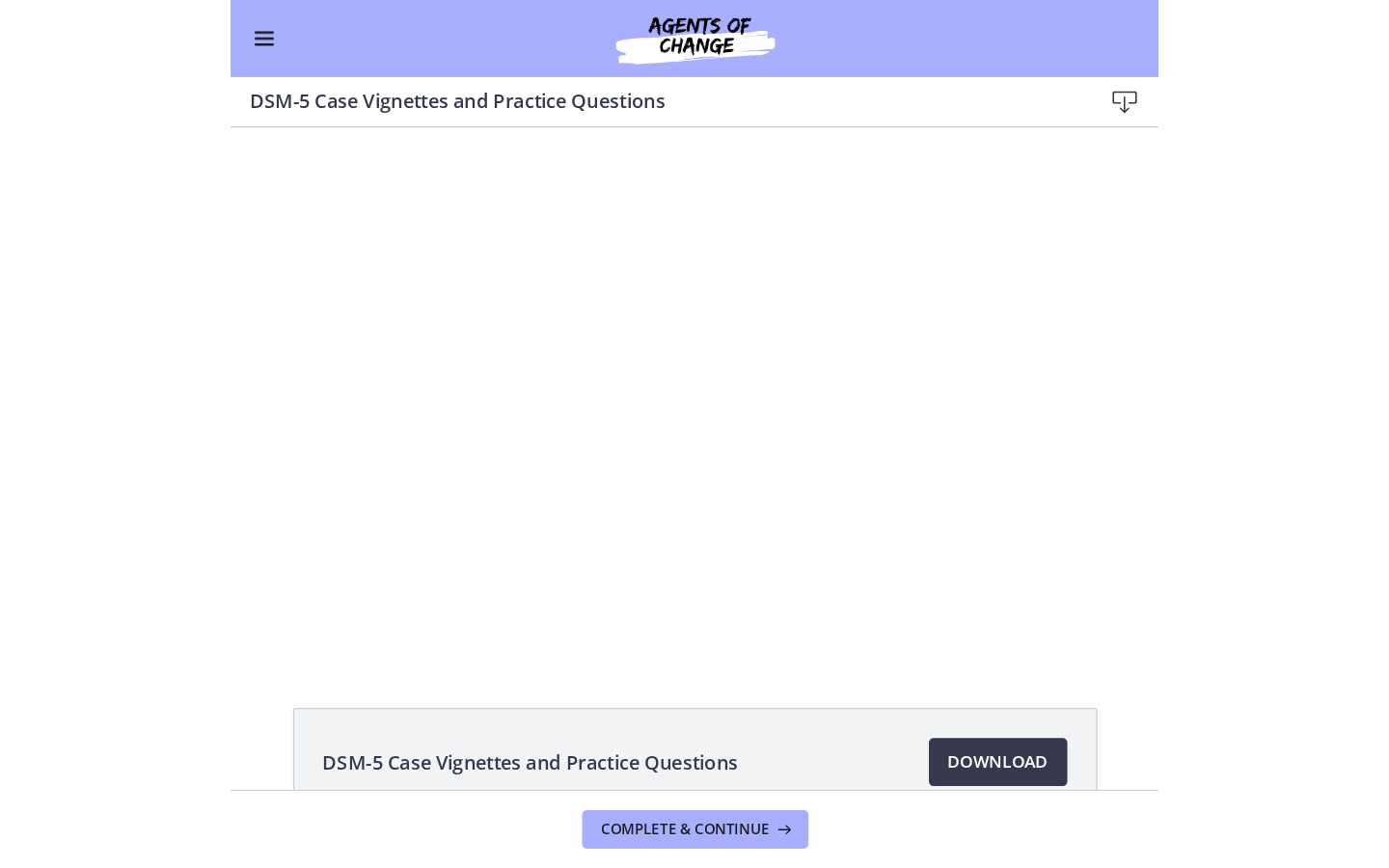 scroll, scrollTop: 0, scrollLeft: 0, axis: both 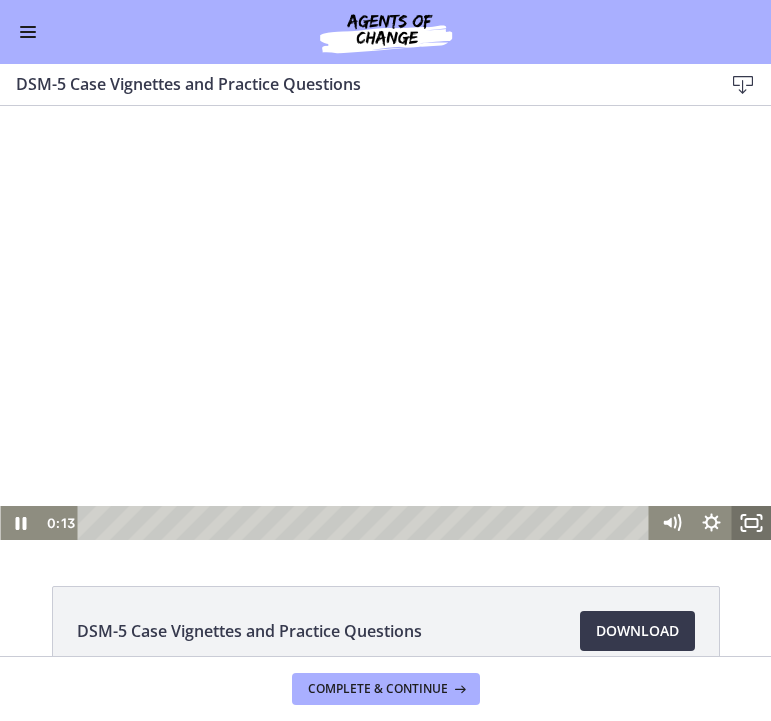 click 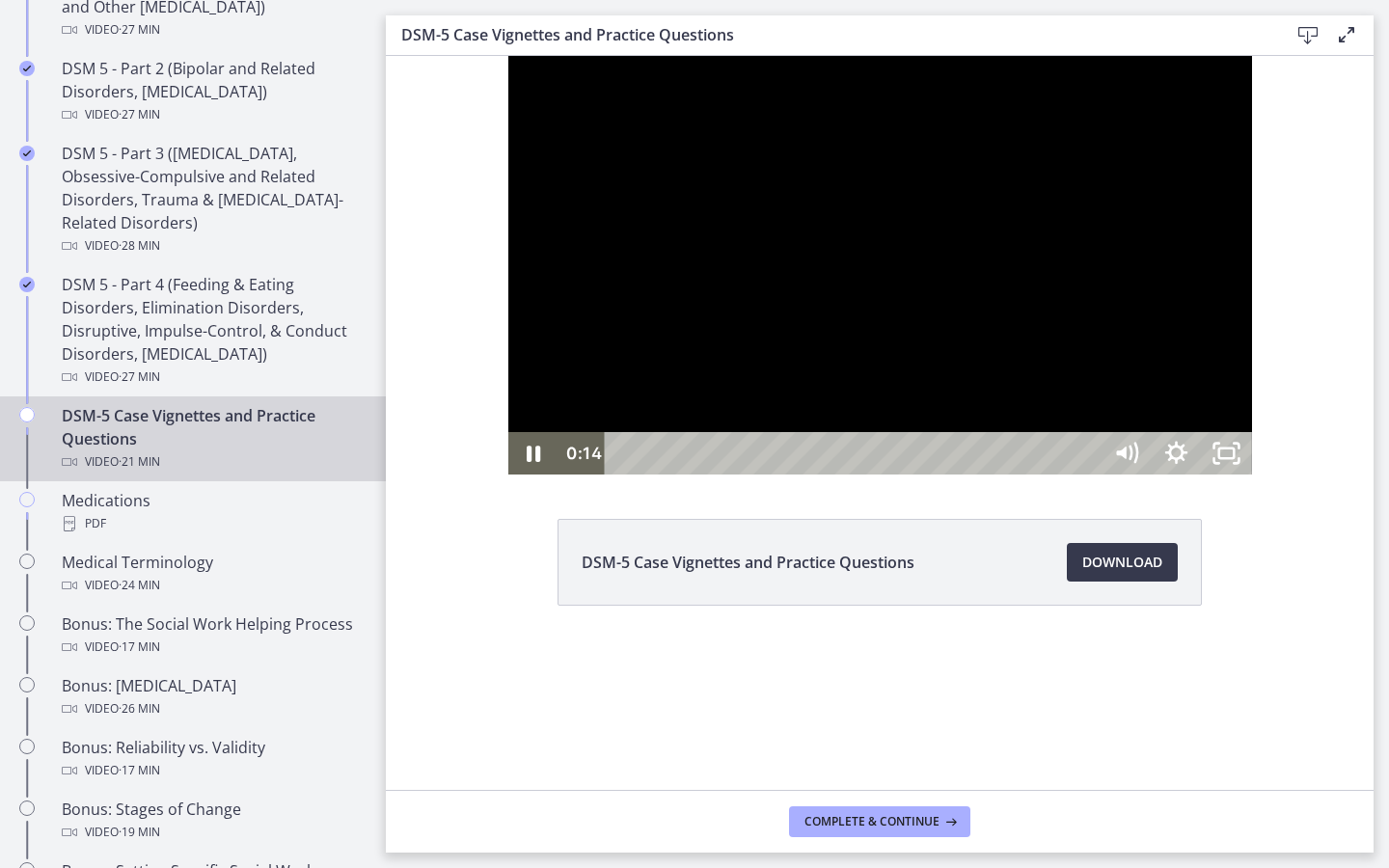 scroll, scrollTop: 1008, scrollLeft: 0, axis: vertical 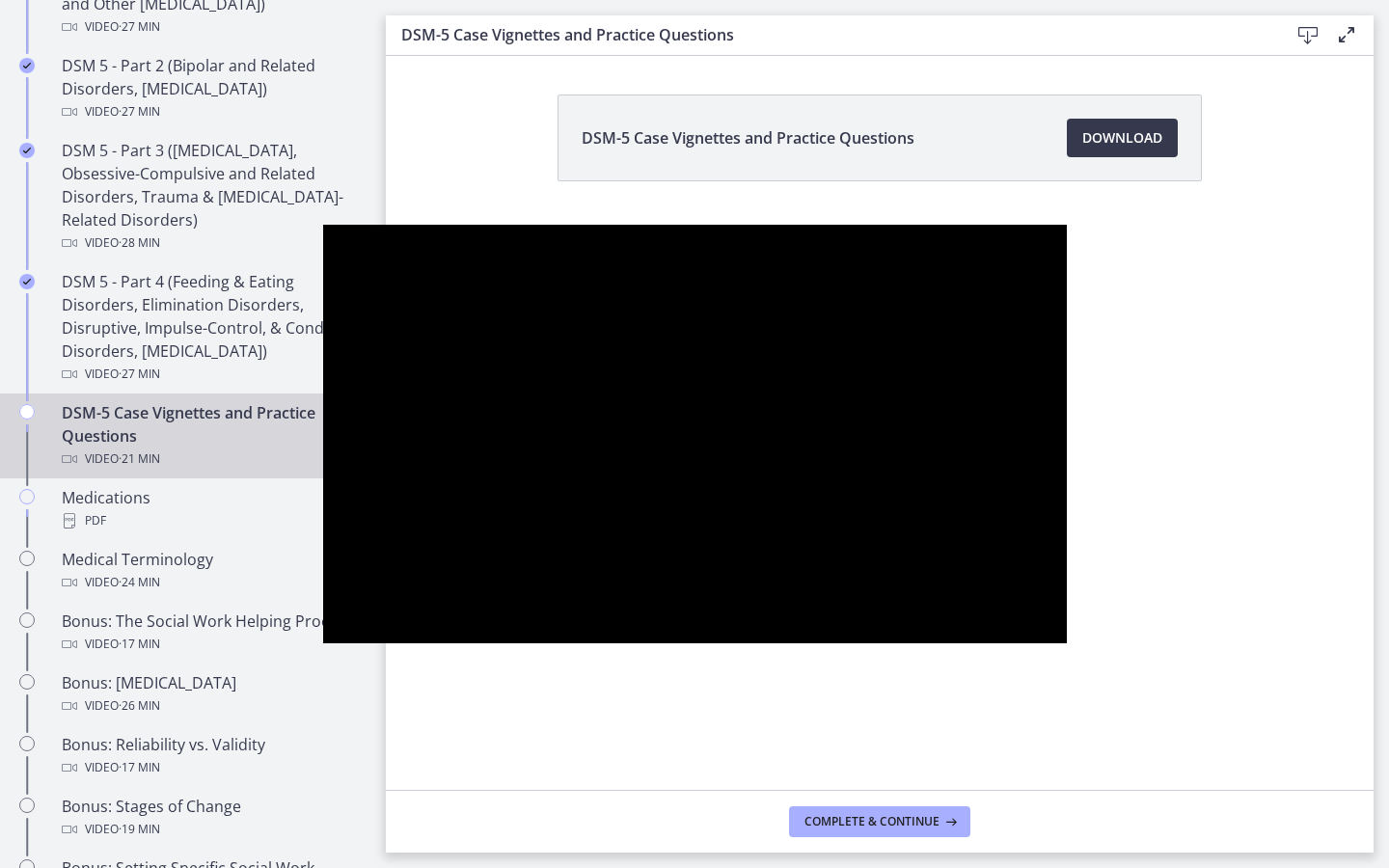 type 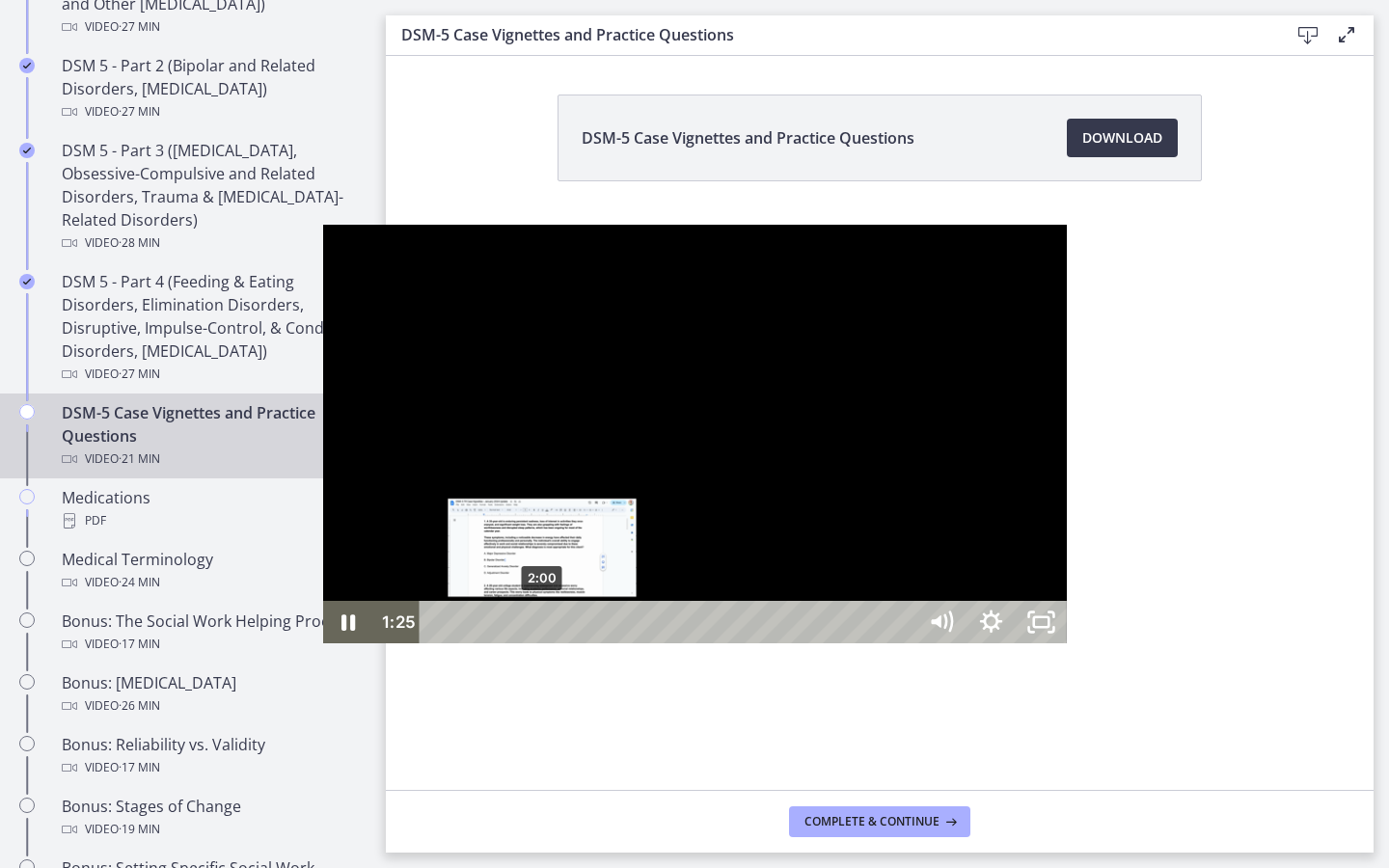 click on "2:00" at bounding box center [670, 622] 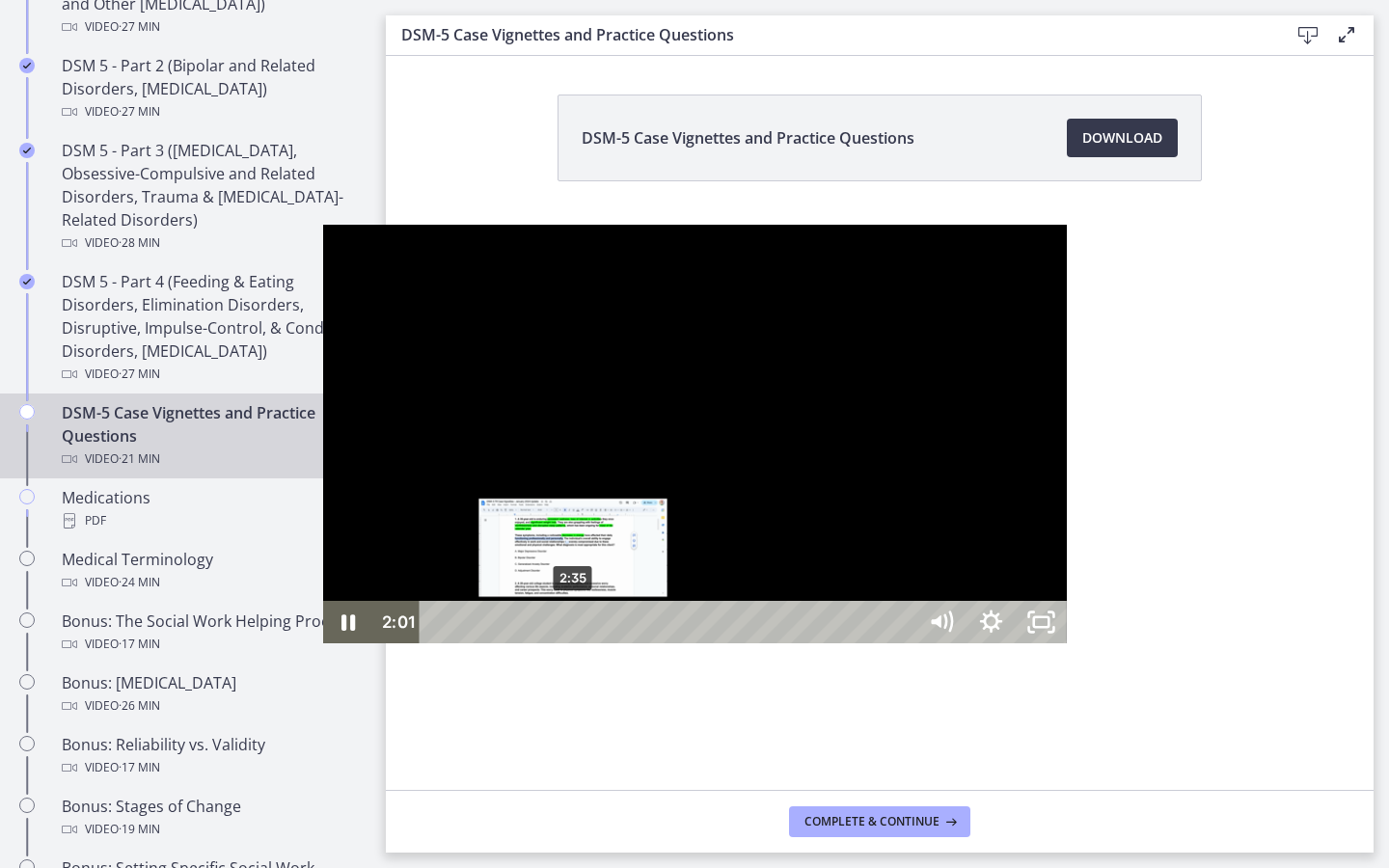 click on "2:35" at bounding box center (670, 622) 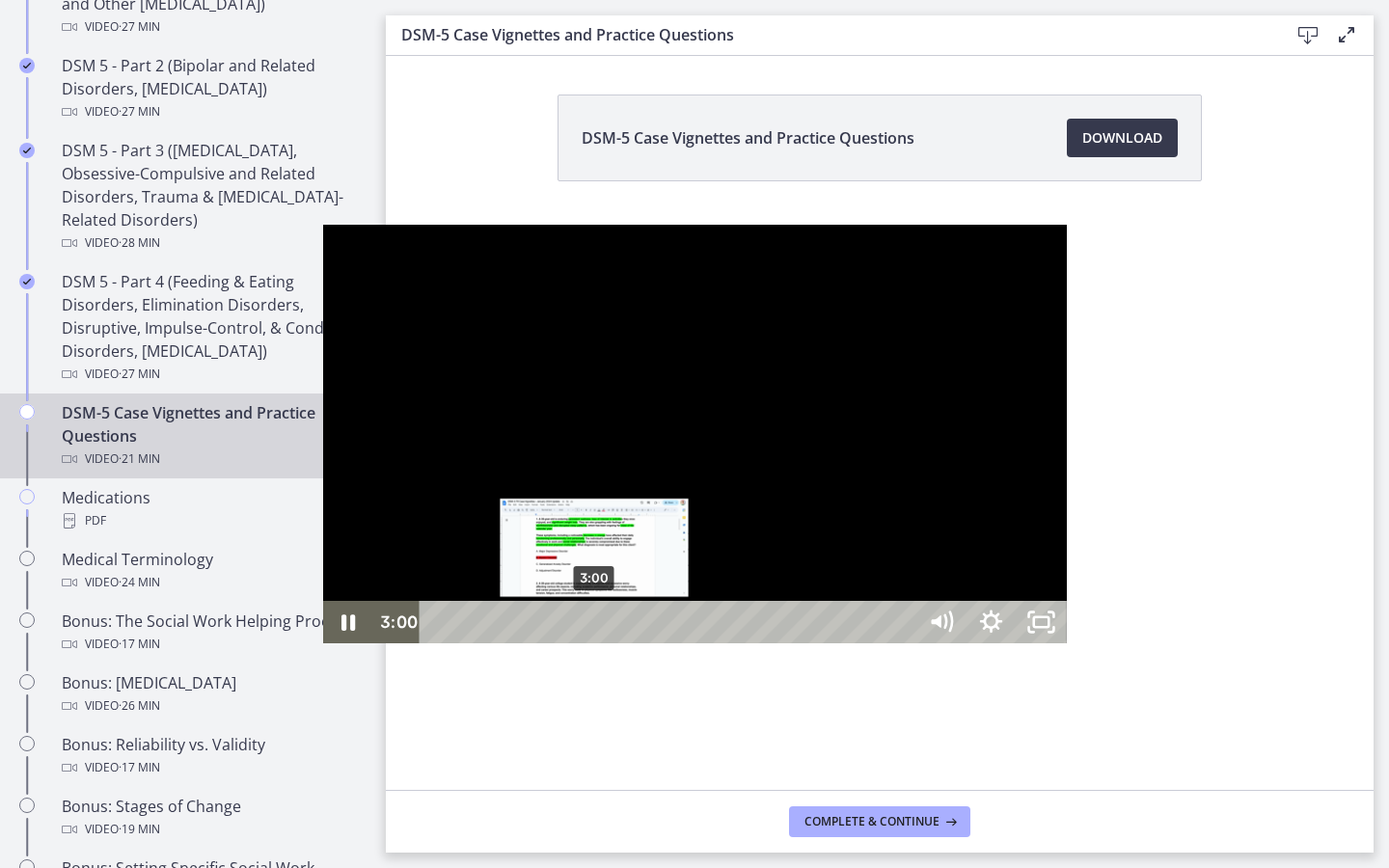 click on "3:00" at bounding box center [670, 622] 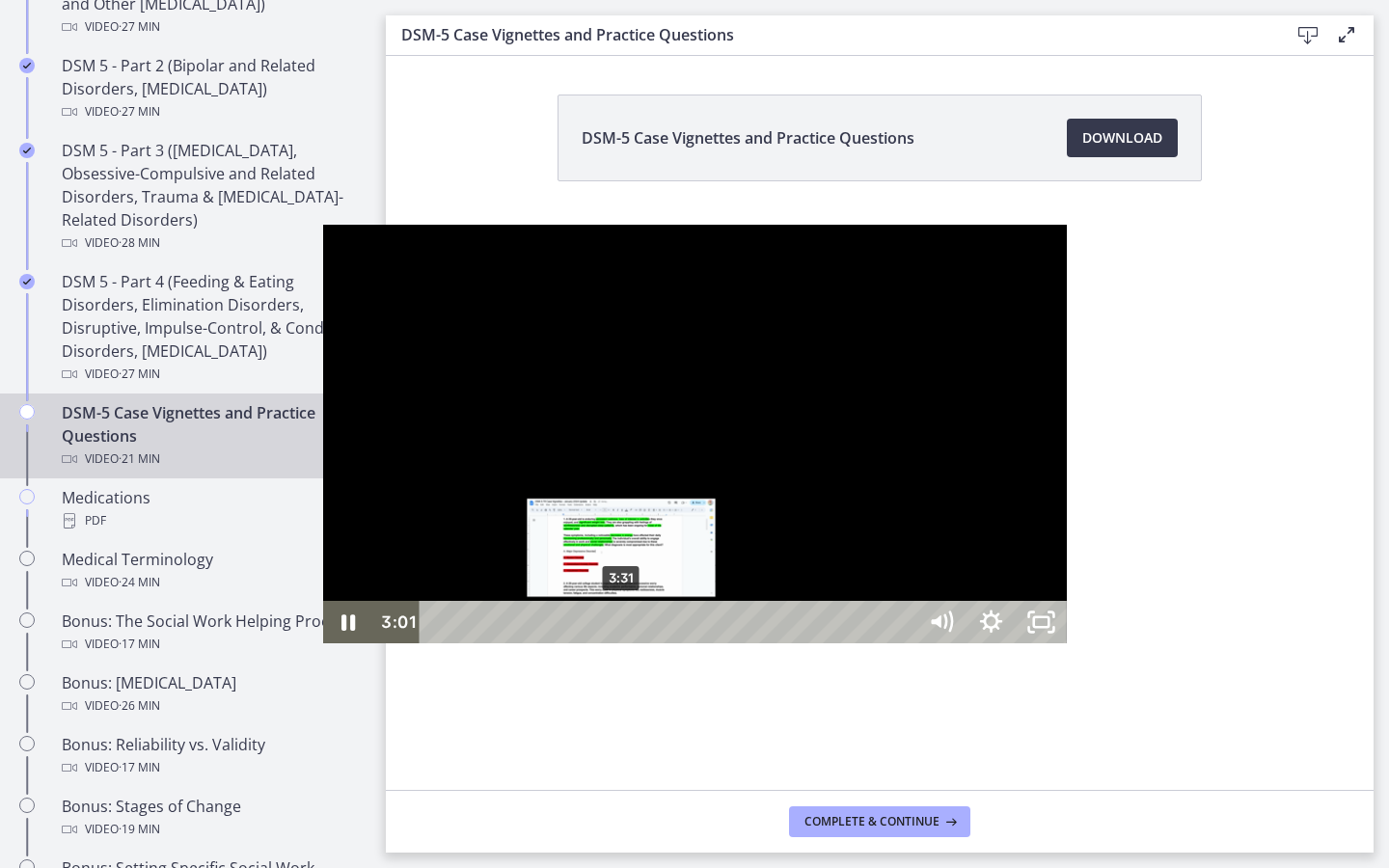 click on "3:31" at bounding box center (670, 622) 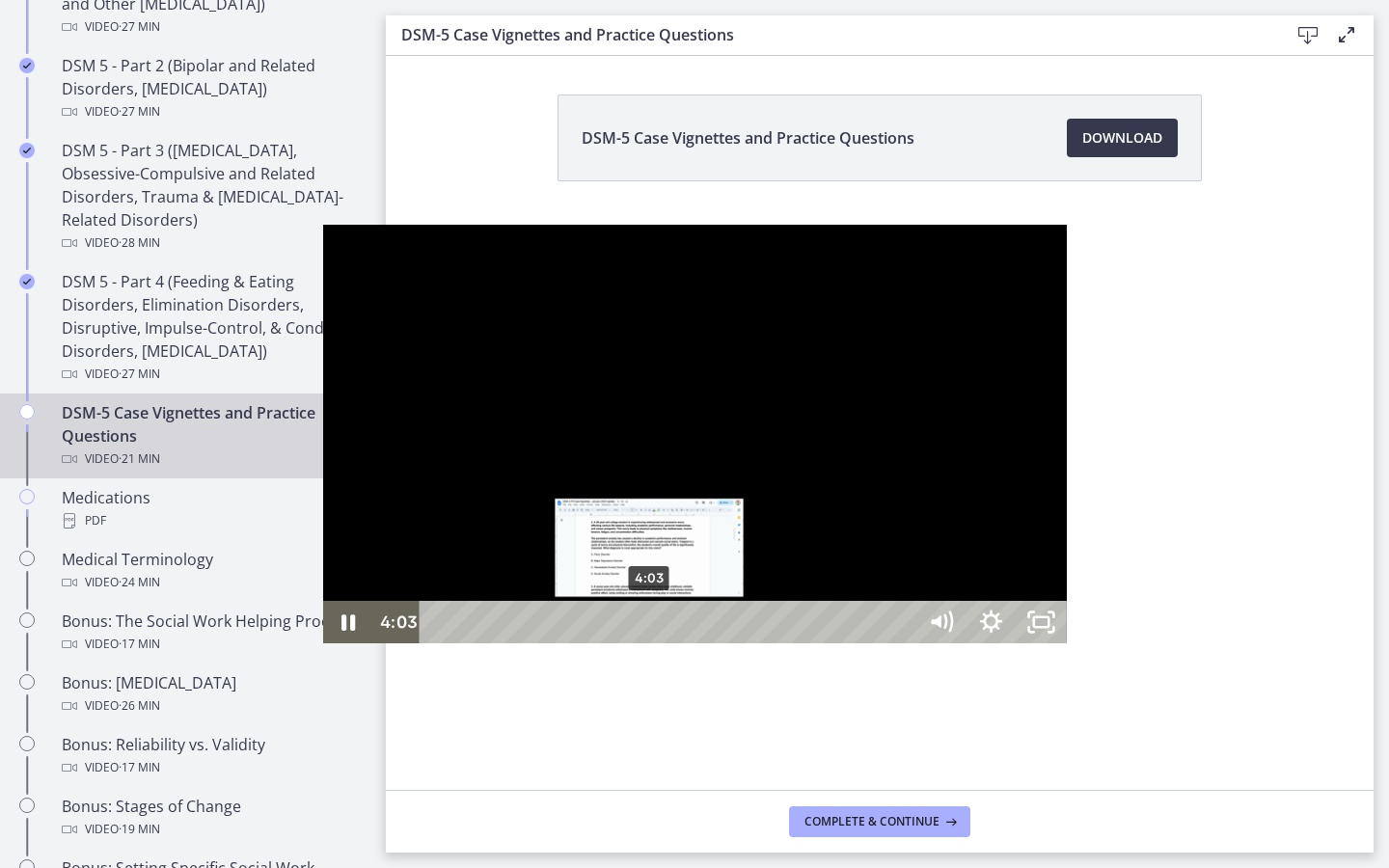 click on "4:03" at bounding box center (670, 622) 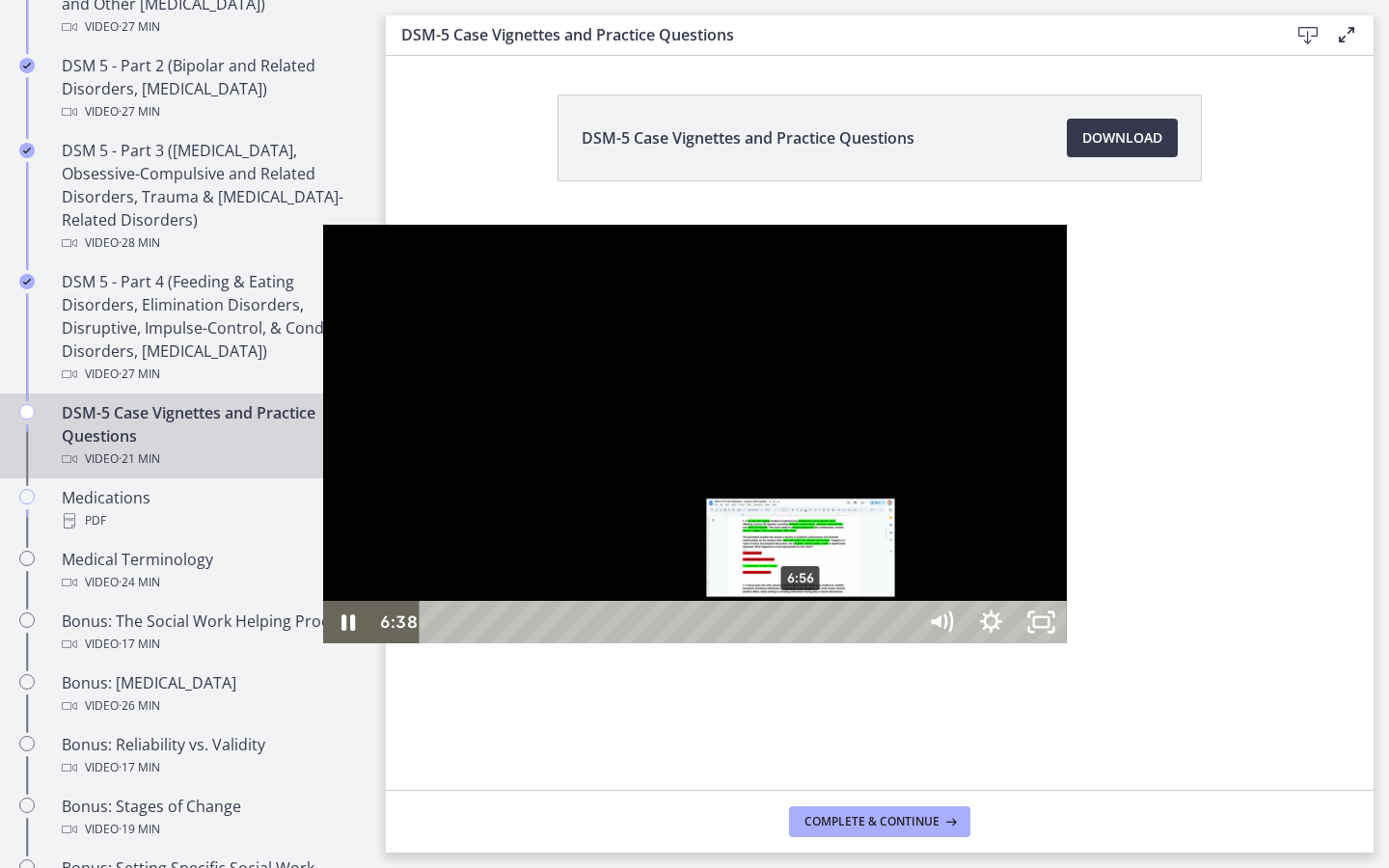 click on "6:56" at bounding box center (670, 622) 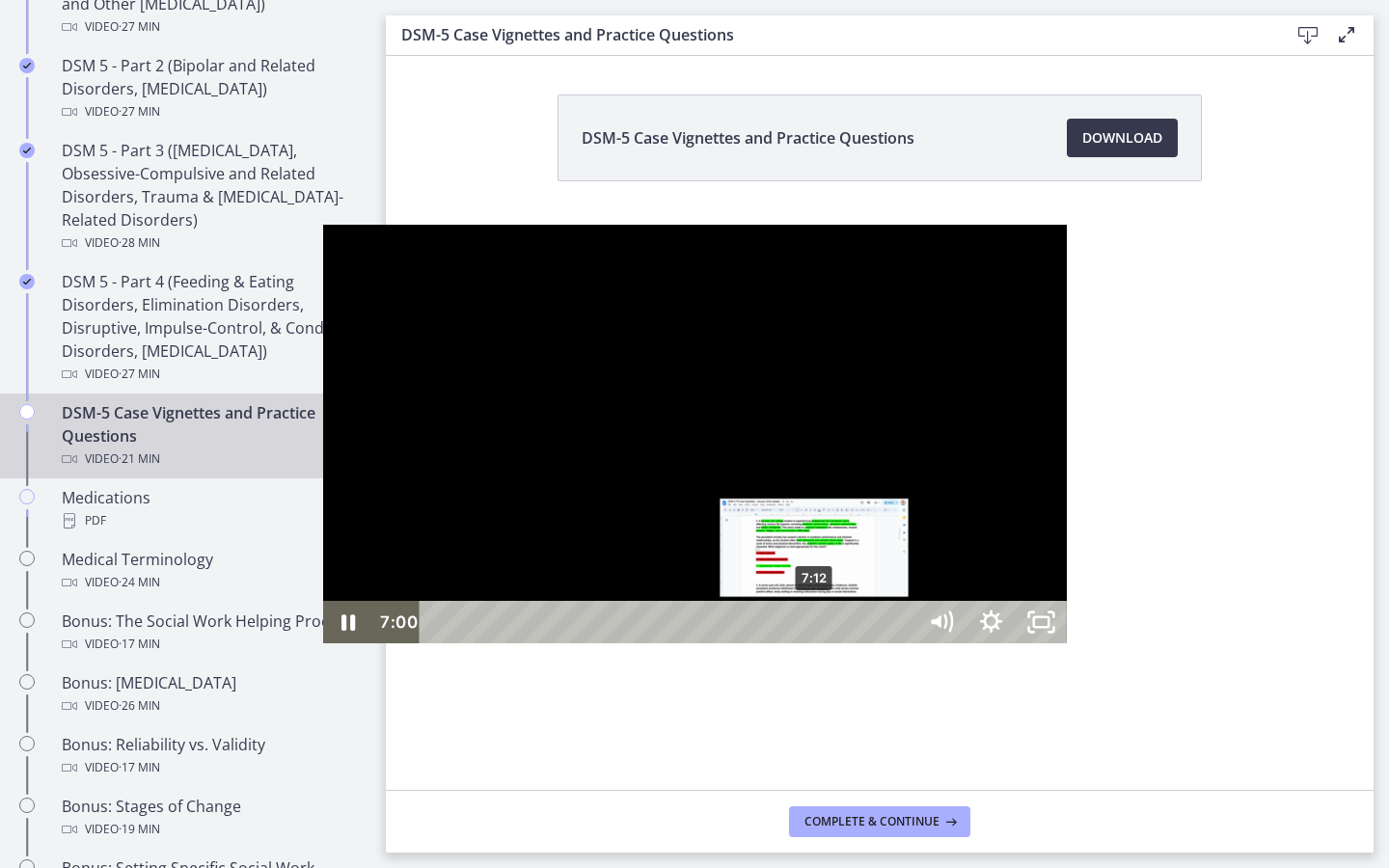 click on "7:12" at bounding box center (670, 622) 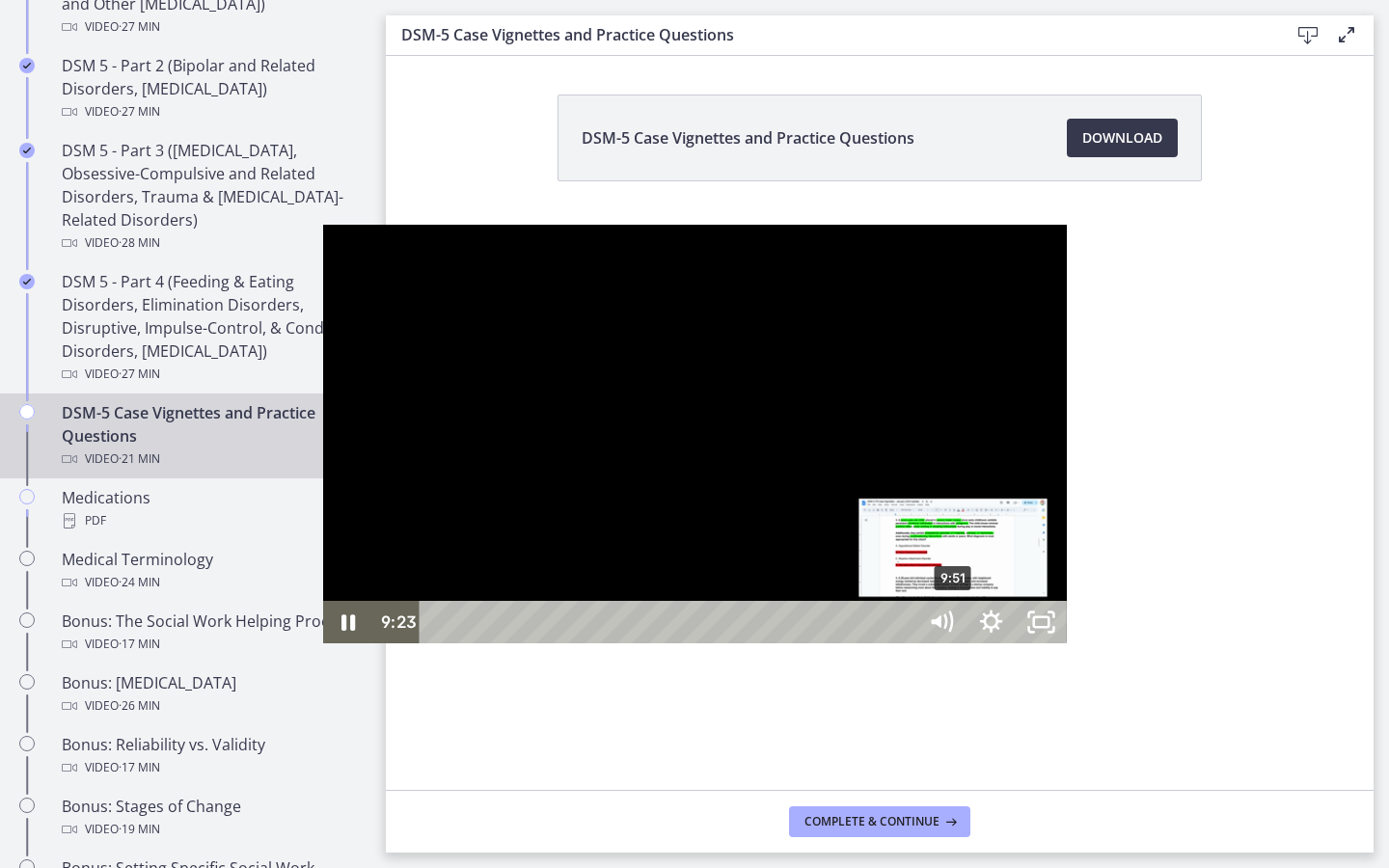click on "9:51" at bounding box center (670, 622) 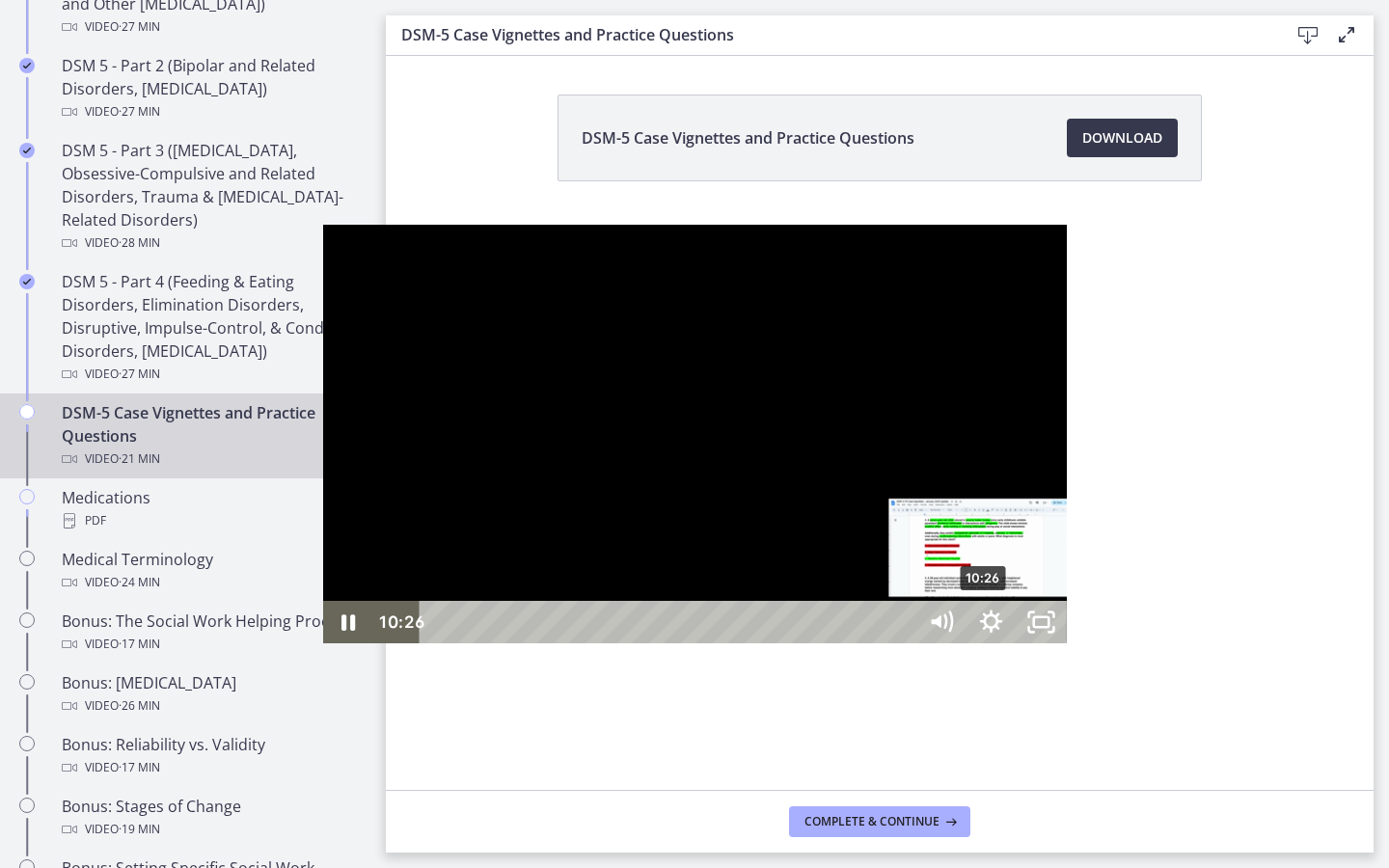 click on "10:26" at bounding box center [670, 622] 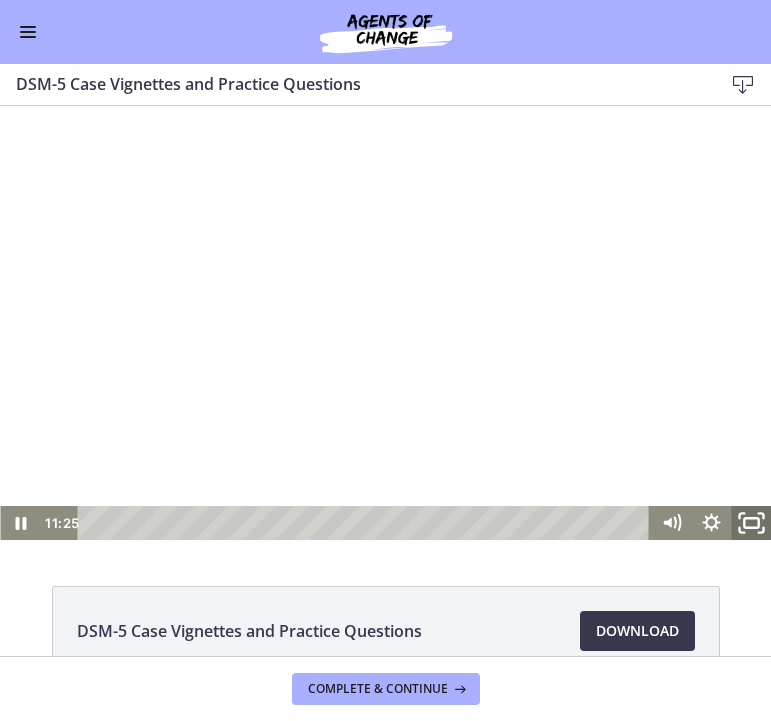 click 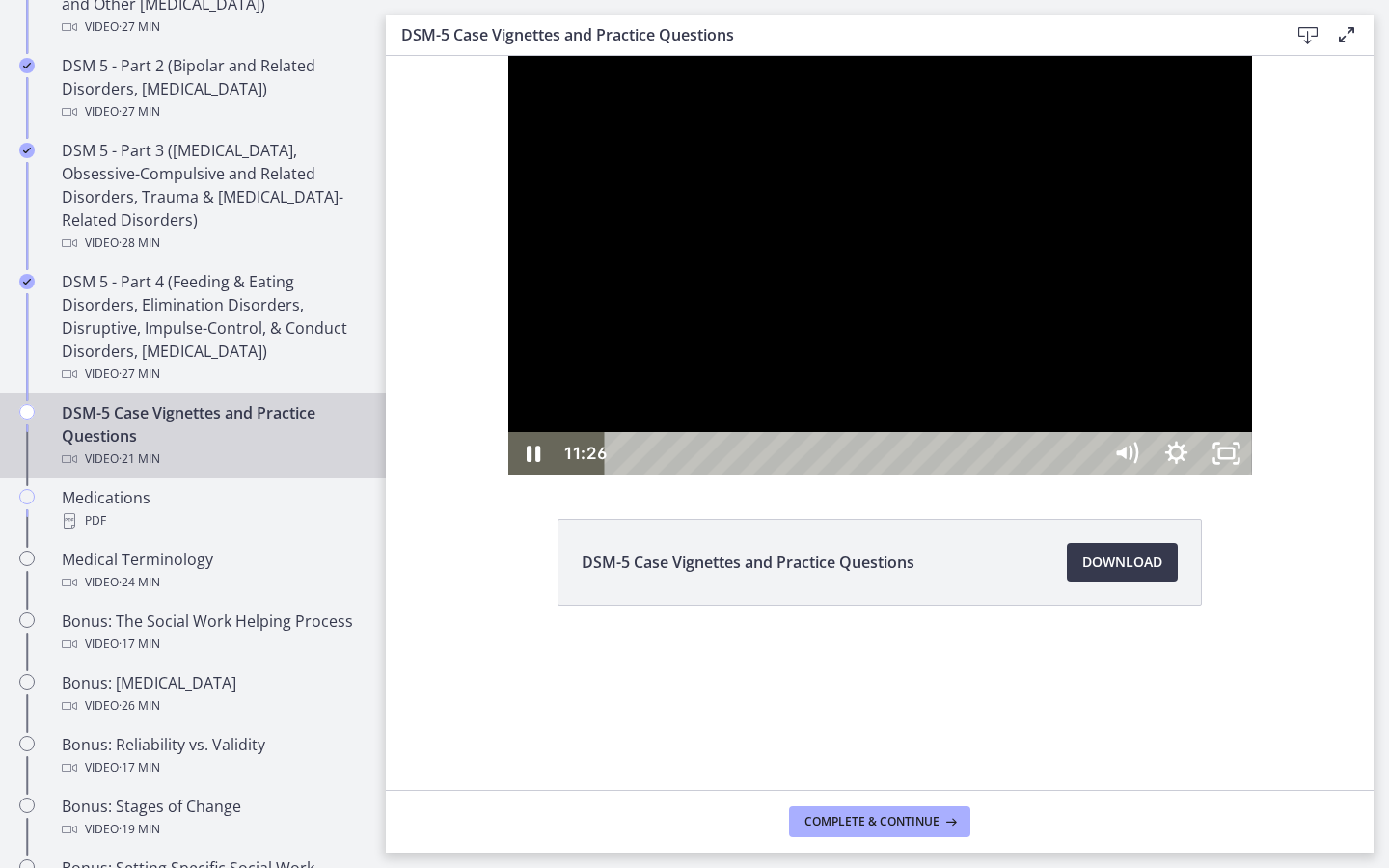 scroll, scrollTop: 1013, scrollLeft: 0, axis: vertical 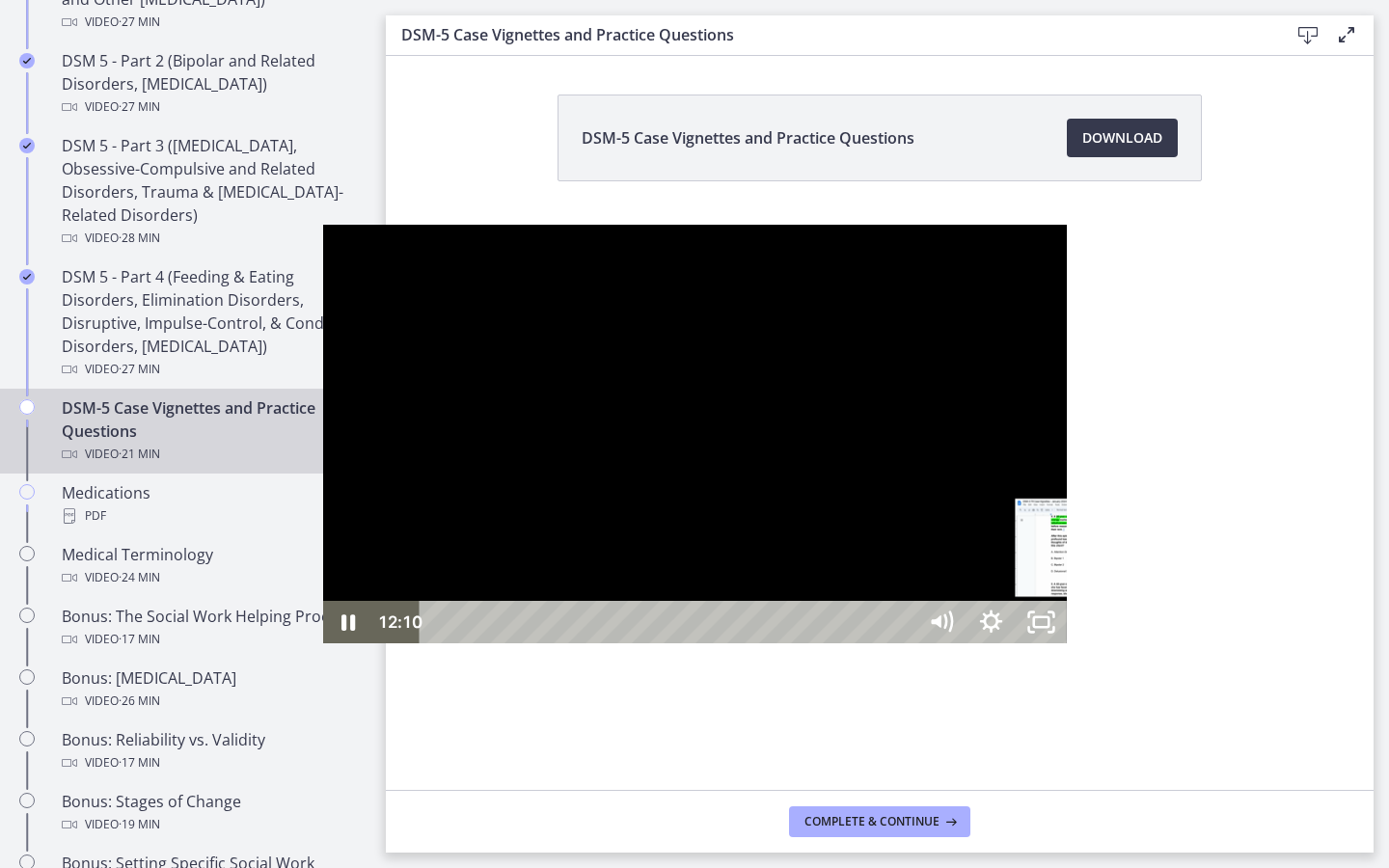 click on "12:52" at bounding box center [670, 622] 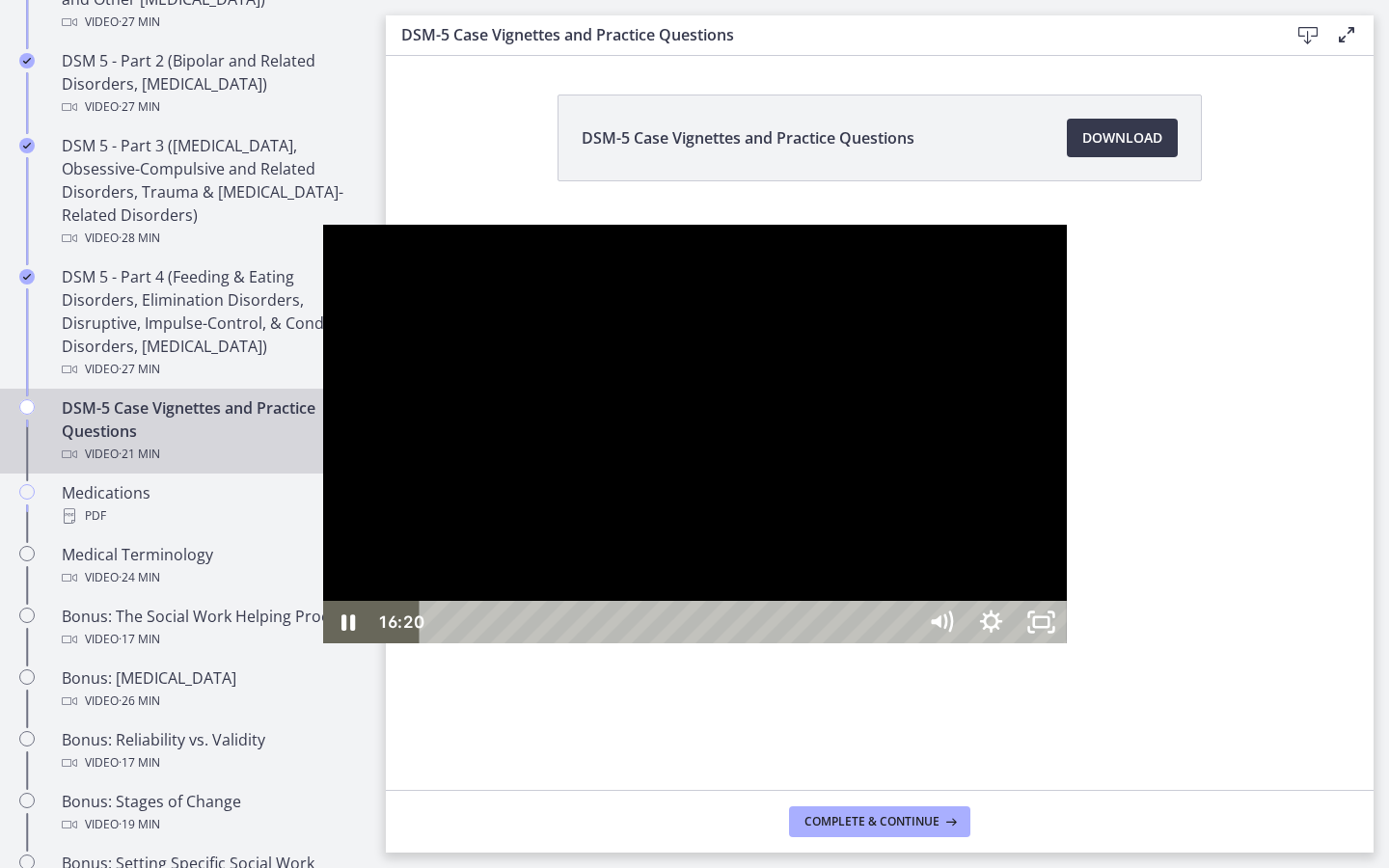 click on "19:45" at bounding box center [670, 622] 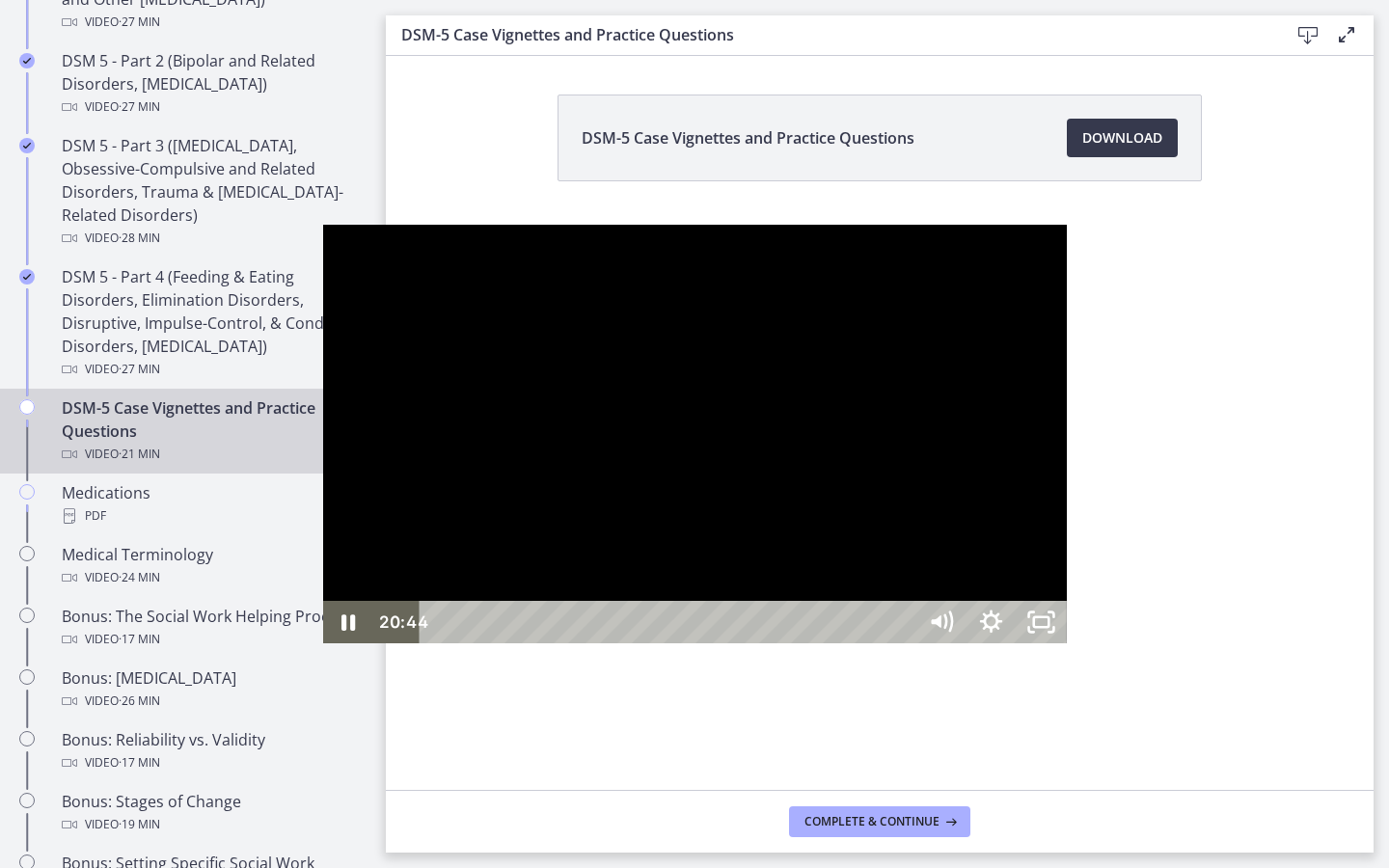 click on "20:44" at bounding box center [670, 622] 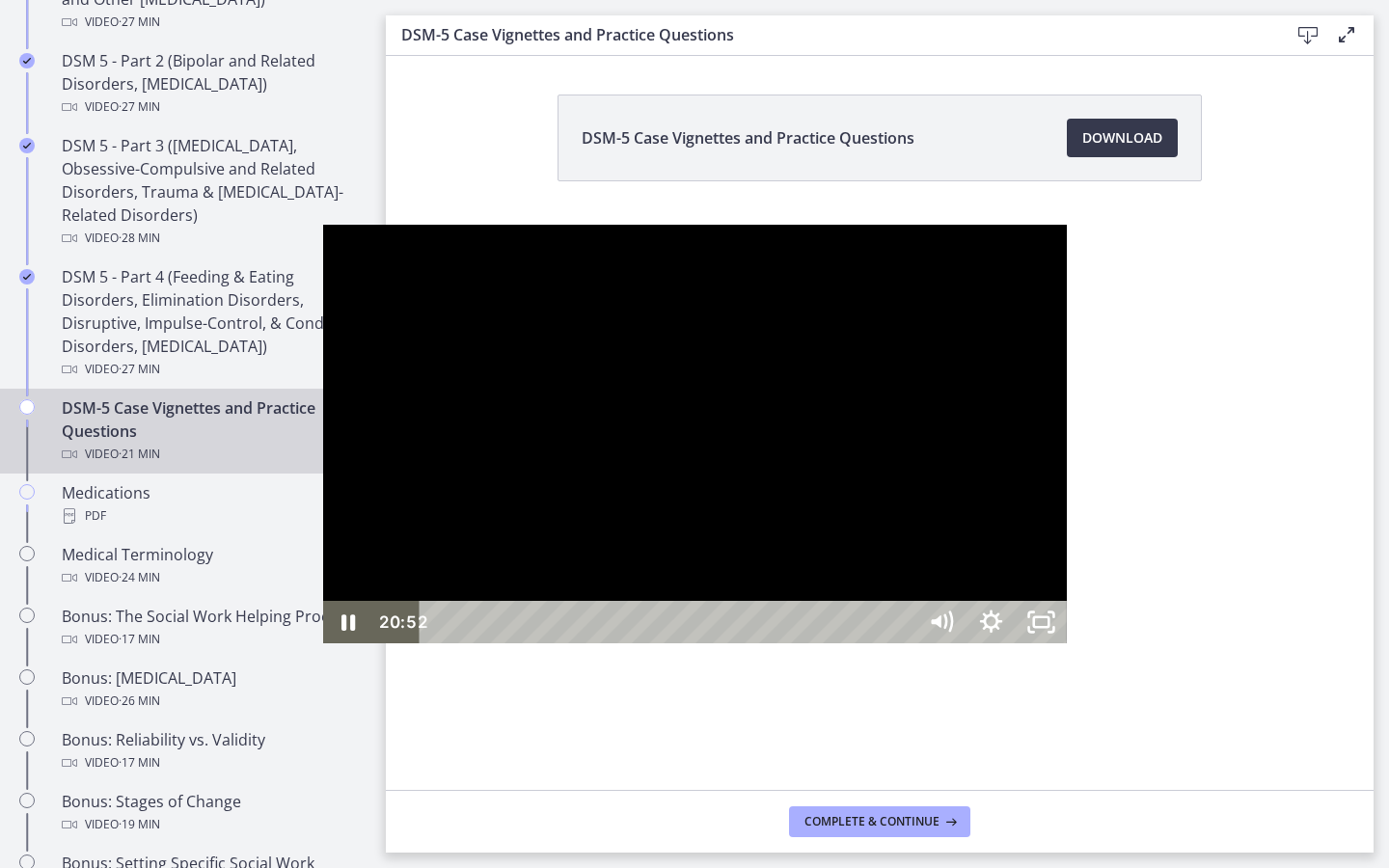click on "20:58" at bounding box center (670, 622) 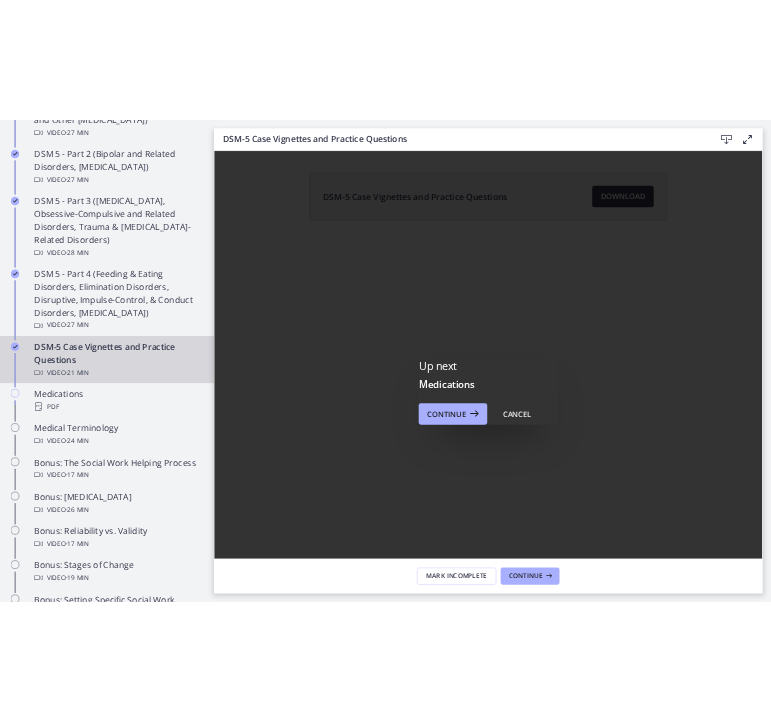 scroll, scrollTop: 0, scrollLeft: 0, axis: both 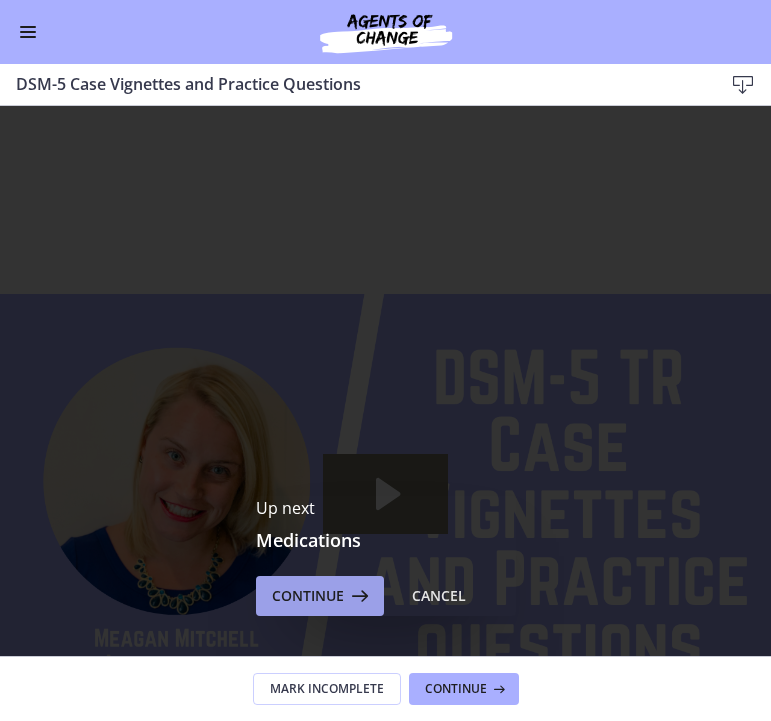 click at bounding box center (358, 596) 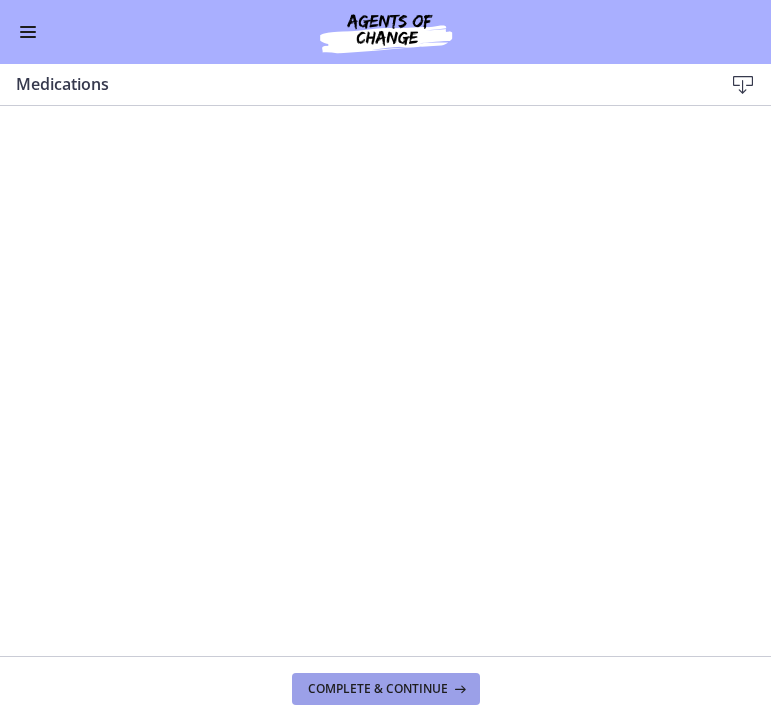 click on "Complete & continue" at bounding box center [378, 689] 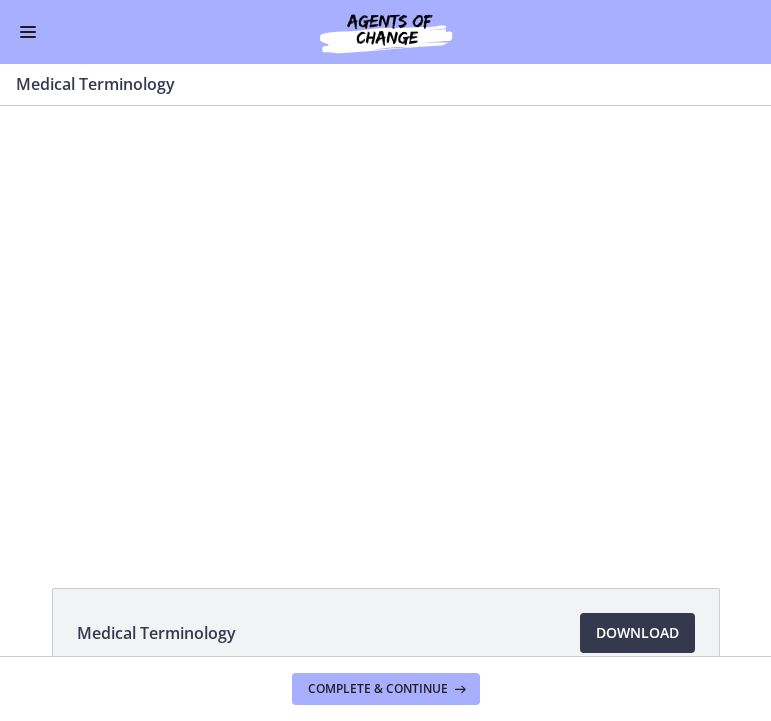 scroll, scrollTop: 0, scrollLeft: 0, axis: both 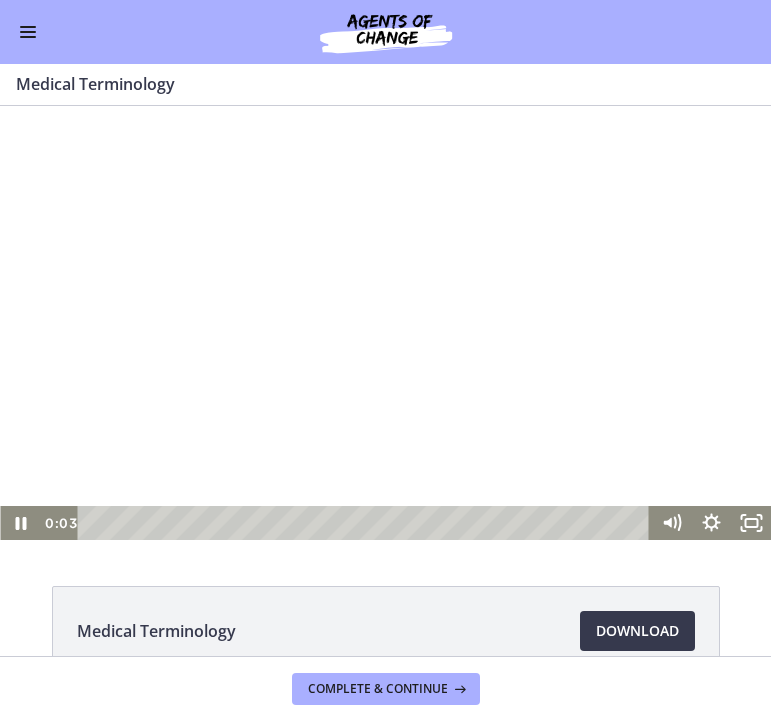 click at bounding box center (385, 323) 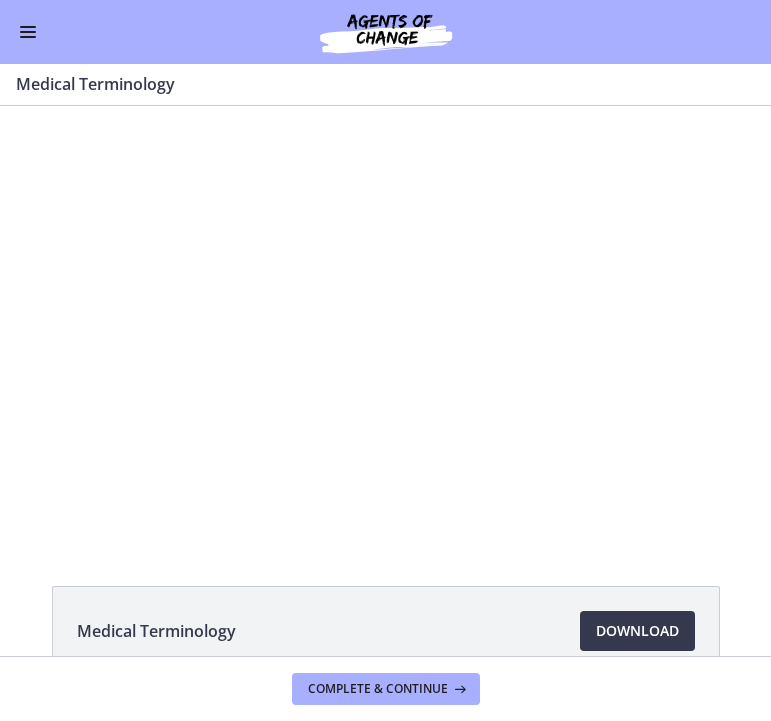 click at bounding box center (28, 32) 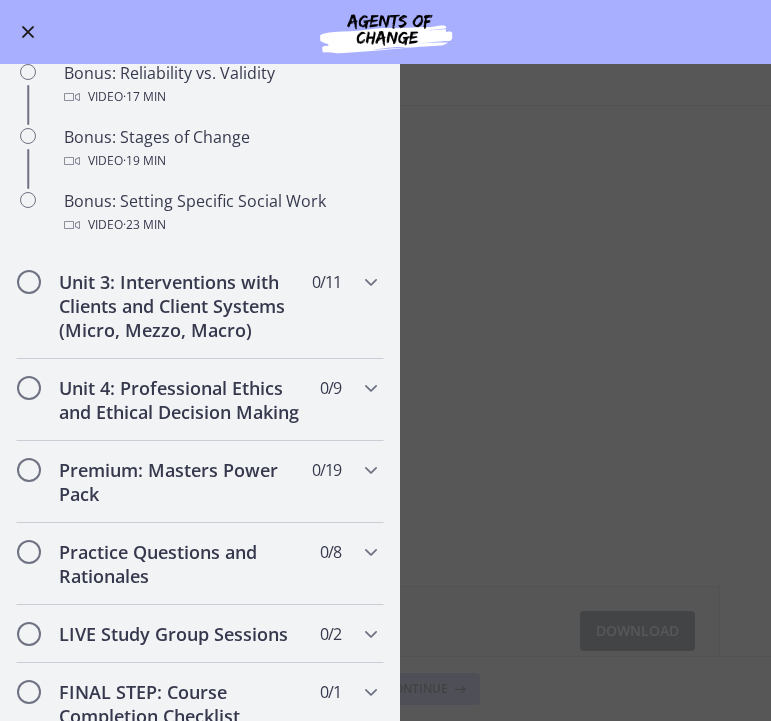 scroll, scrollTop: 1657, scrollLeft: 0, axis: vertical 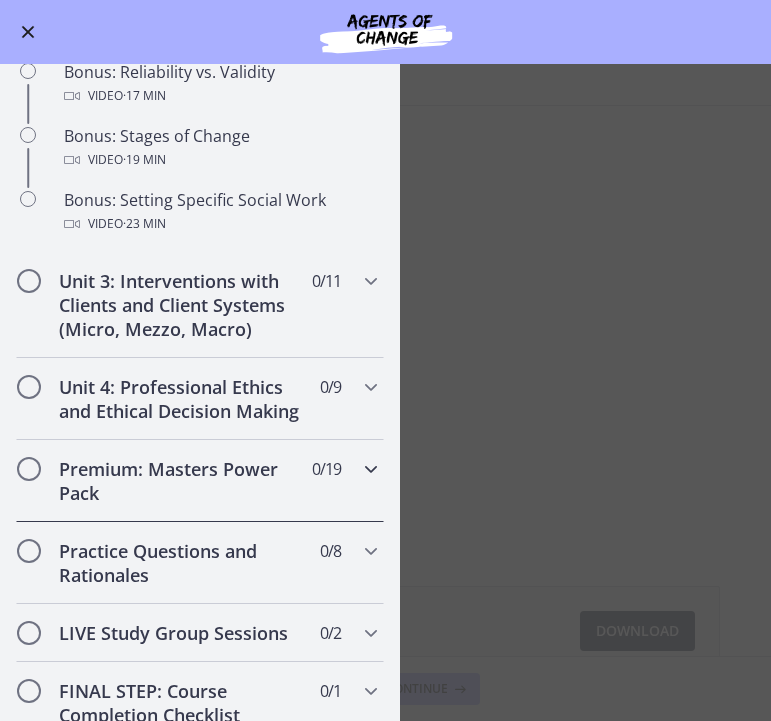 click at bounding box center [371, 469] 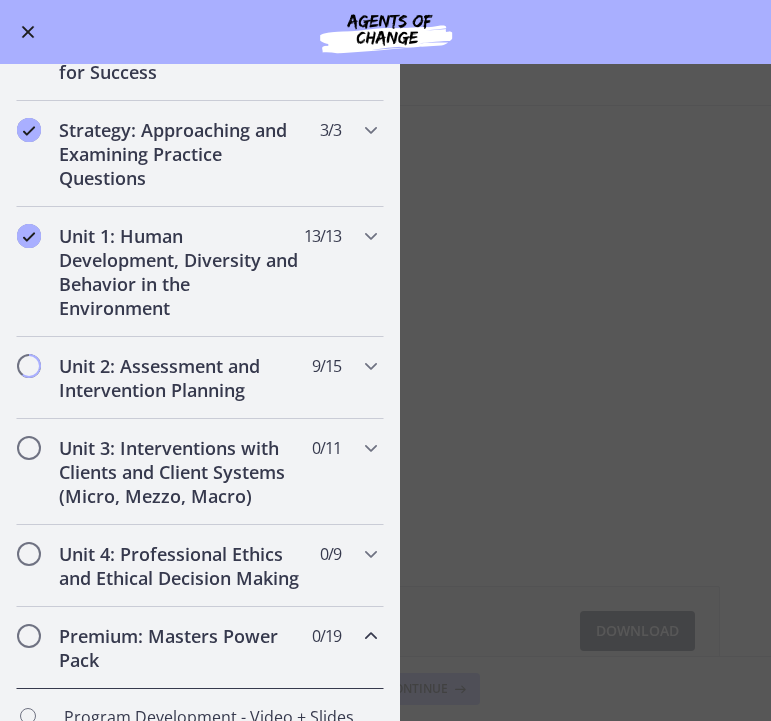 scroll, scrollTop: 303, scrollLeft: 0, axis: vertical 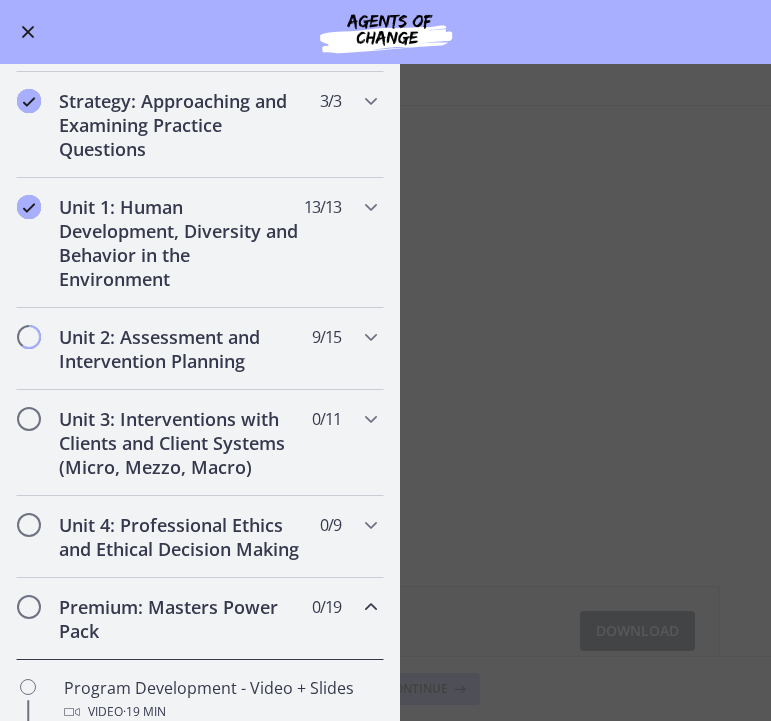 click on "Medical Terminology
Enable fullscreen
Medical Terminology
Download
Opens in a new window
Complete & continue" at bounding box center [385, 392] 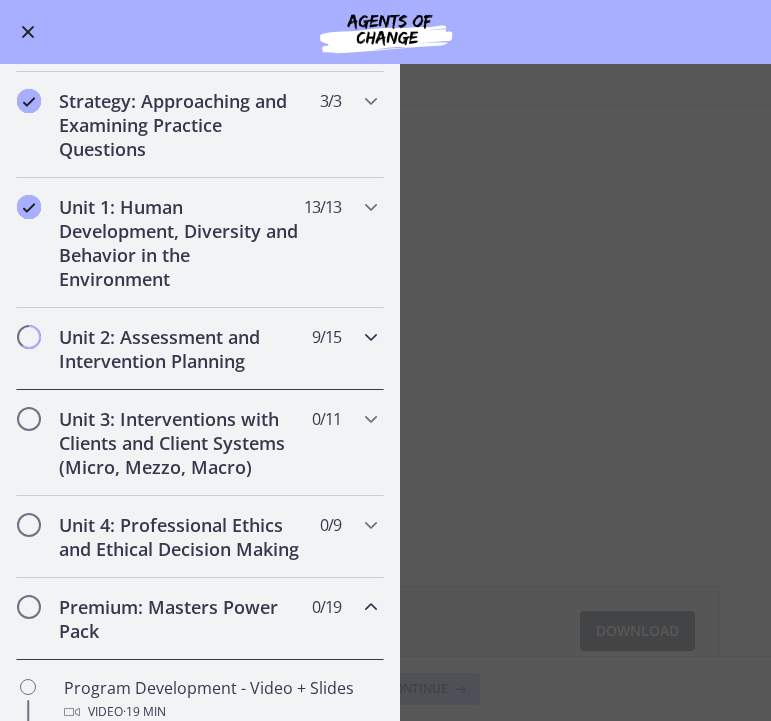 click at bounding box center [371, 337] 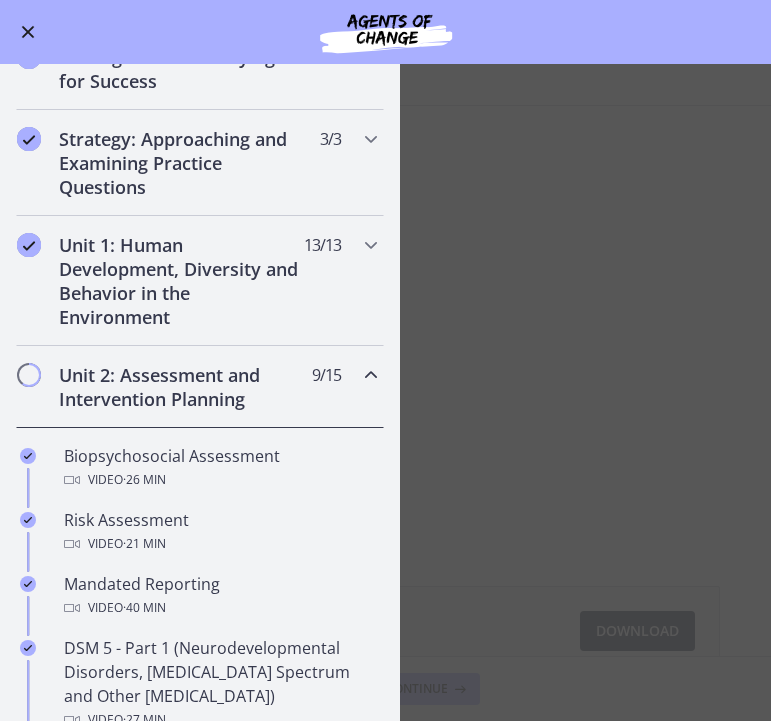 scroll, scrollTop: 0, scrollLeft: 0, axis: both 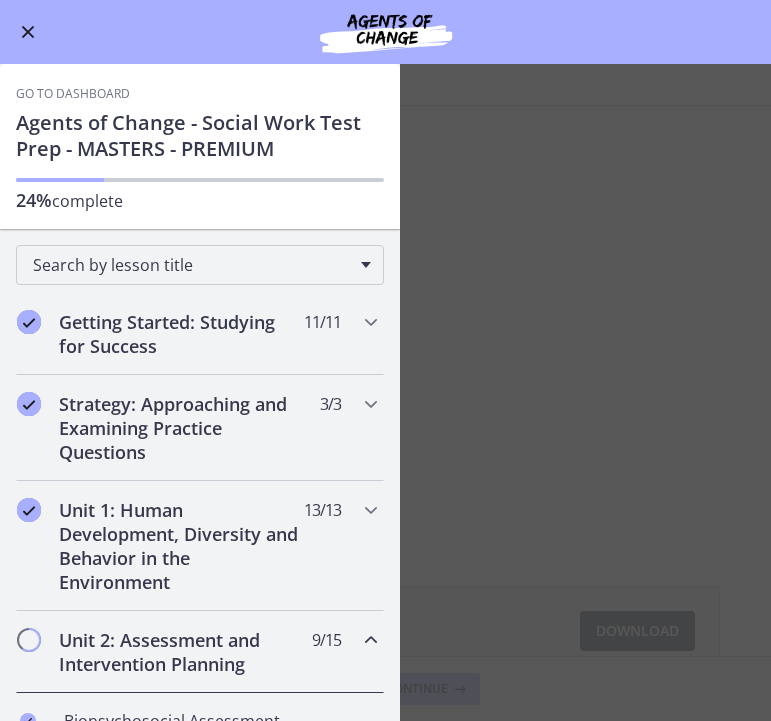 click at bounding box center (28, 32) 